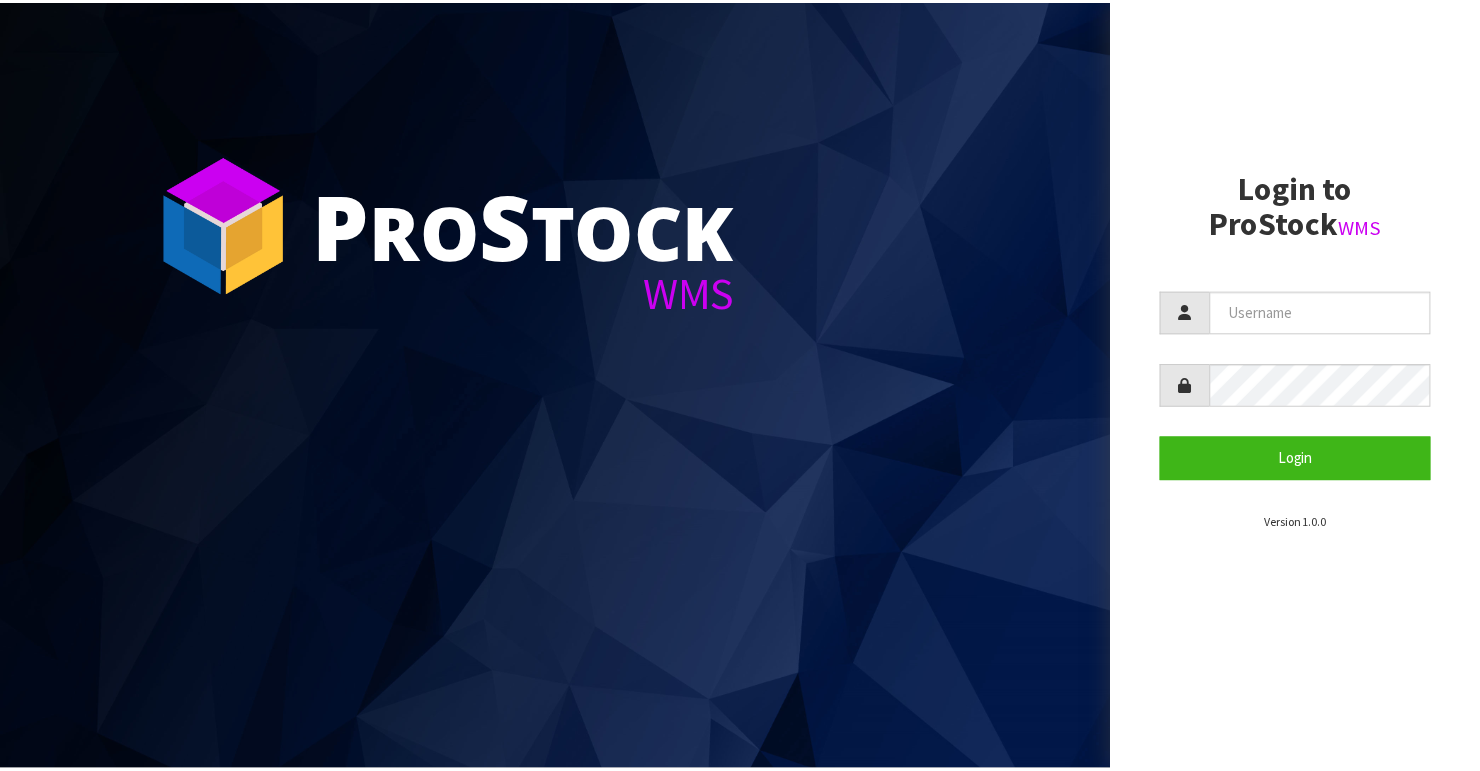 scroll, scrollTop: 0, scrollLeft: 0, axis: both 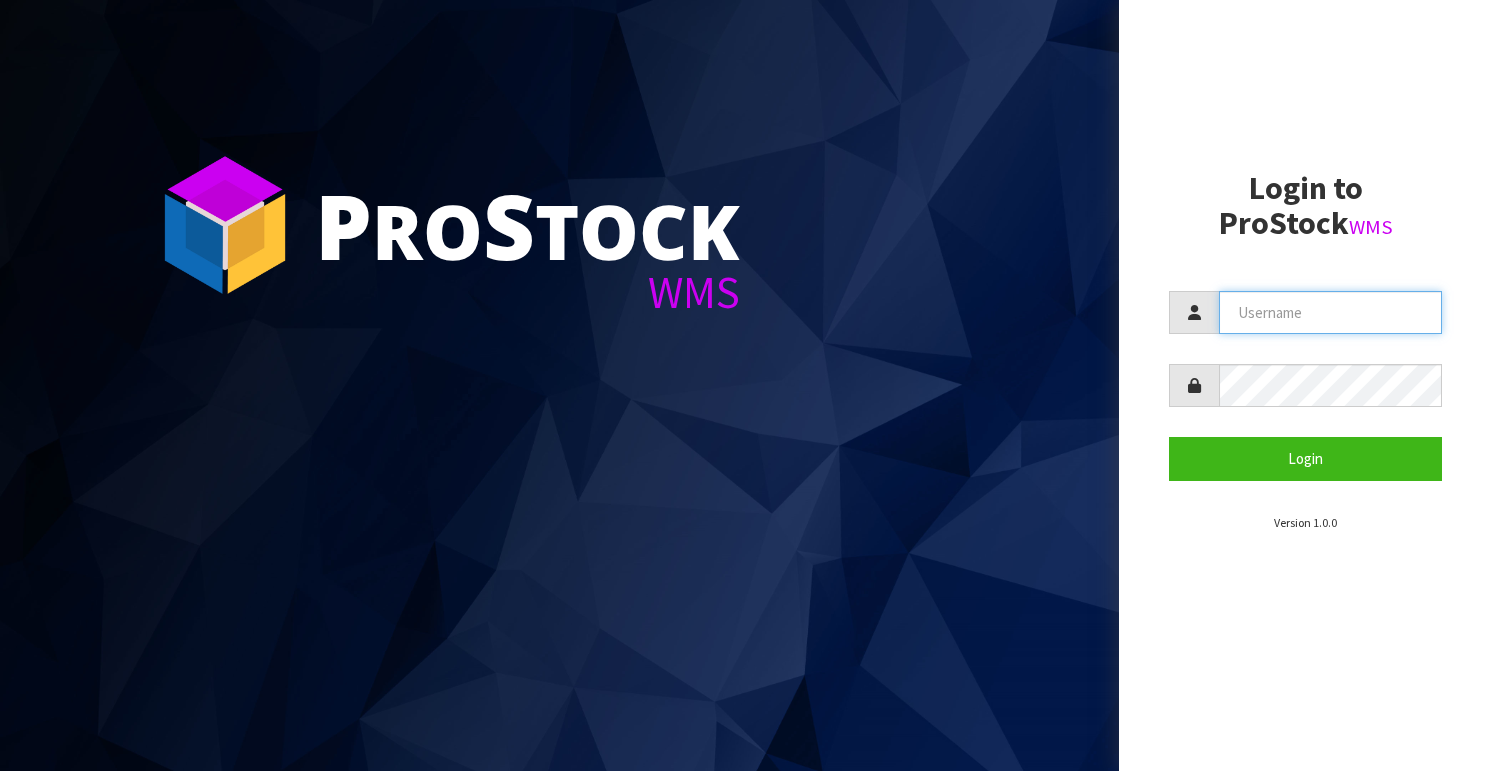 click at bounding box center (1330, 312) 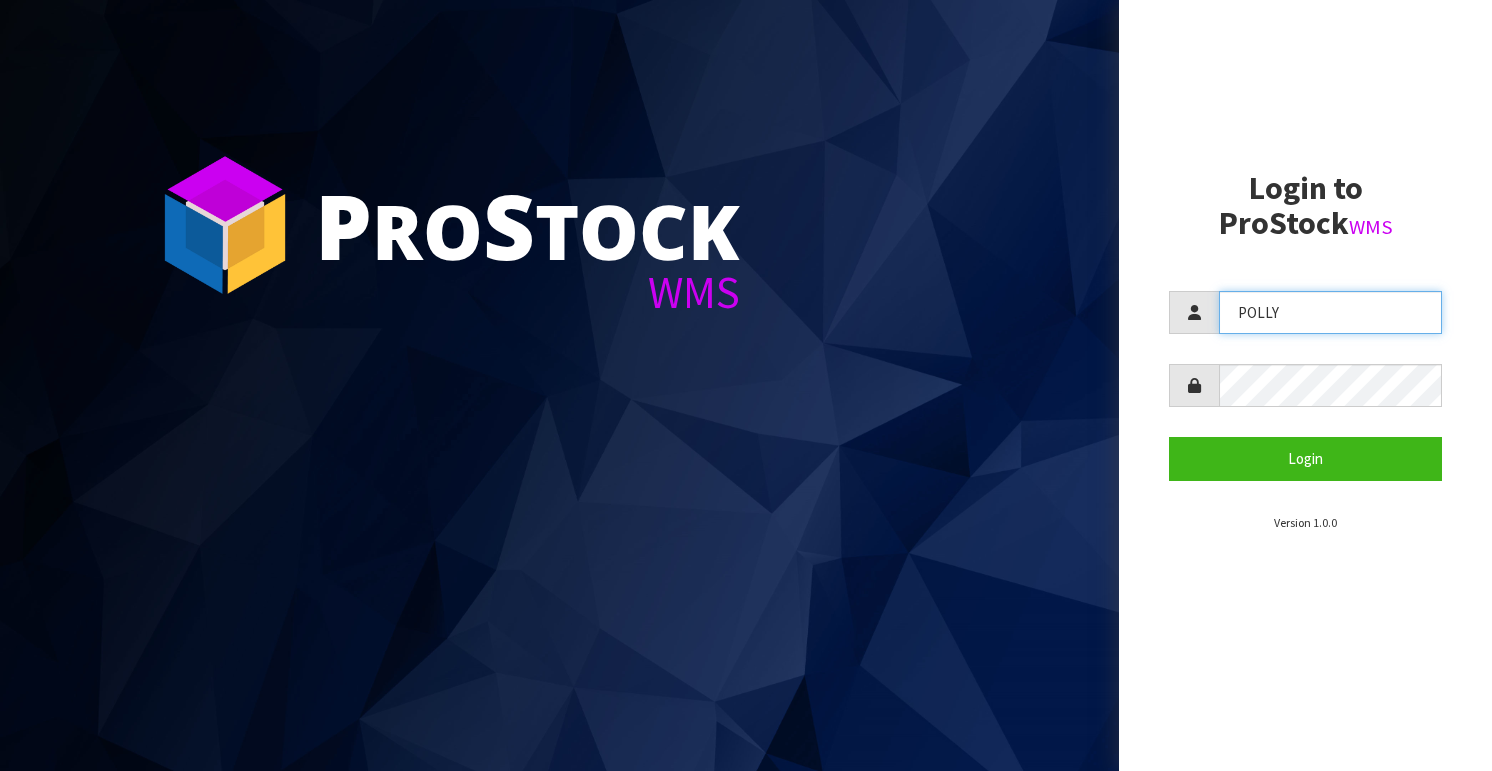 type on "POLLY" 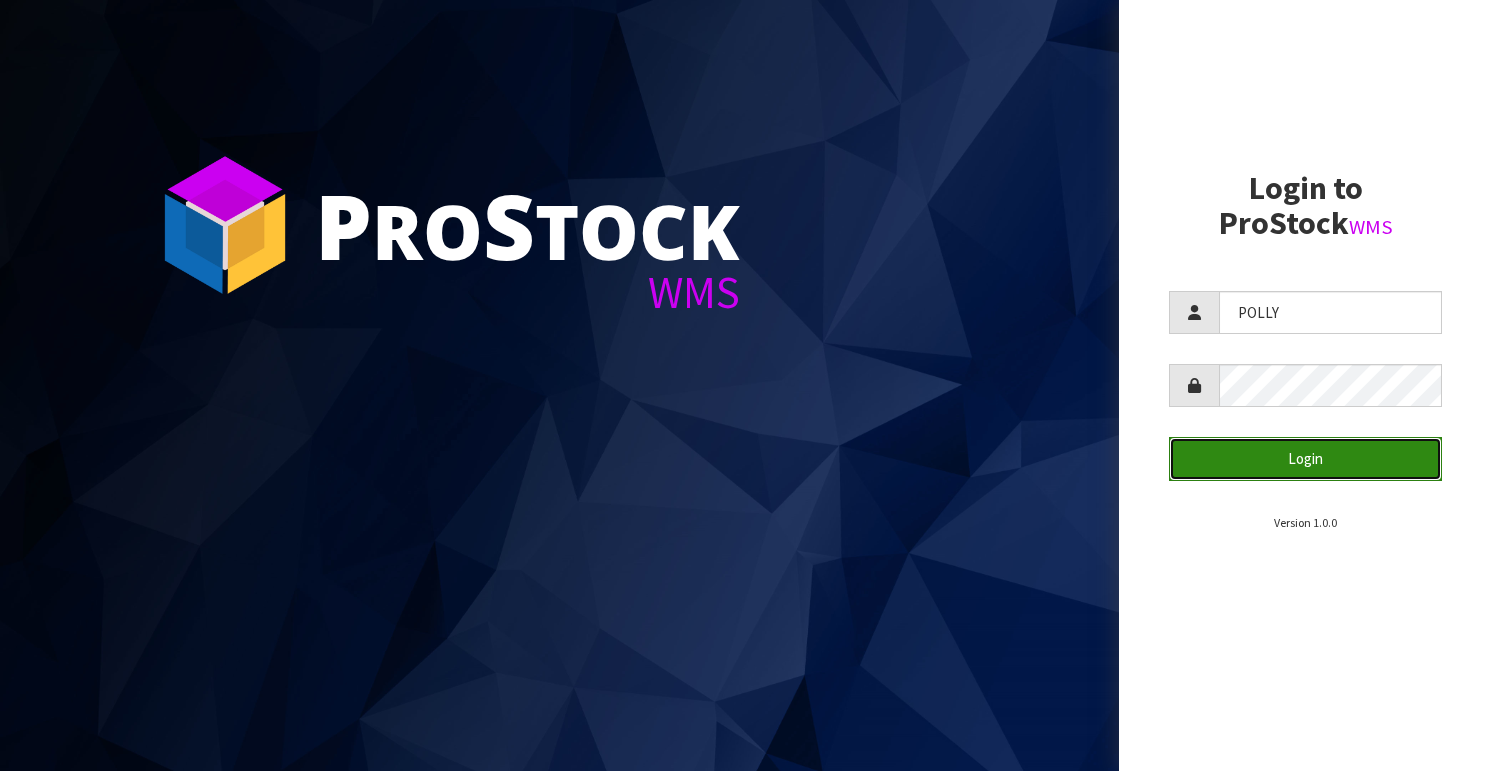 click on "Login" at bounding box center [1305, 458] 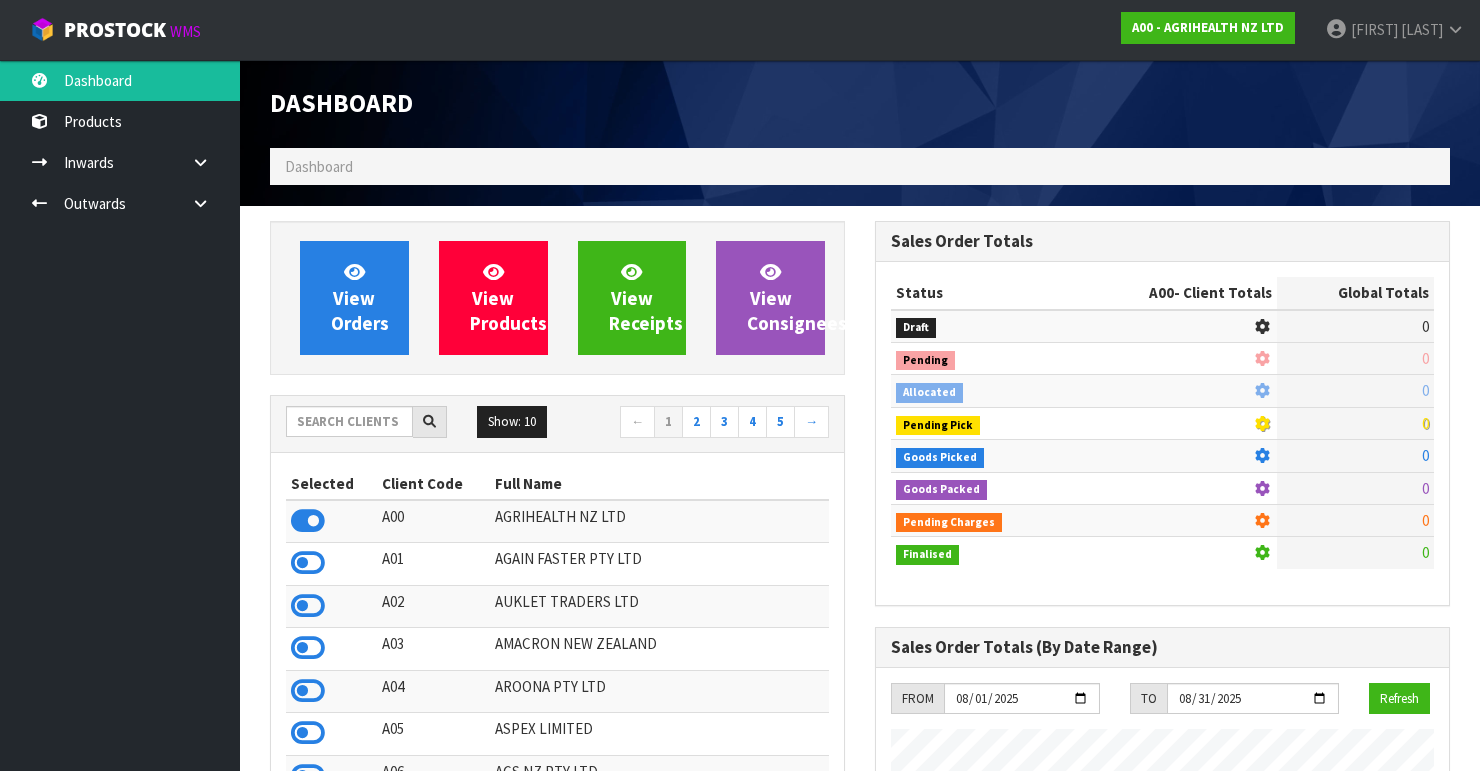 scroll, scrollTop: 998491, scrollLeft: 999395, axis: both 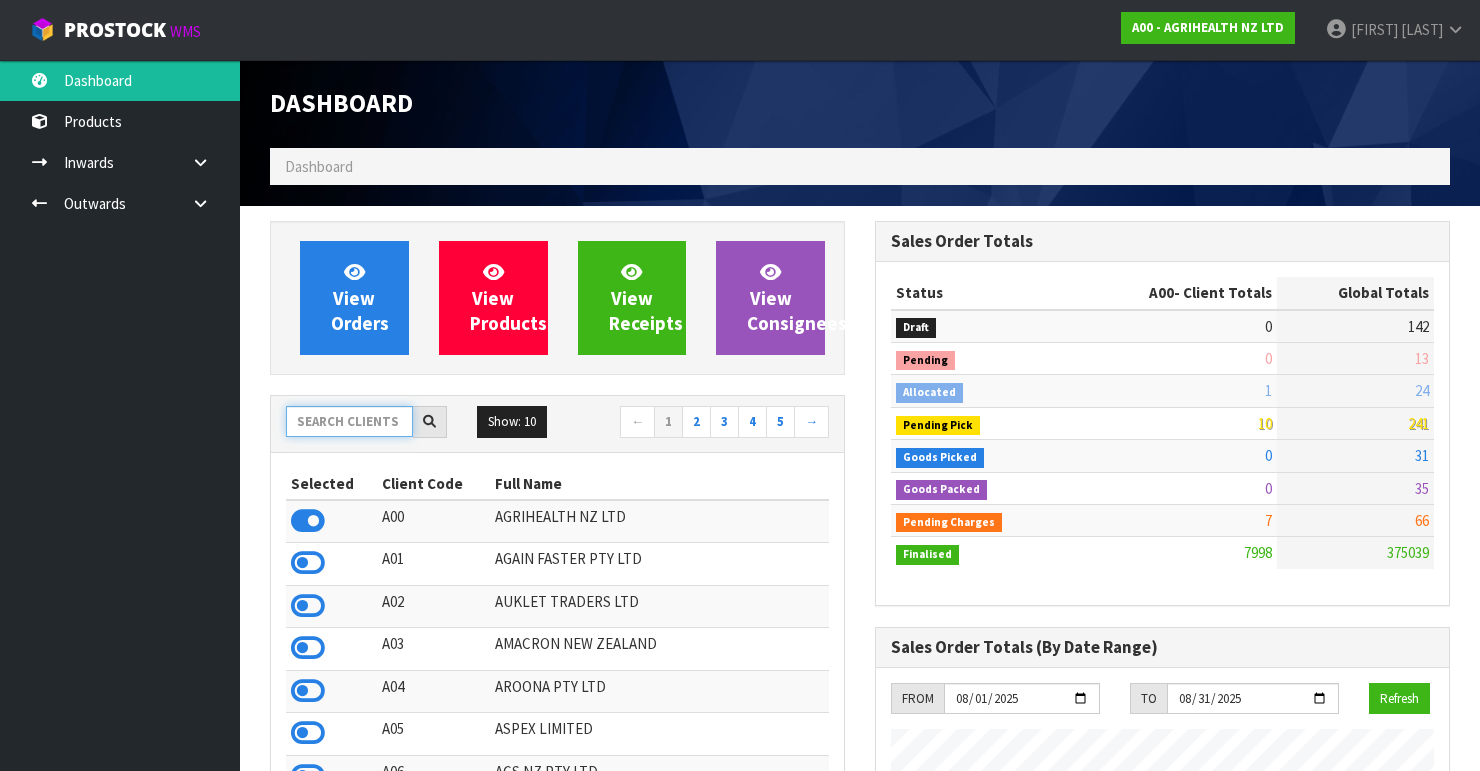 click at bounding box center (349, 421) 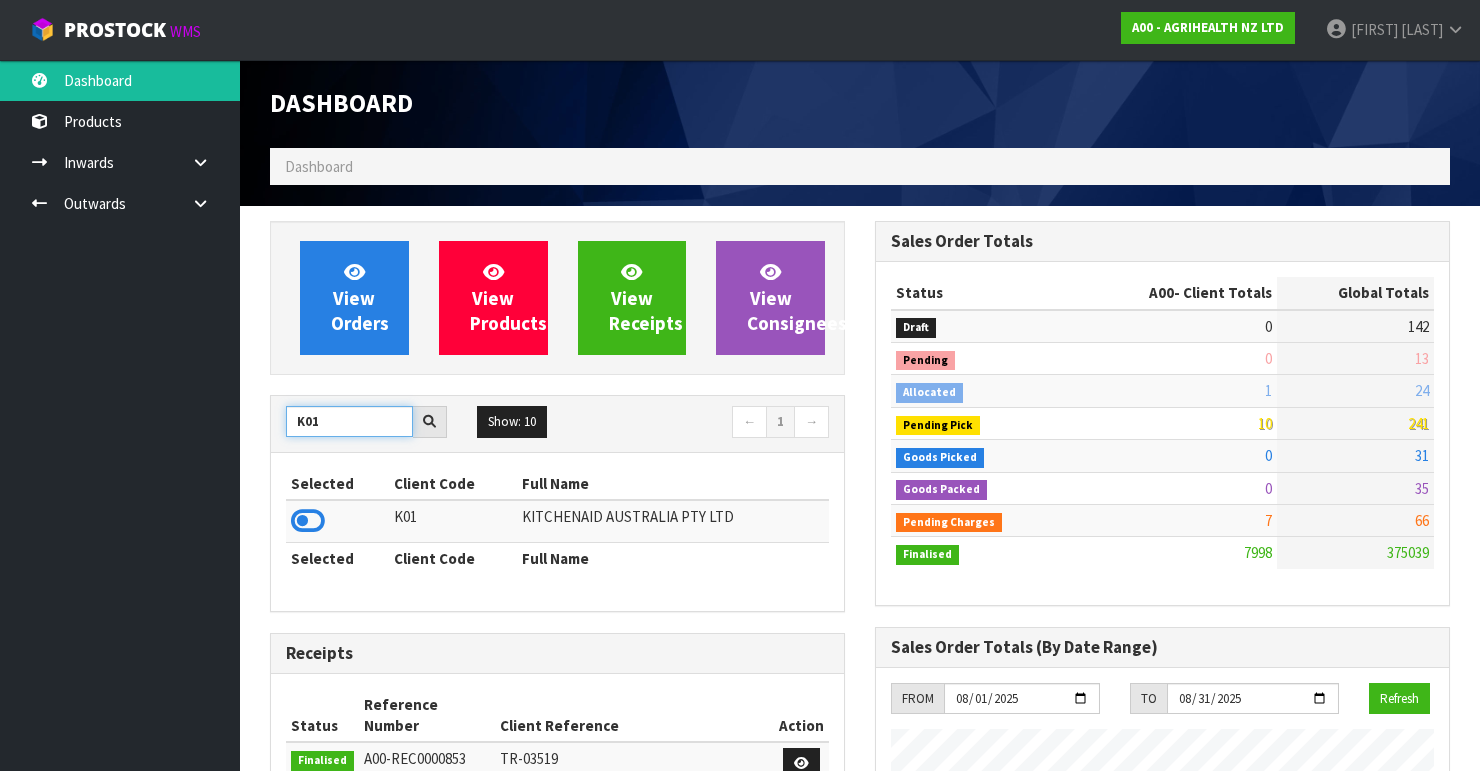 type on "K01" 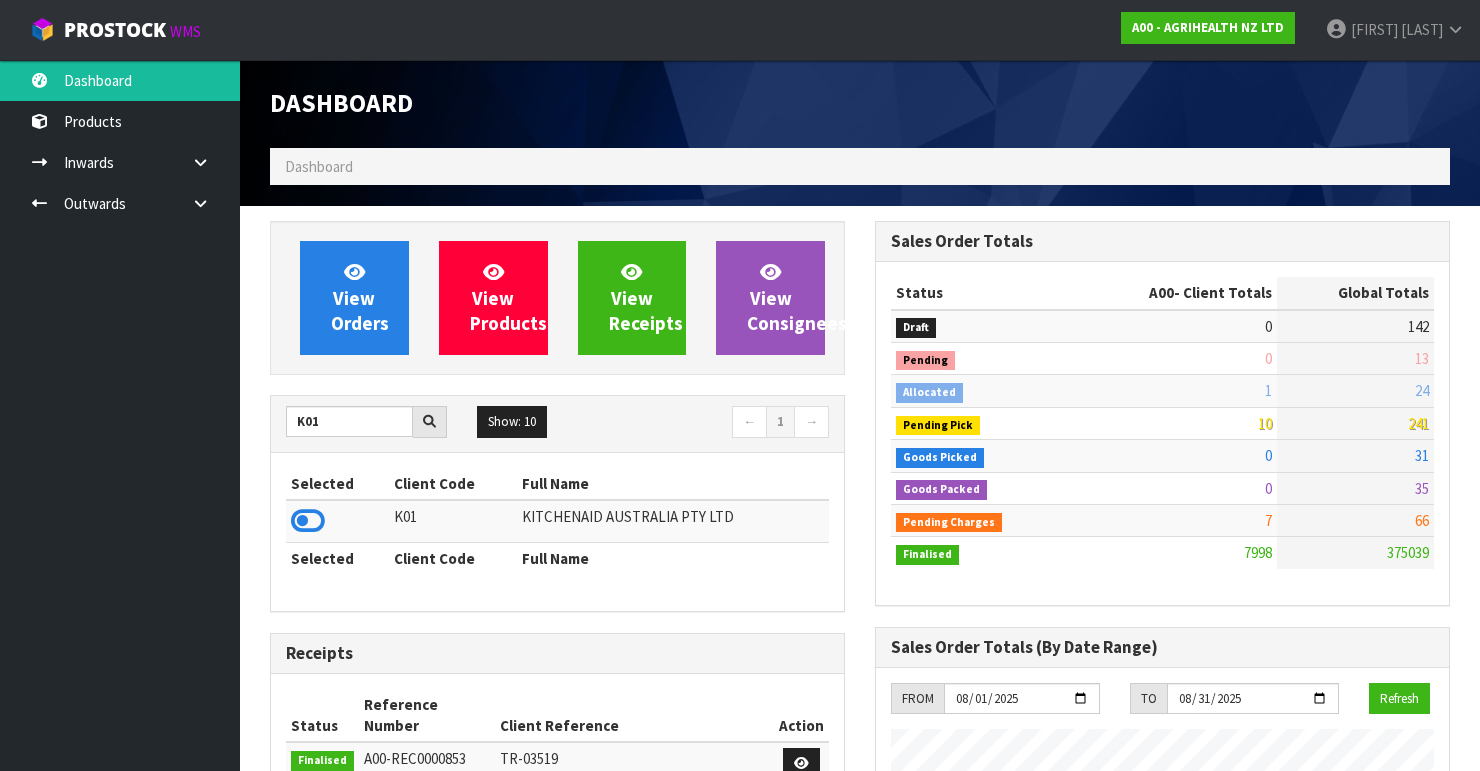 click on "Selected
Client Code
Full Name
K01
KITCHENAIDAUSTRALIA PTY LTD
Selected
Client Code
Full Name" at bounding box center (557, 532) 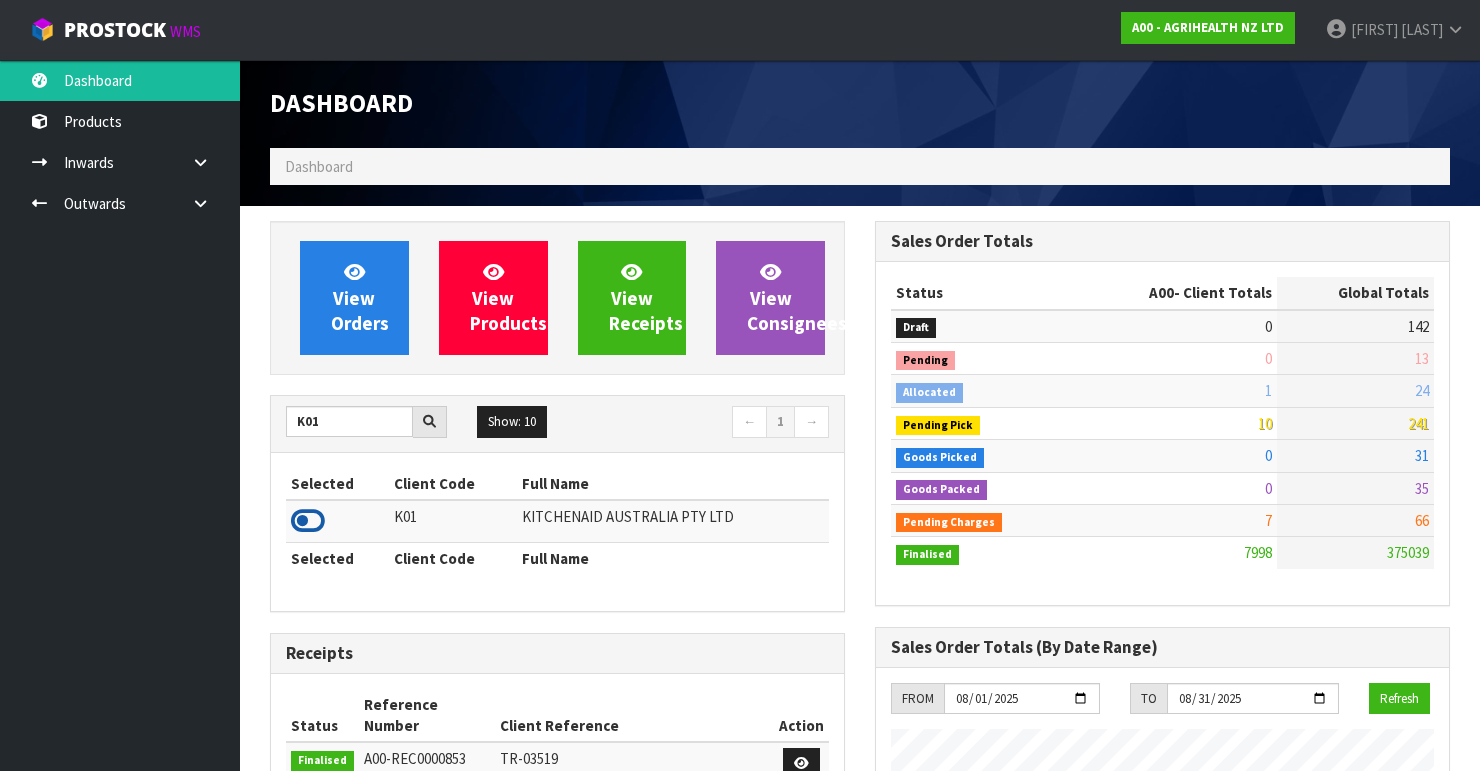 click at bounding box center (308, 521) 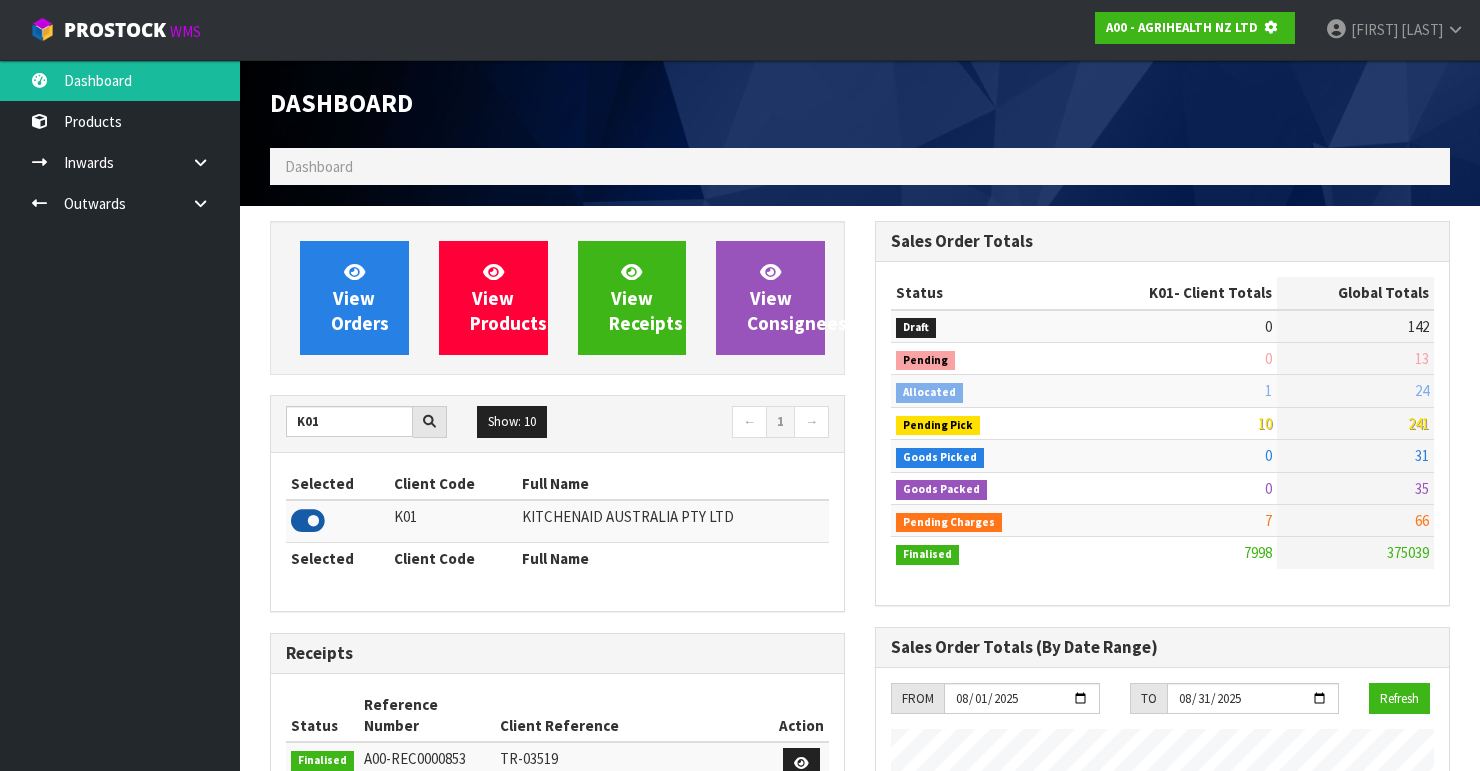 scroll, scrollTop: 1242, scrollLeft: 605, axis: both 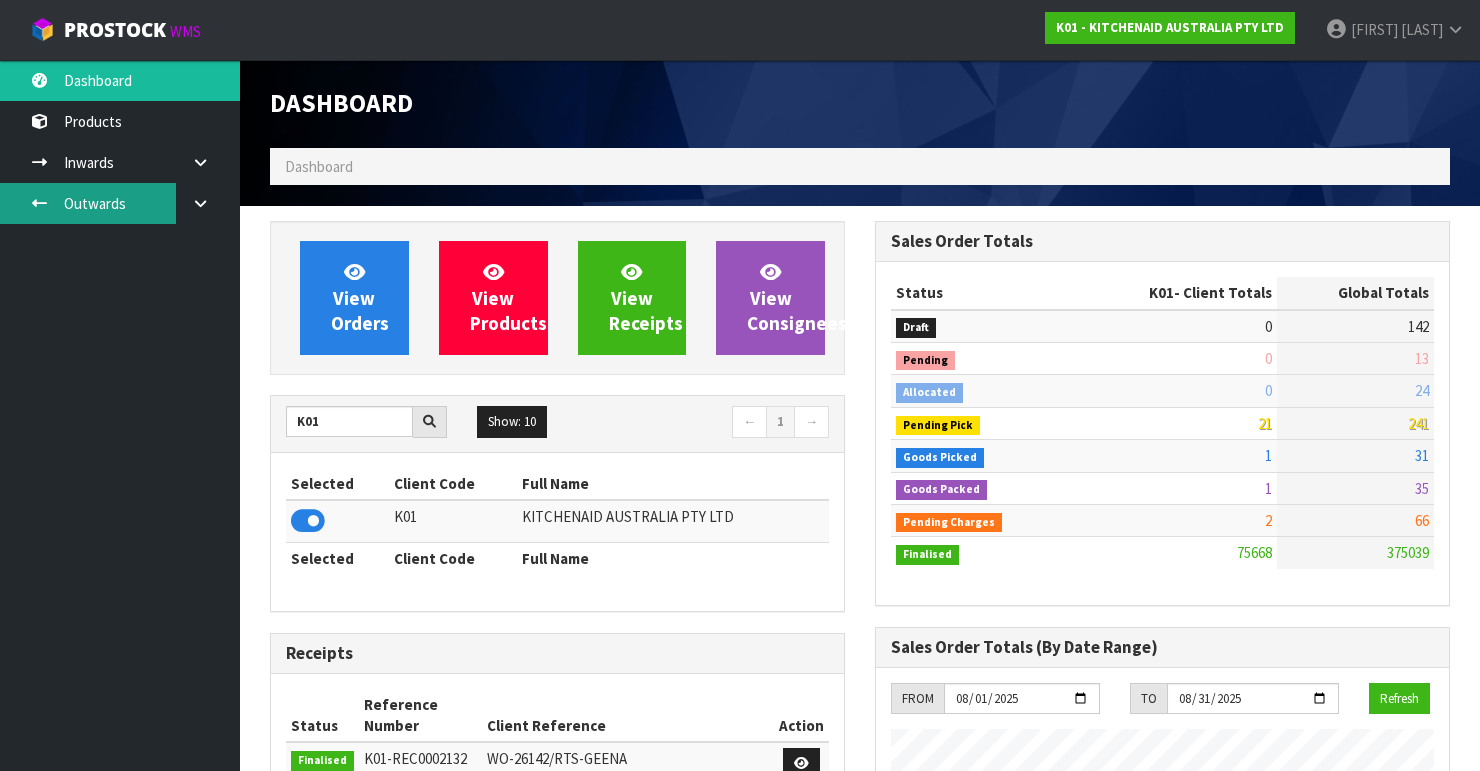 click on "Outwards" at bounding box center (120, 203) 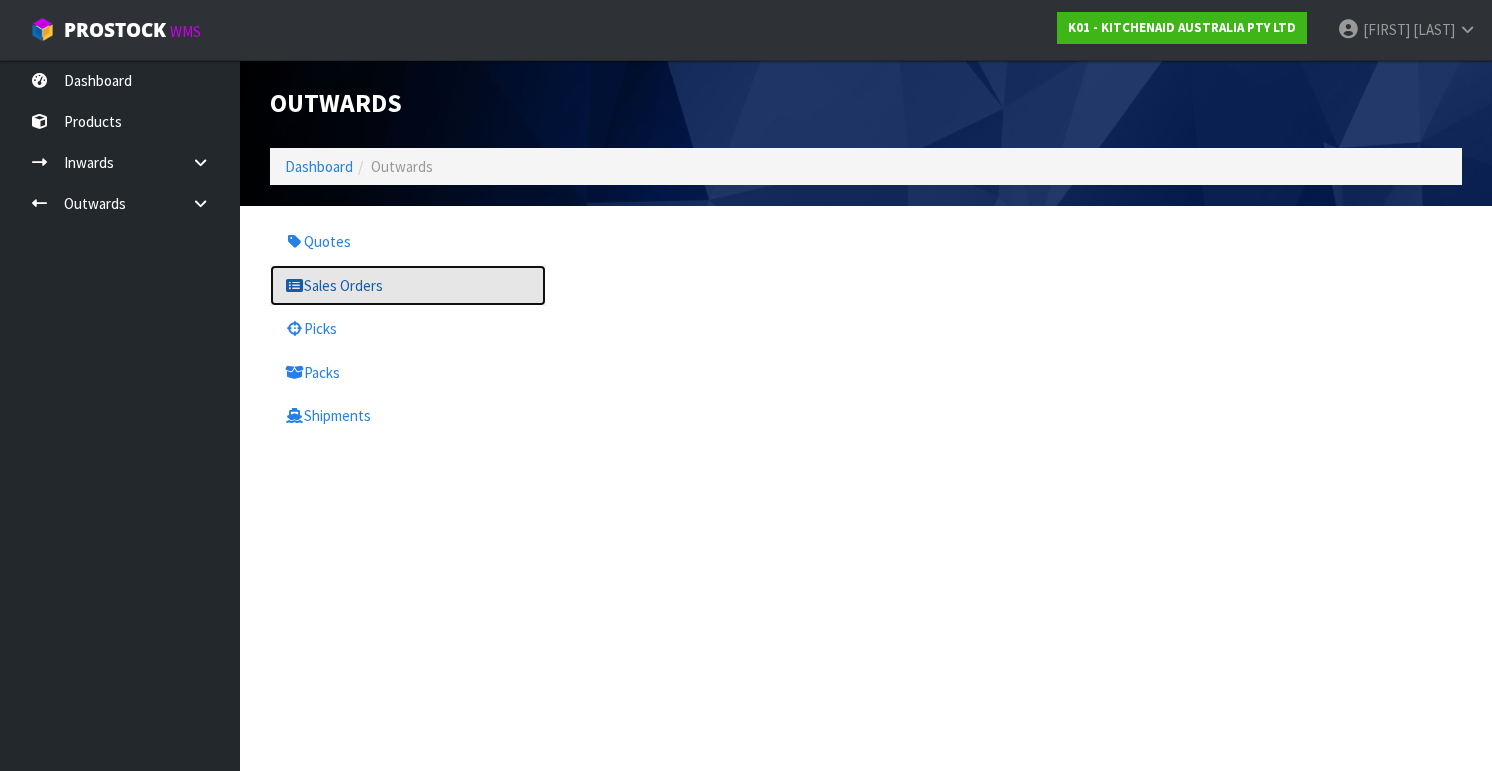 click on "Sales Orders" at bounding box center [408, 285] 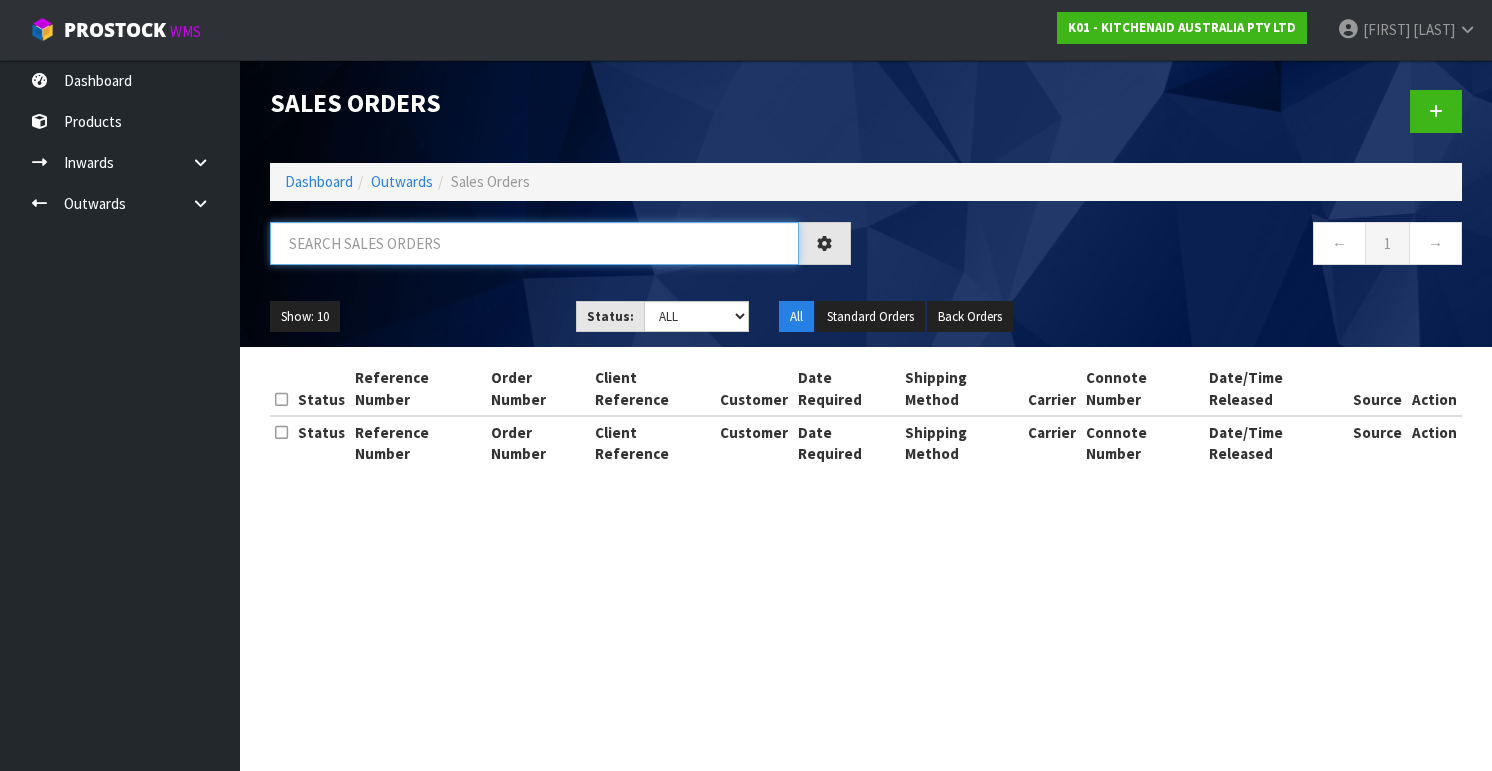 click at bounding box center [534, 243] 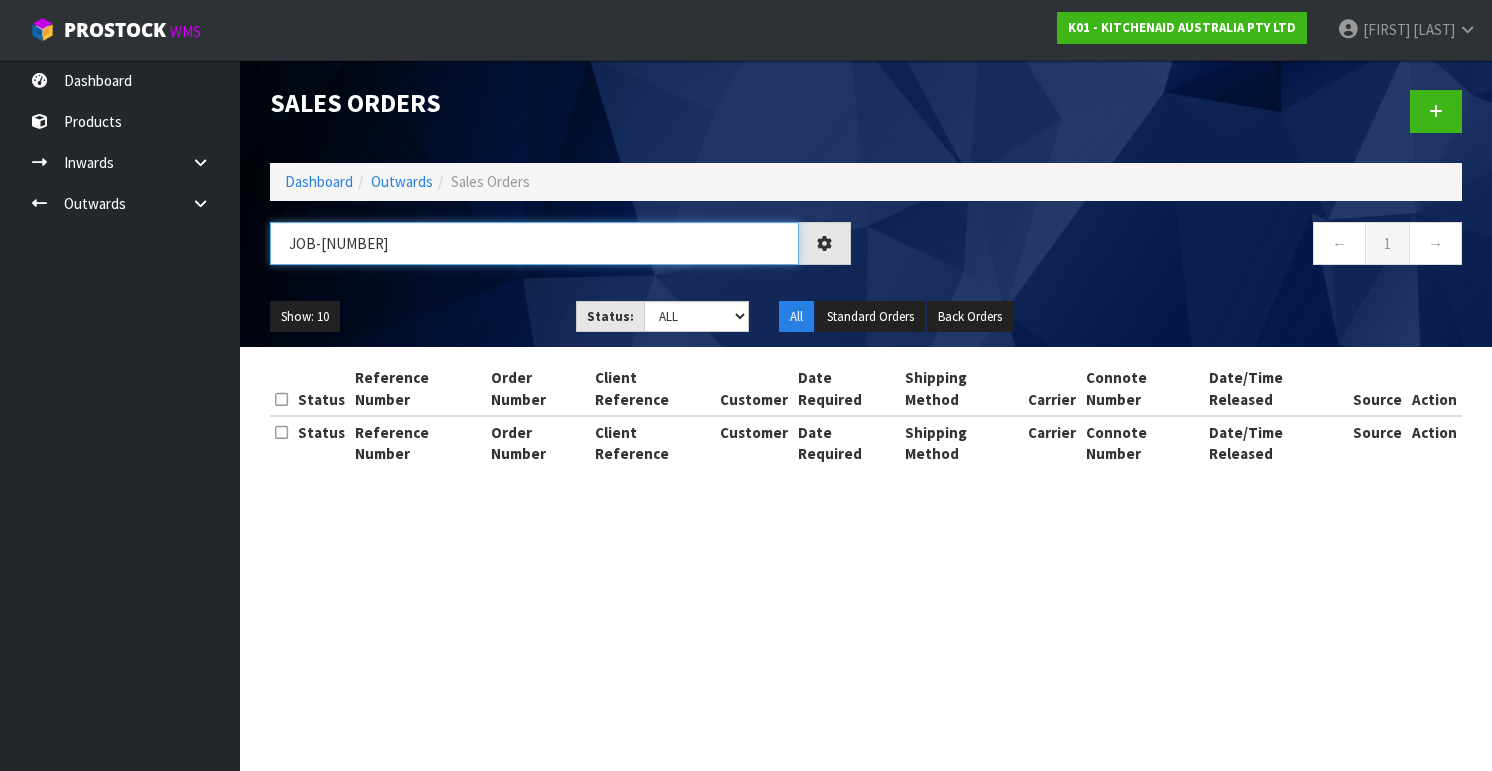 type on "JOB-0405845" 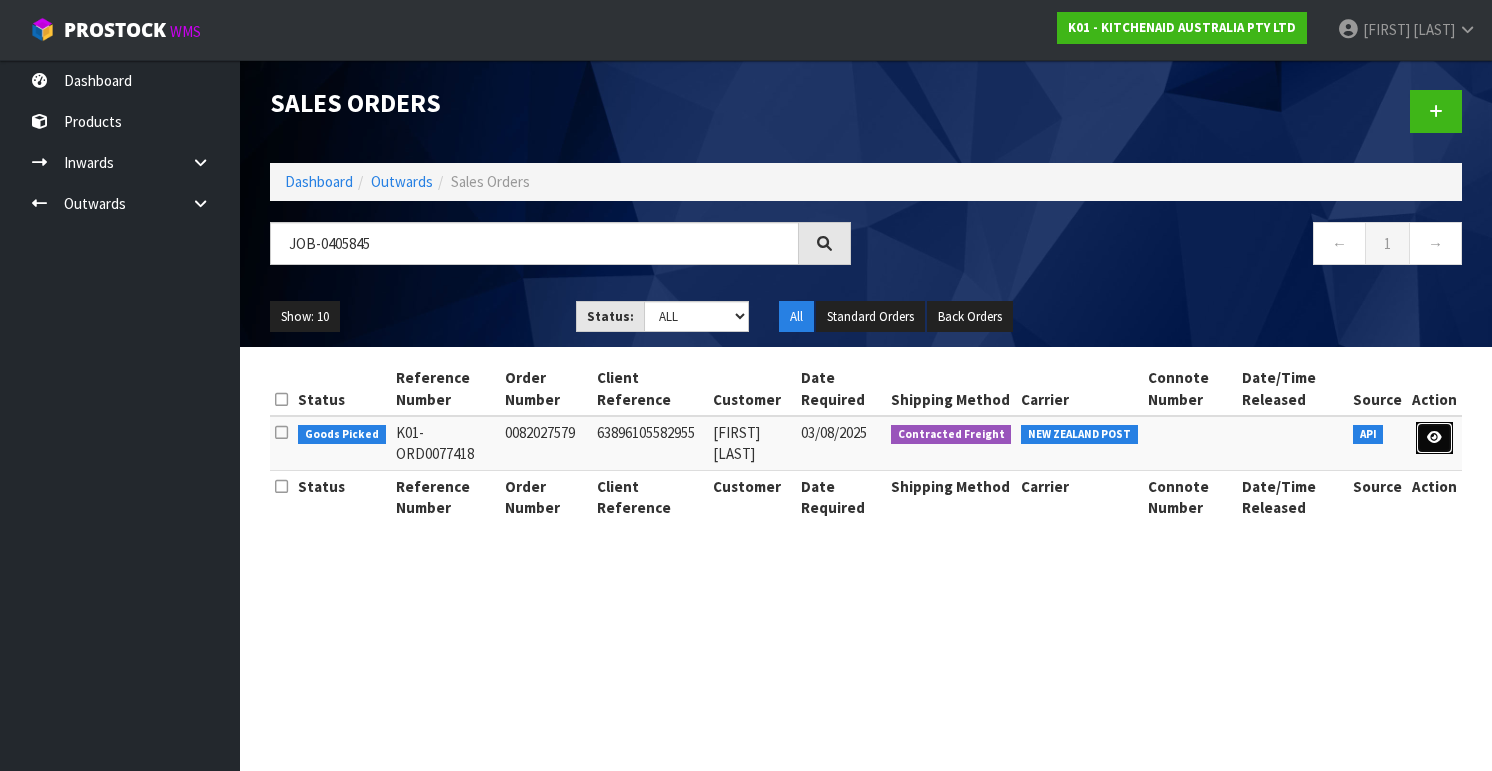 click at bounding box center [1434, 437] 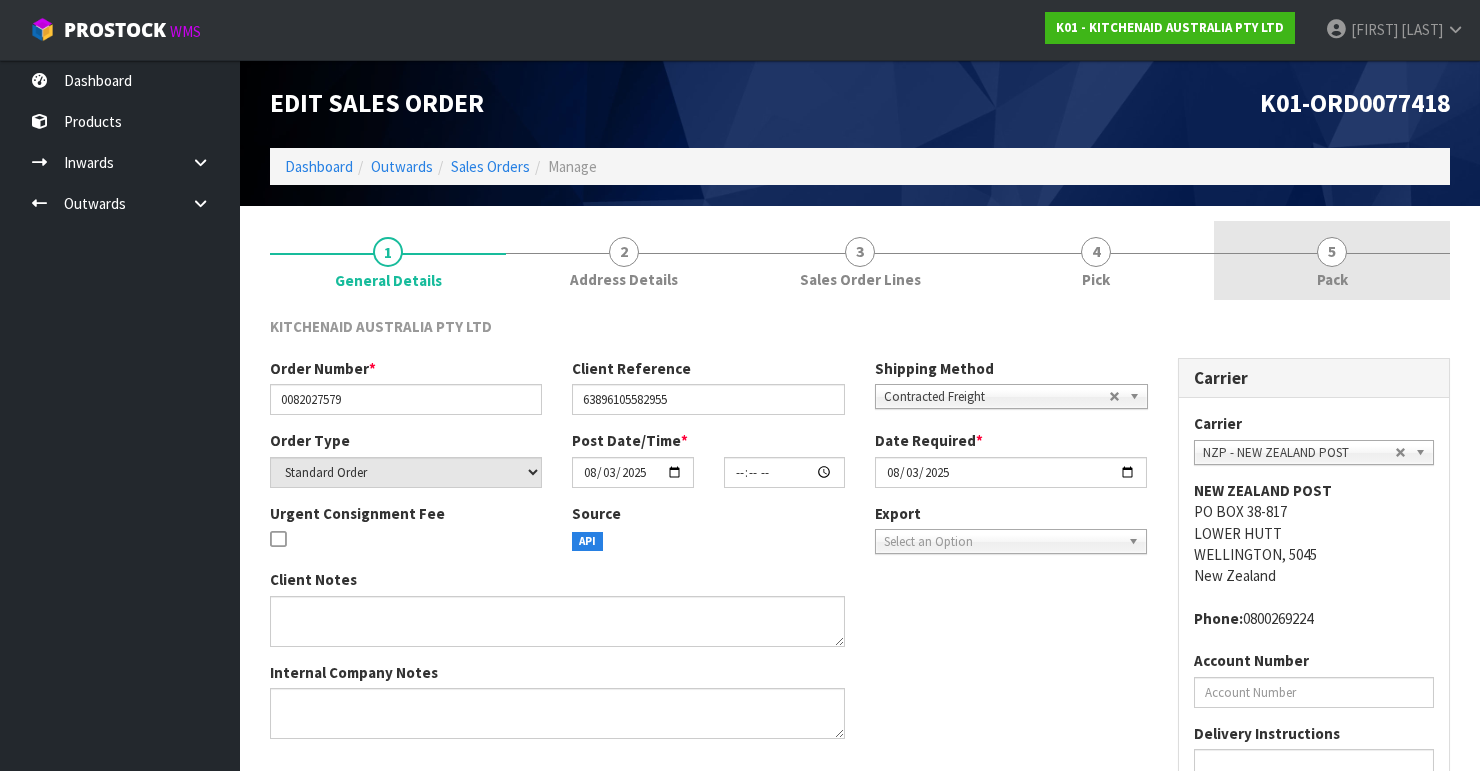 click on "5" at bounding box center (1332, 252) 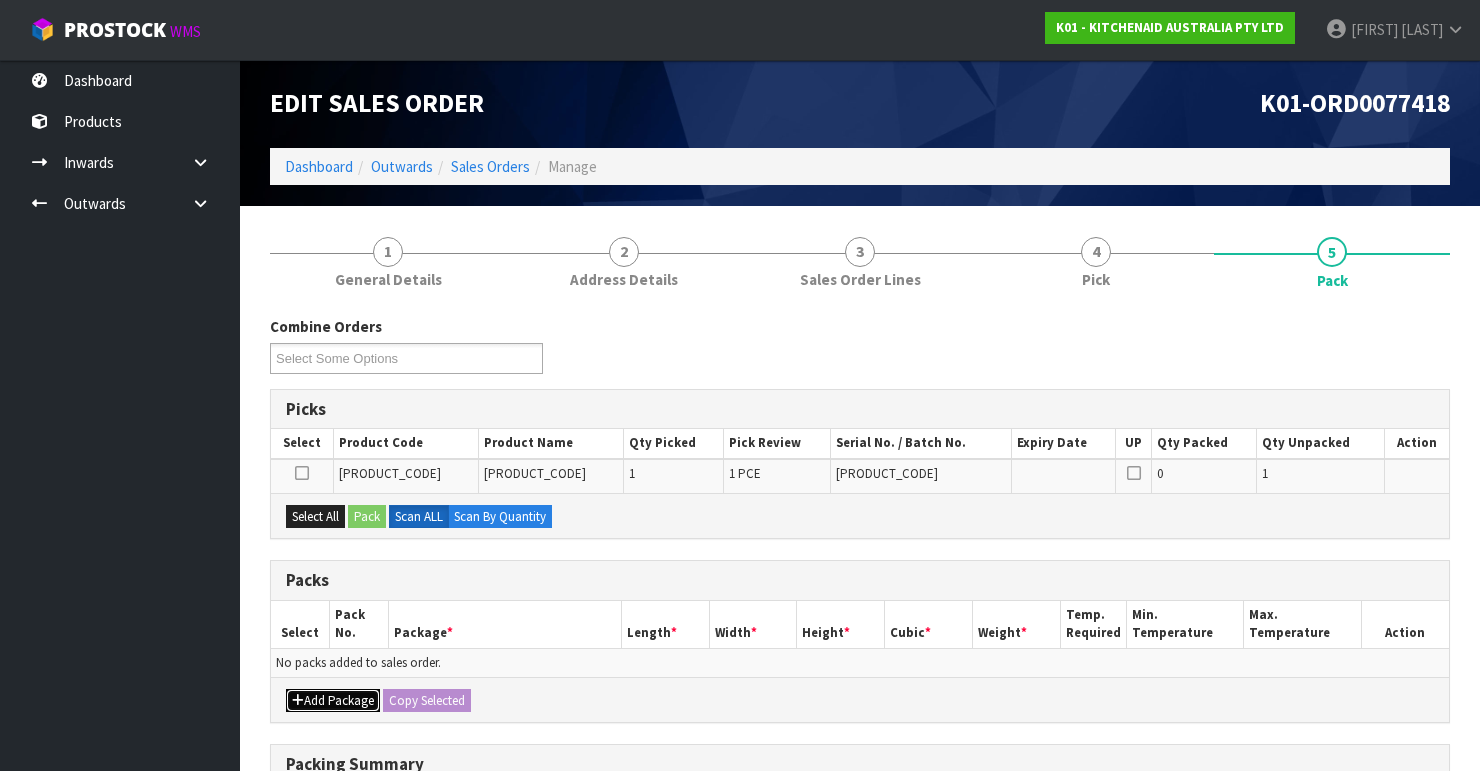 click on "Add Package" at bounding box center [333, 701] 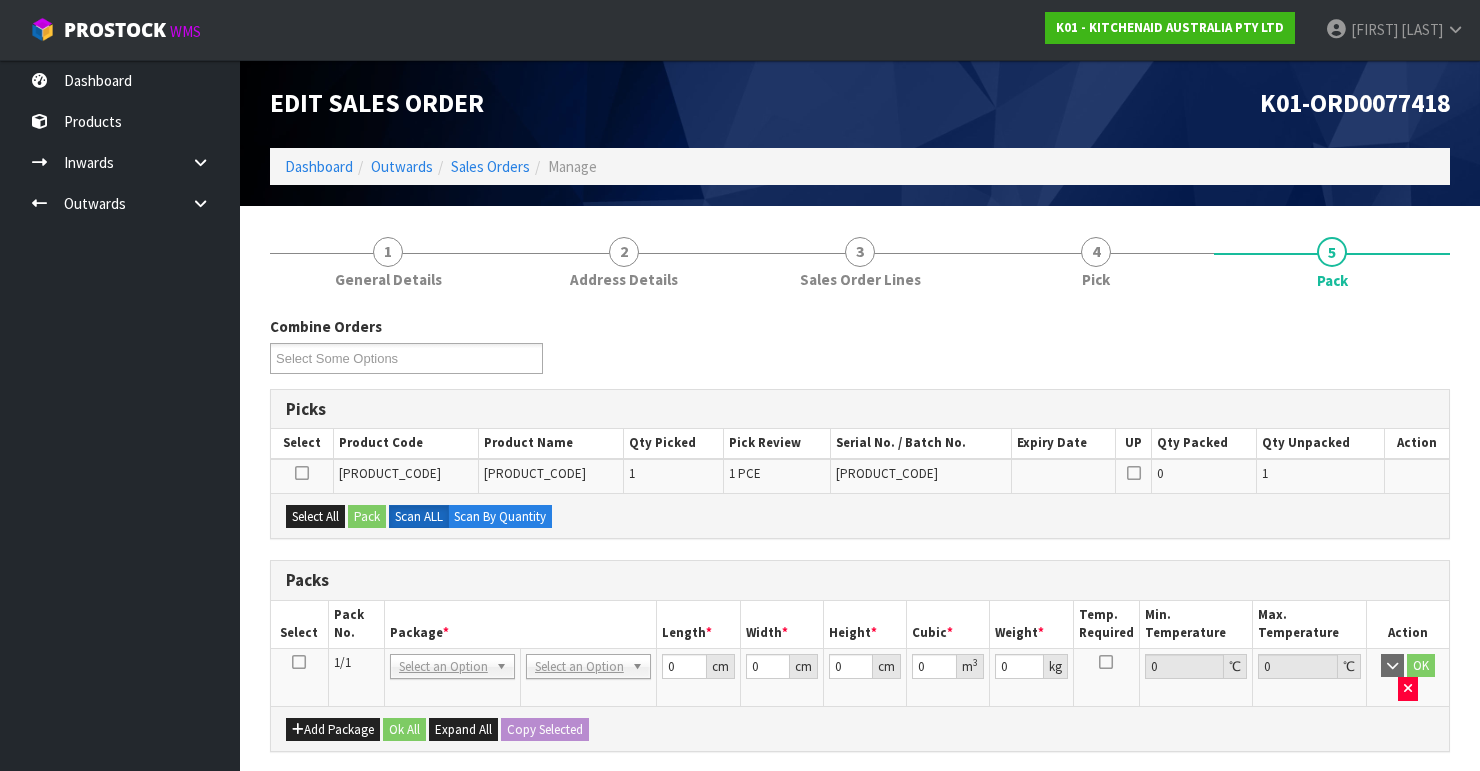 click at bounding box center [299, 662] 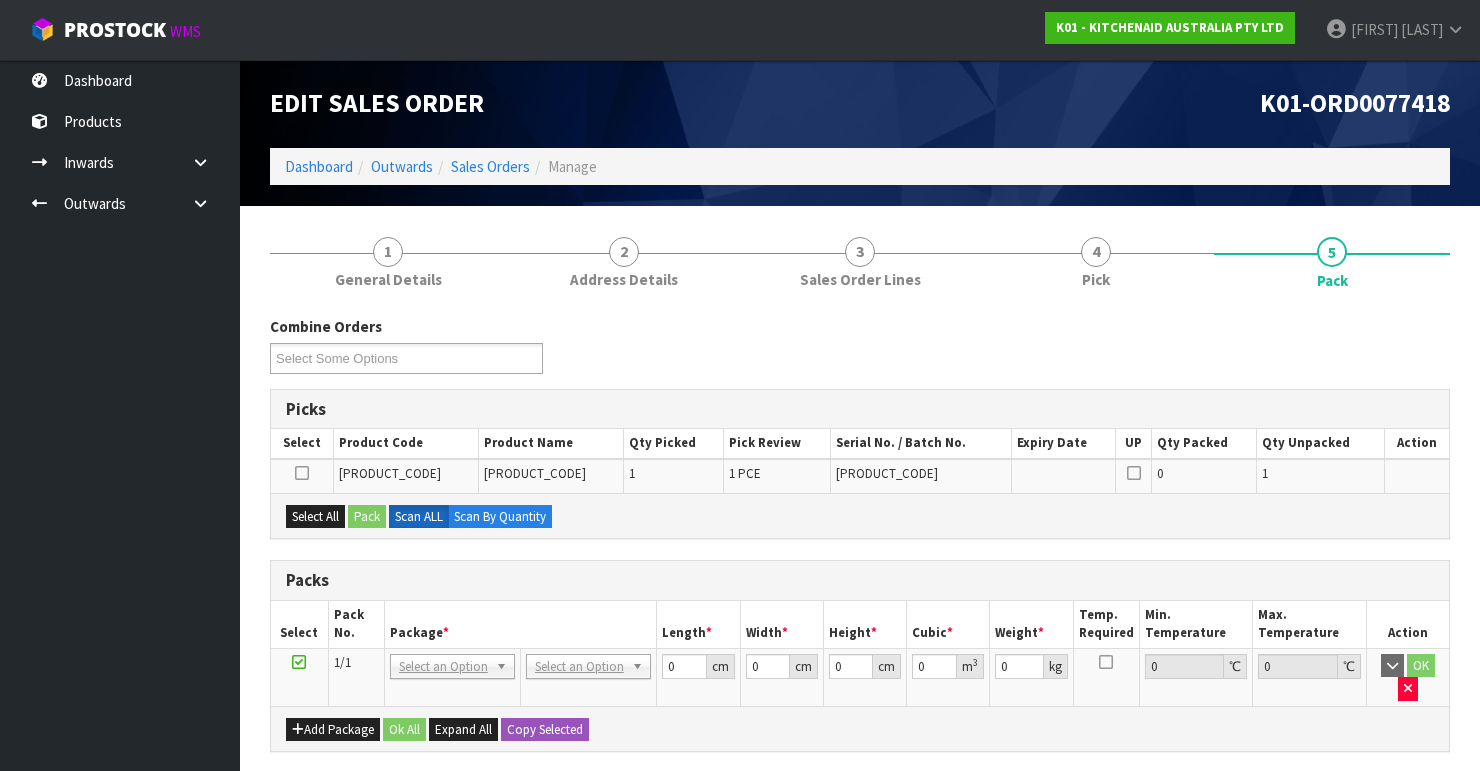scroll, scrollTop: 240, scrollLeft: 0, axis: vertical 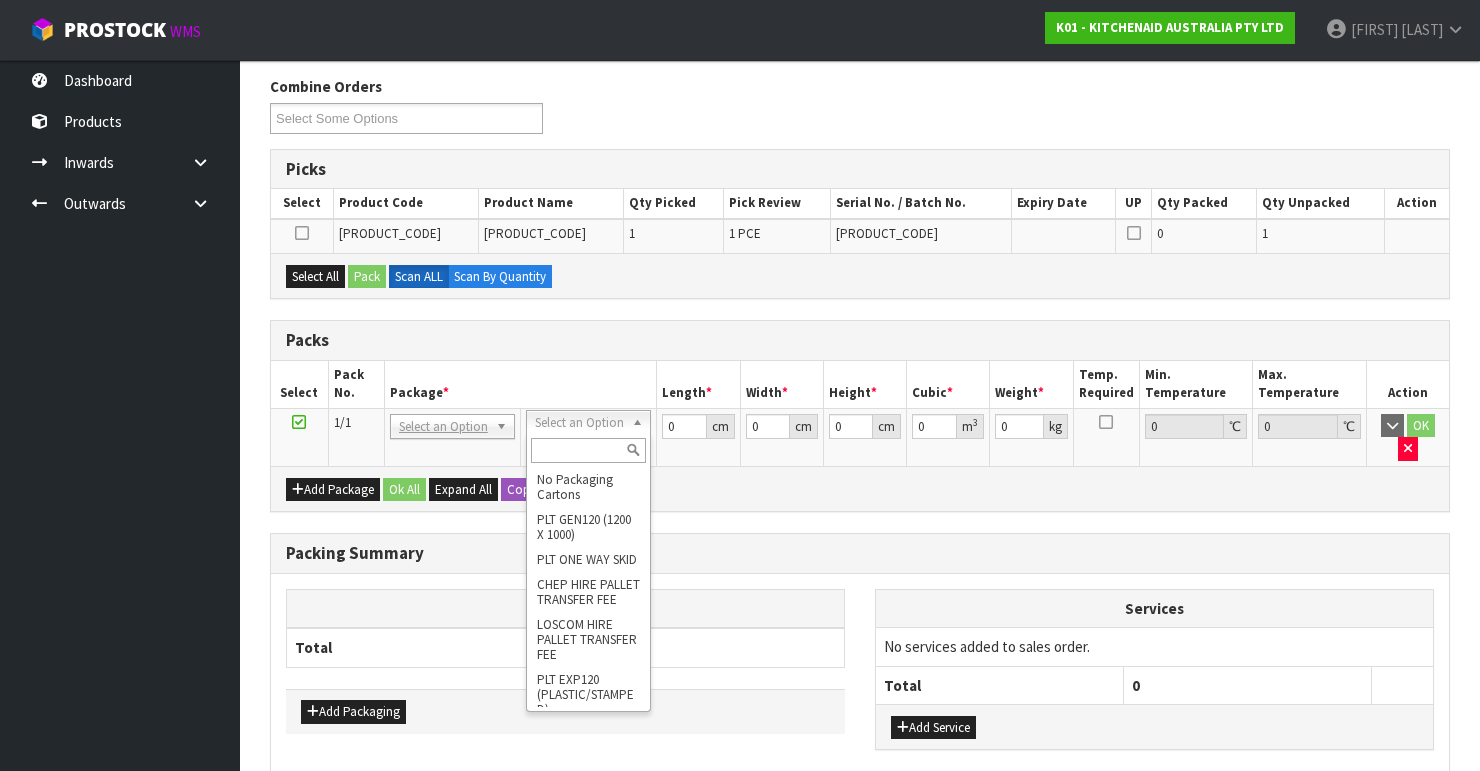 click at bounding box center [588, 450] 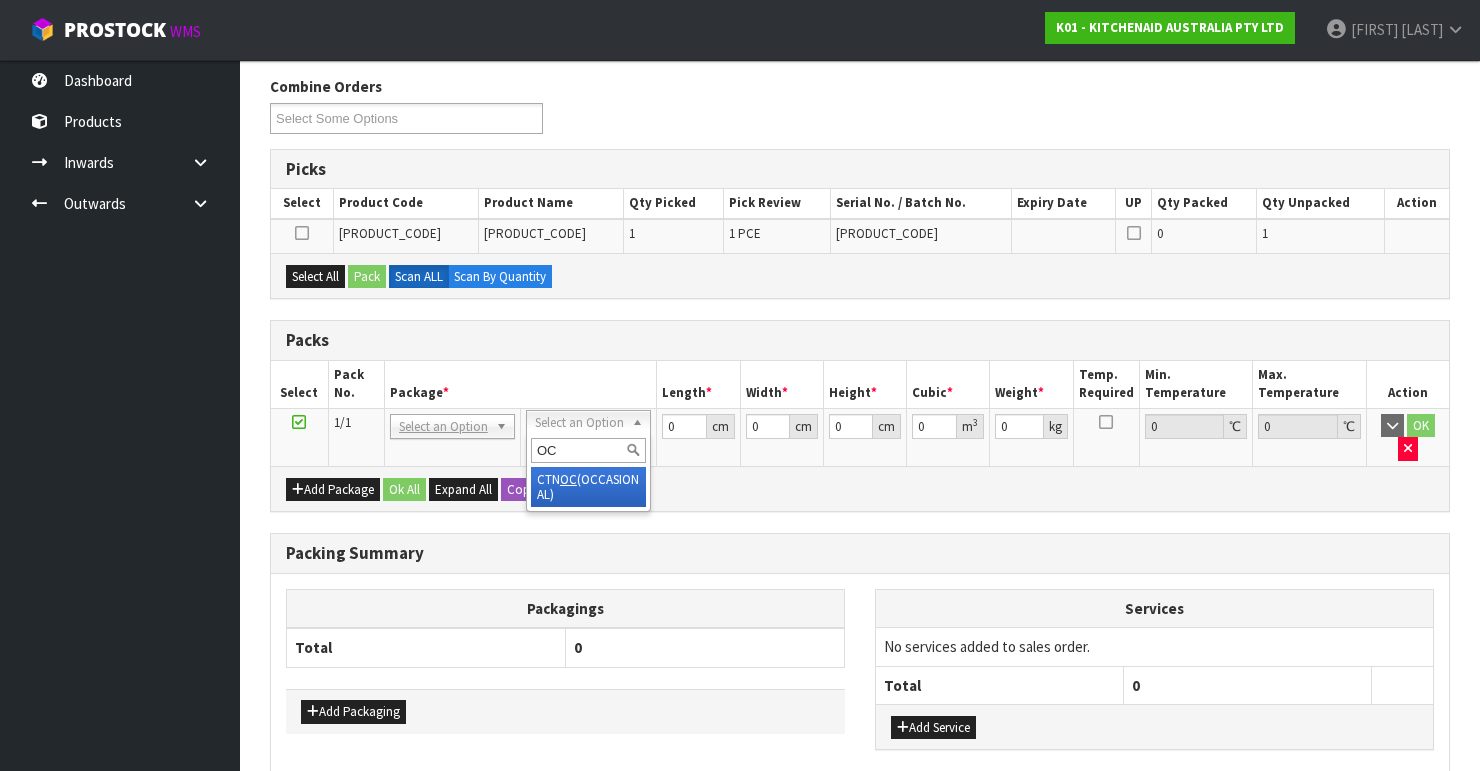 type on "OC" 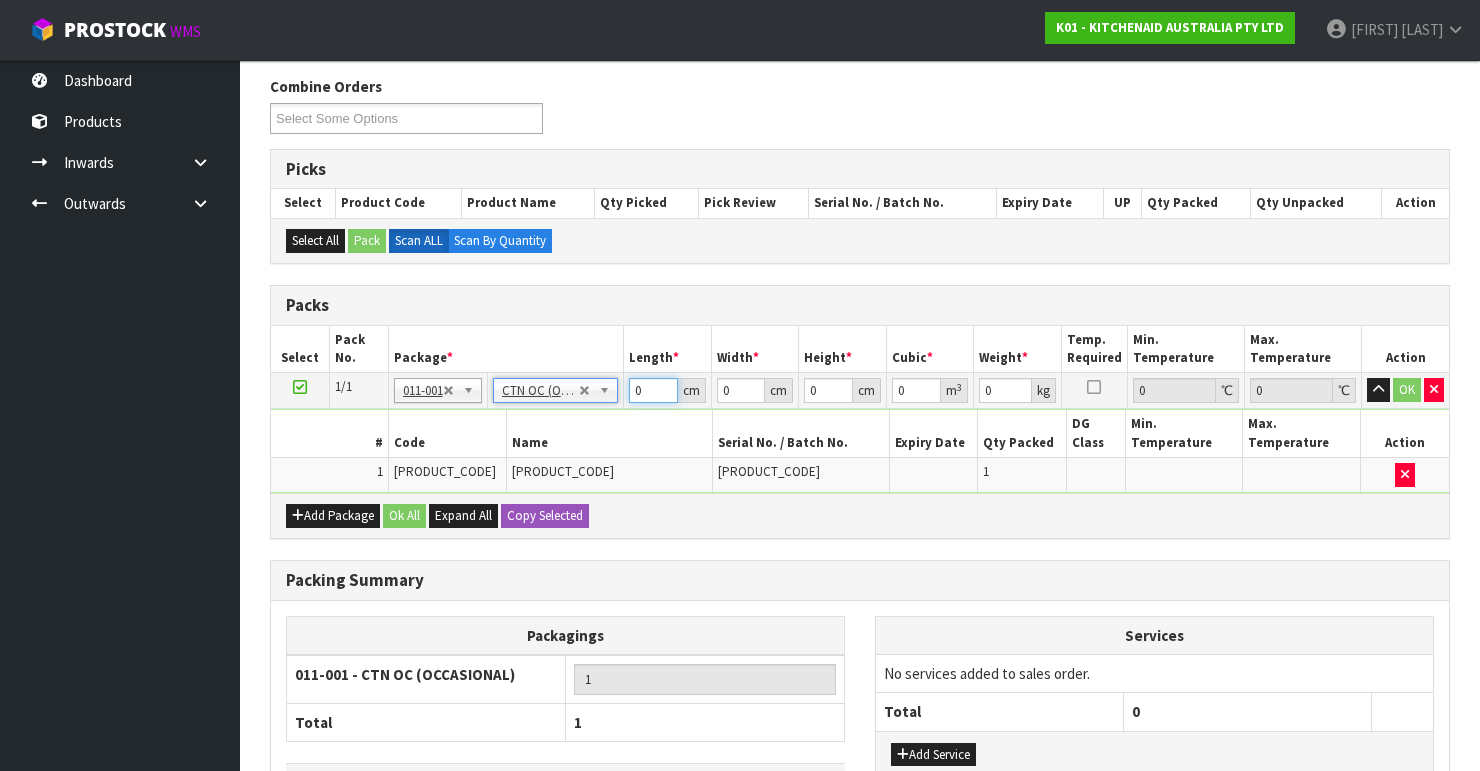 drag, startPoint x: 642, startPoint y: 387, endPoint x: 584, endPoint y: 388, distance: 58.00862 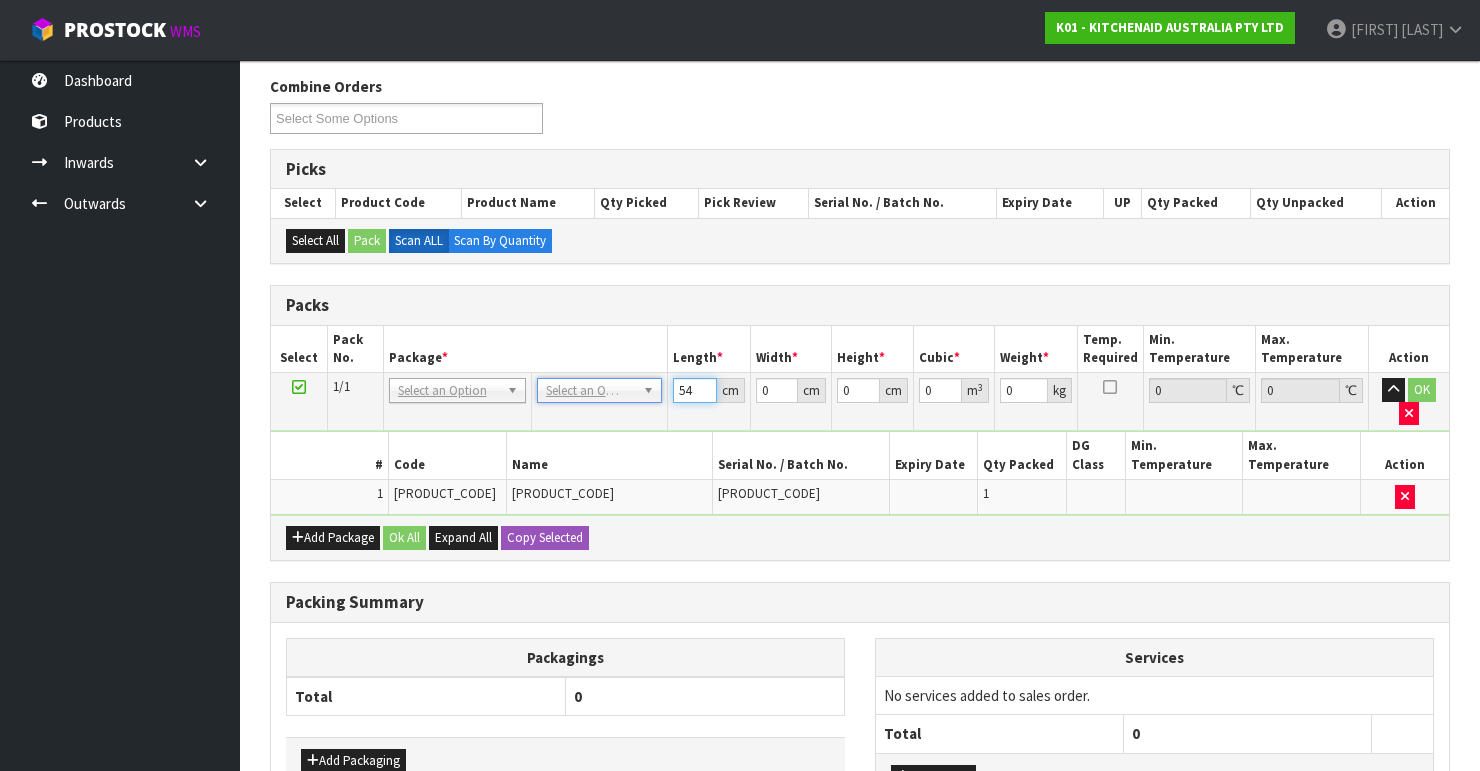 type on "54" 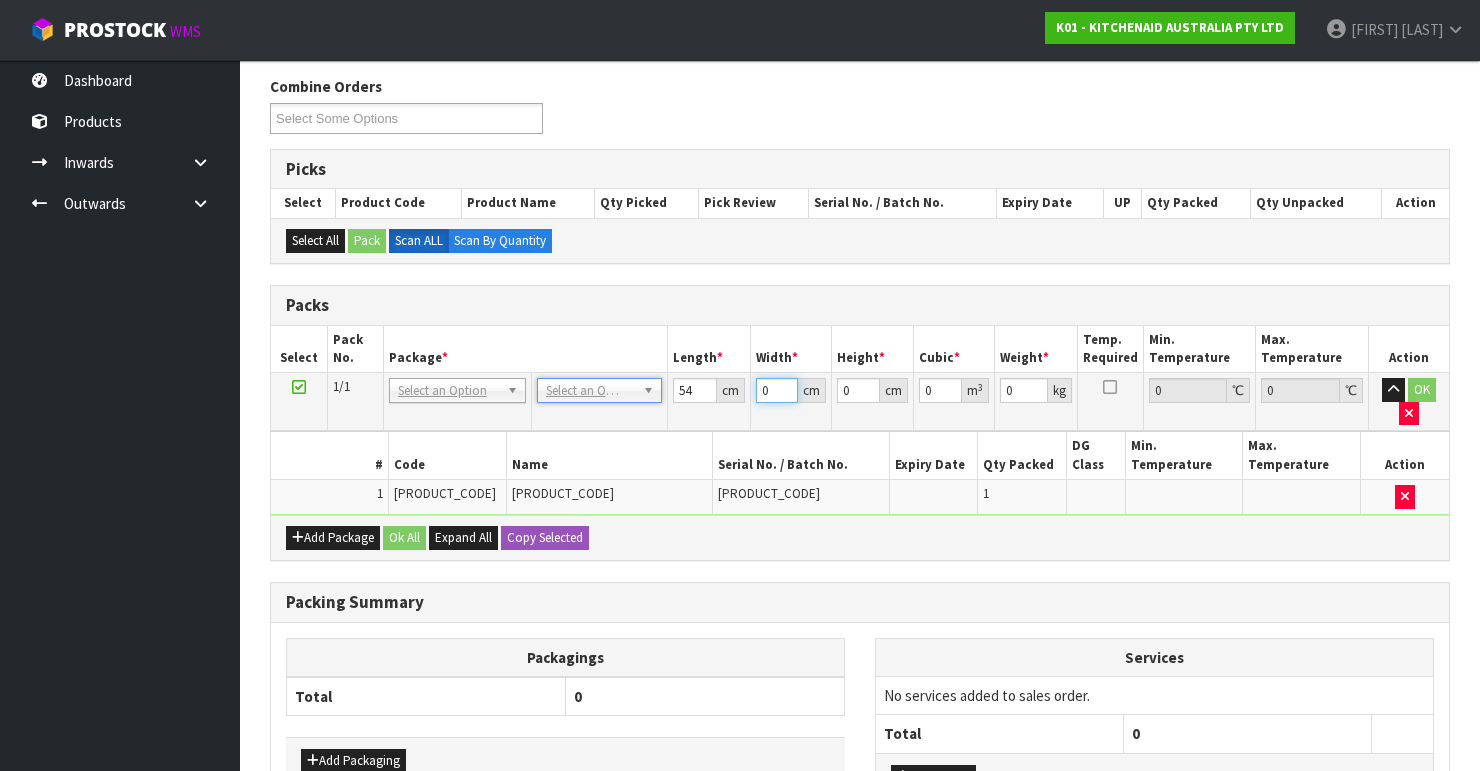 drag, startPoint x: 770, startPoint y: 387, endPoint x: 735, endPoint y: 392, distance: 35.35534 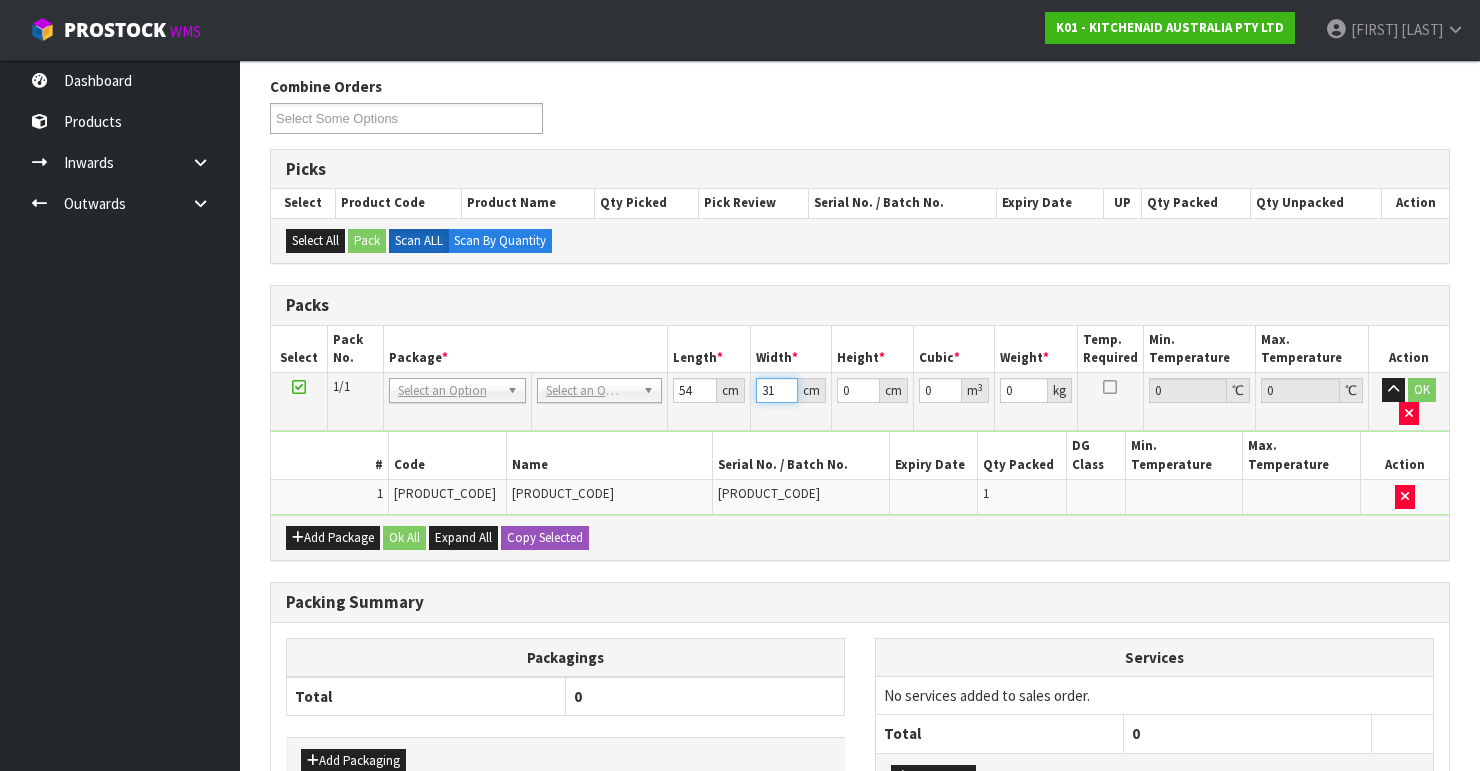 type on "31" 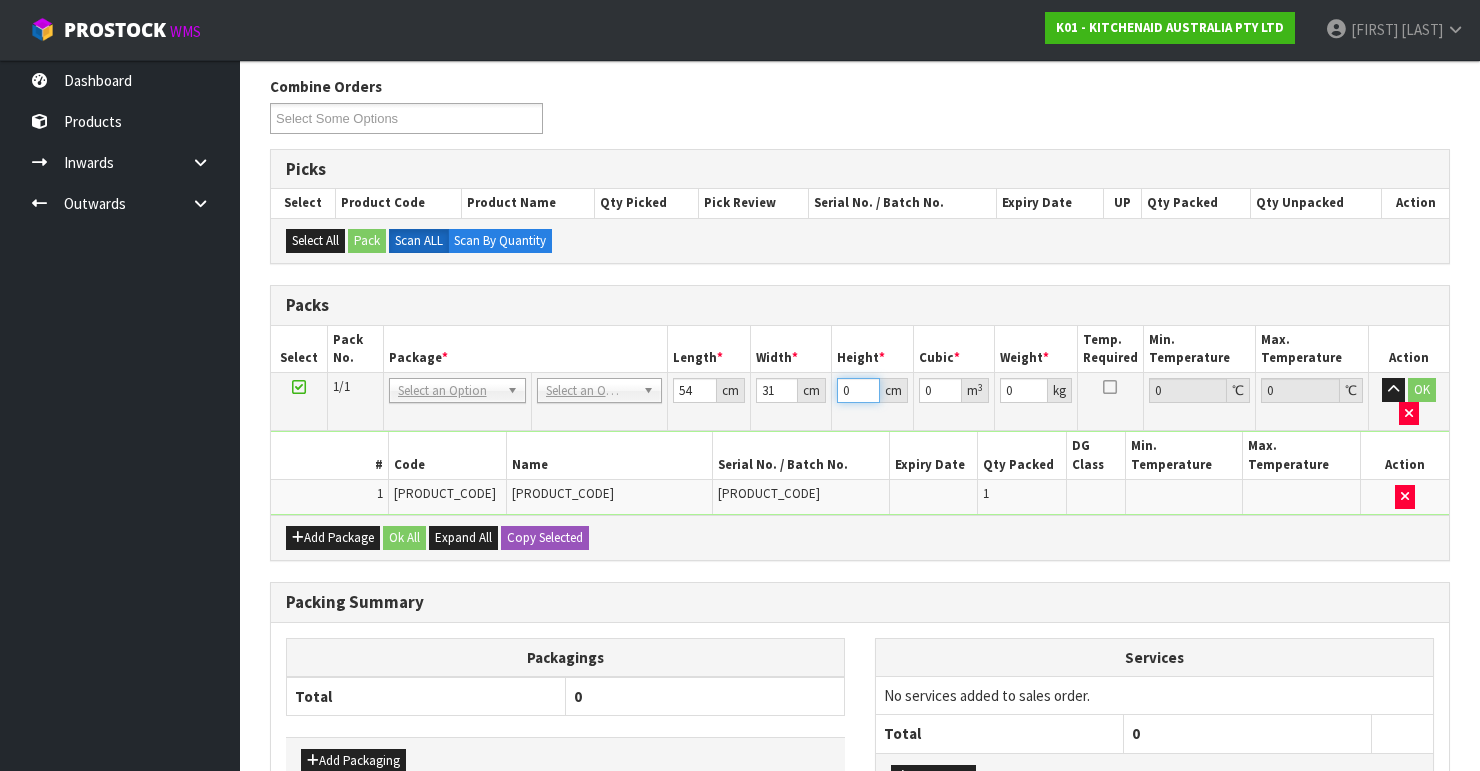 drag, startPoint x: 849, startPoint y: 388, endPoint x: 829, endPoint y: 388, distance: 20 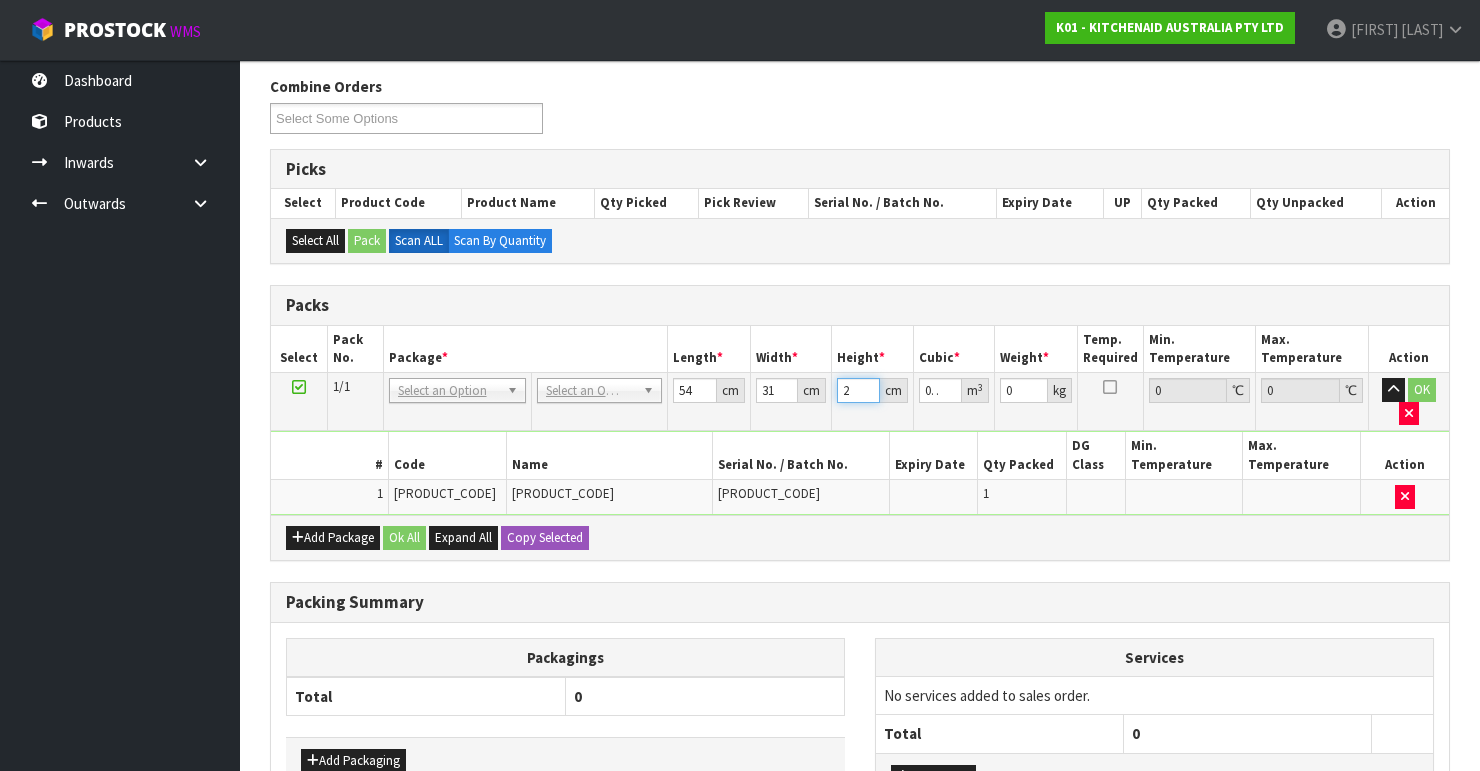type on "28" 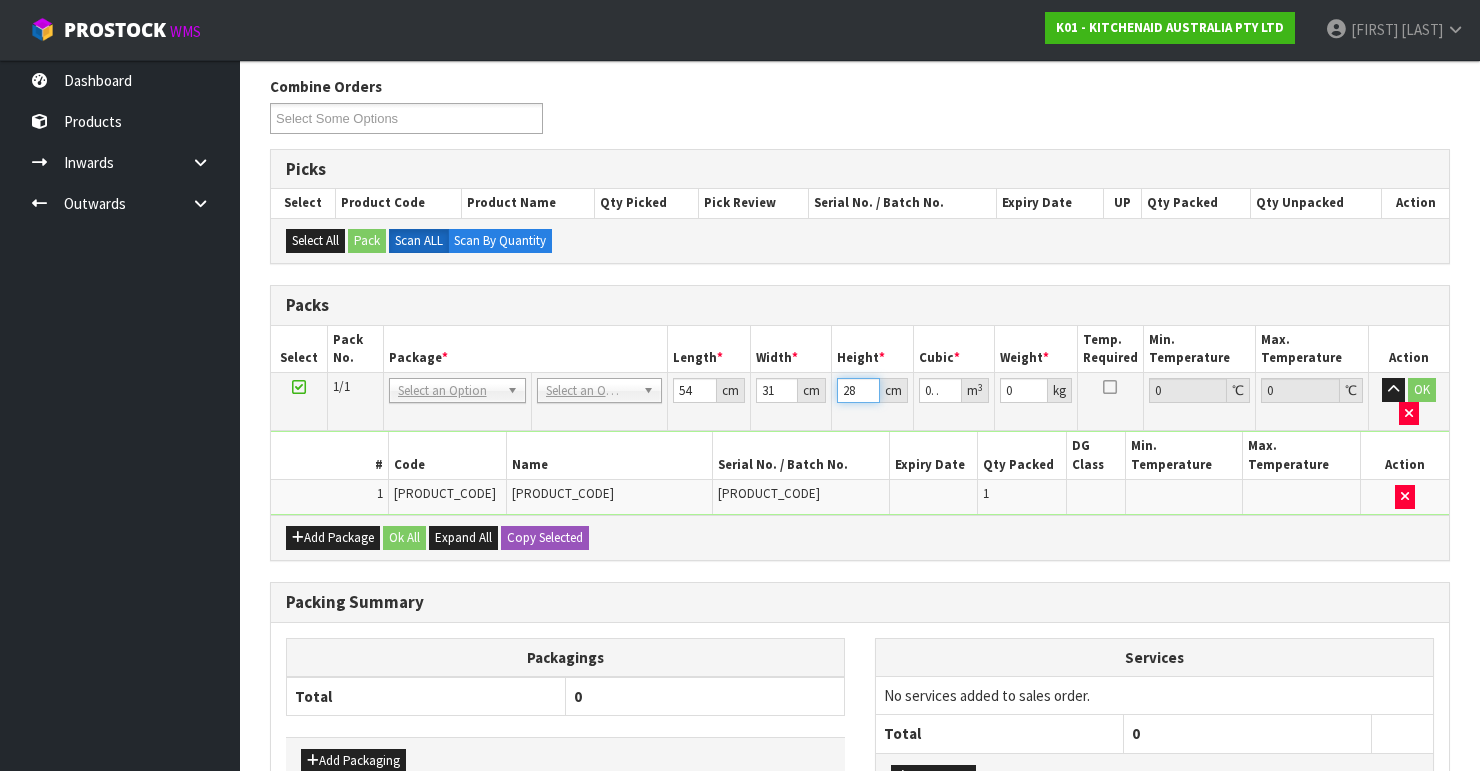 type on "28" 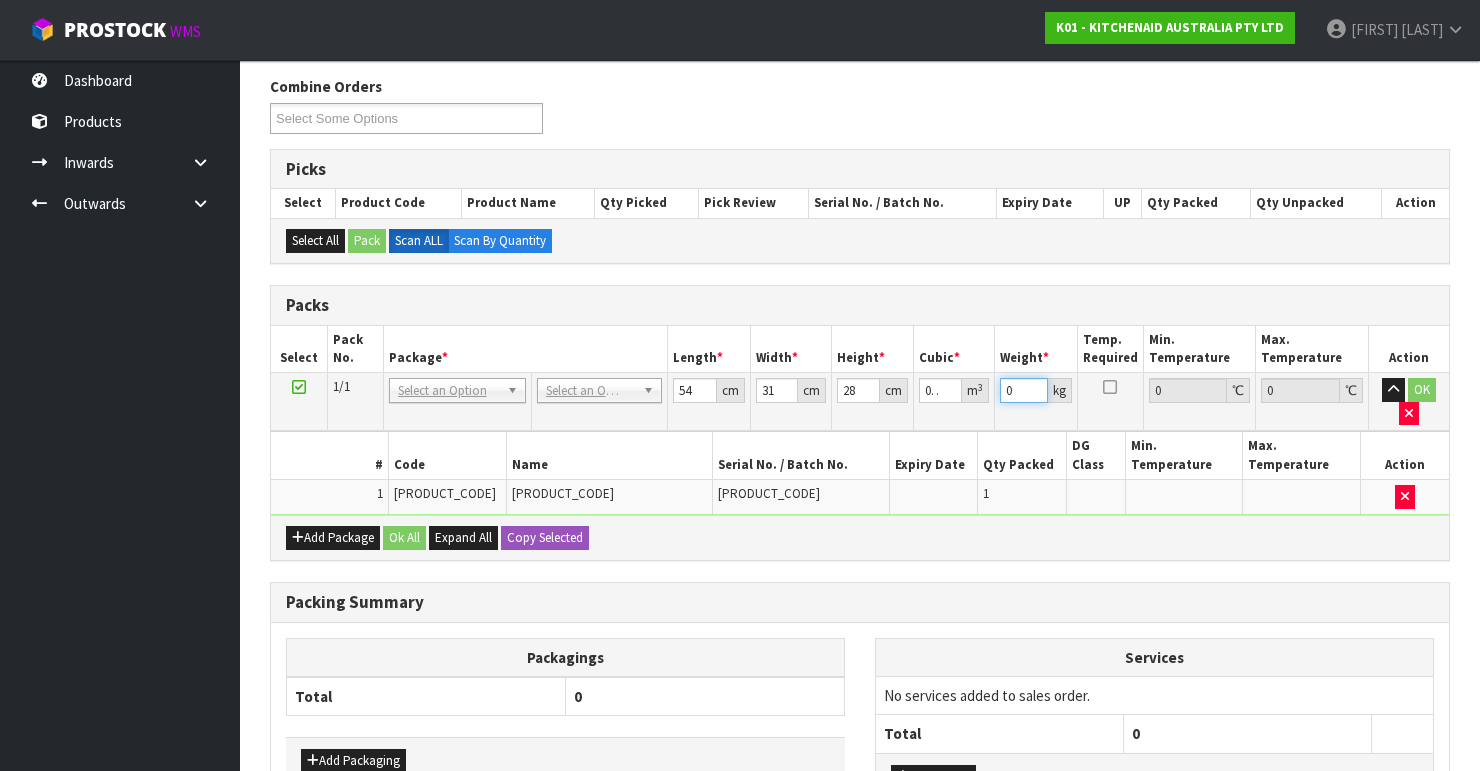 drag, startPoint x: 1018, startPoint y: 389, endPoint x: 973, endPoint y: 384, distance: 45.276924 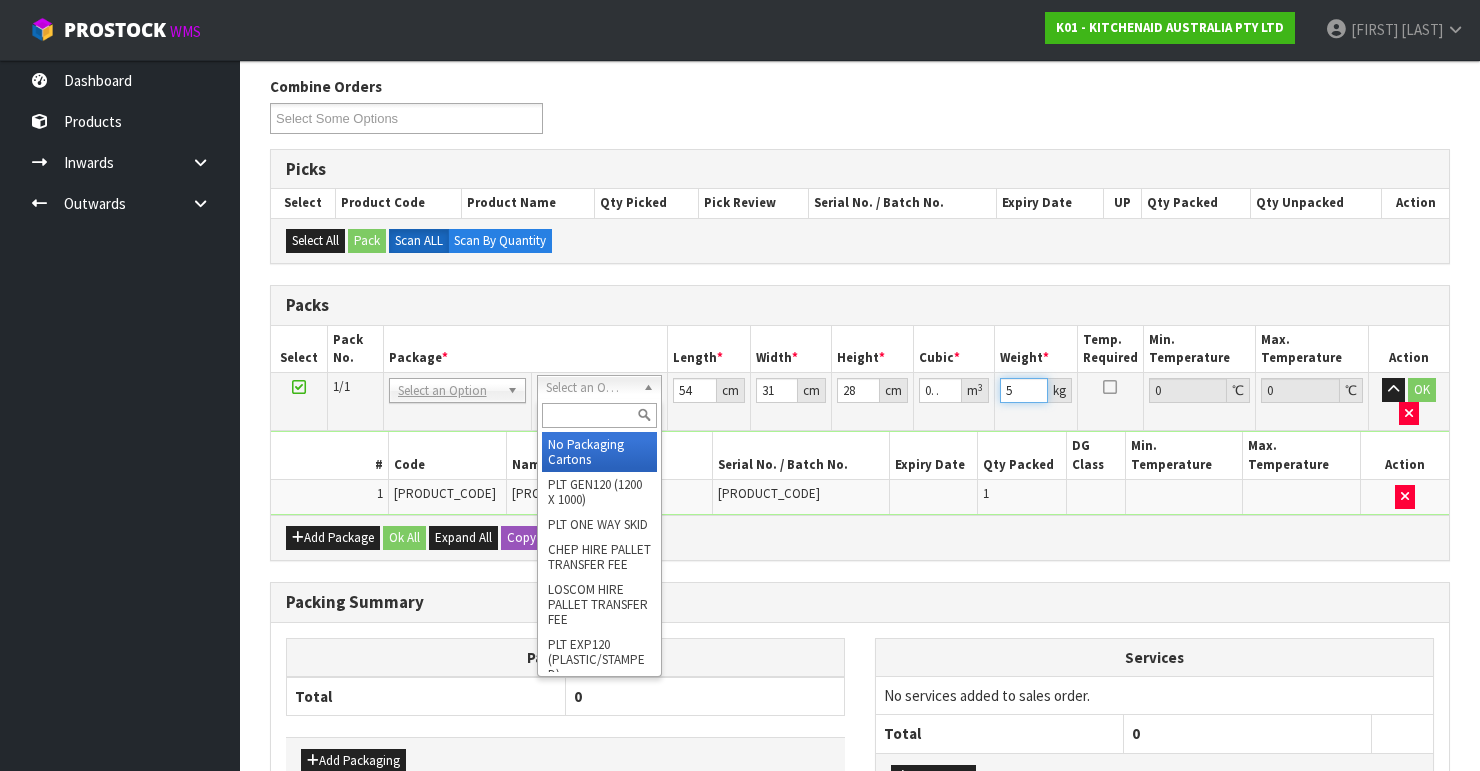 type on "5" 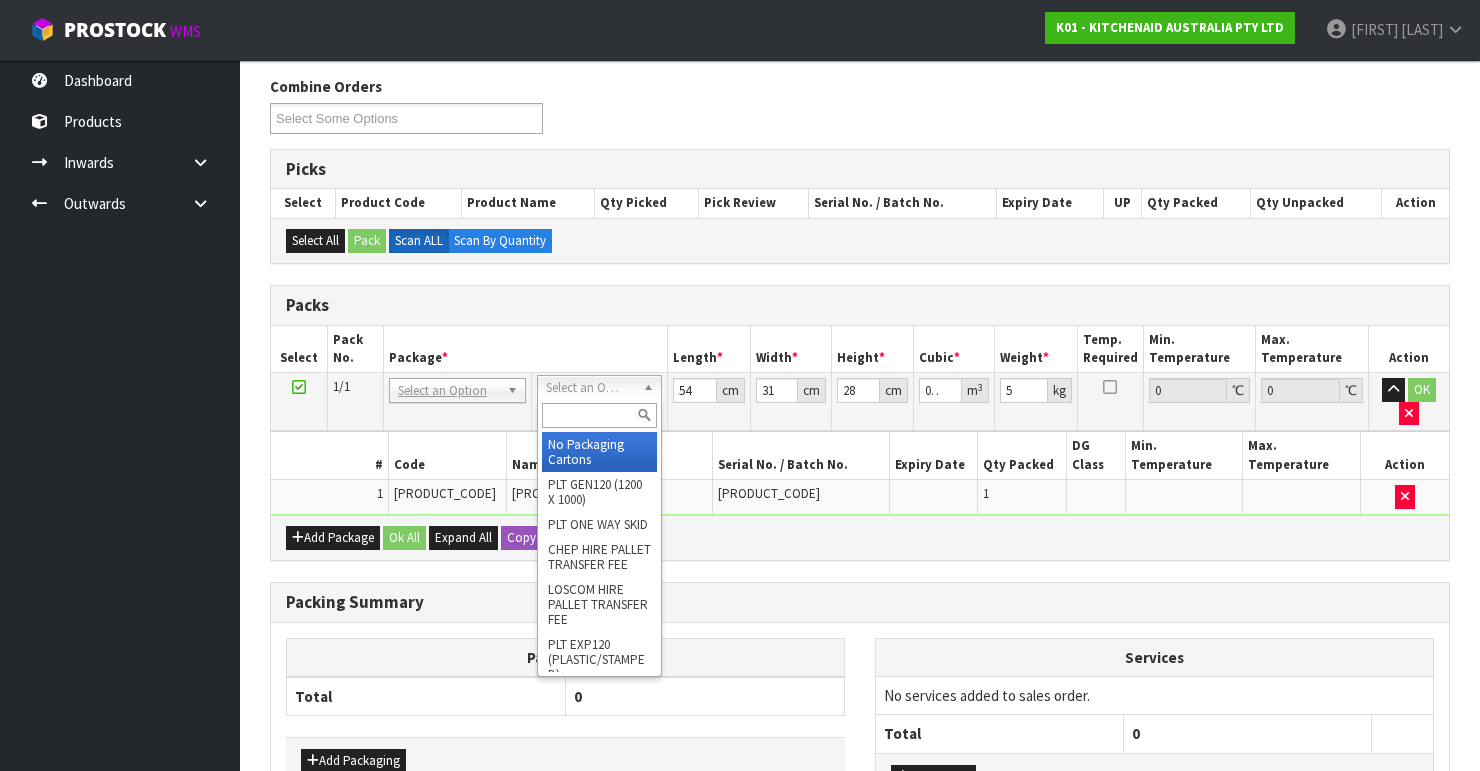 click at bounding box center (599, 415) 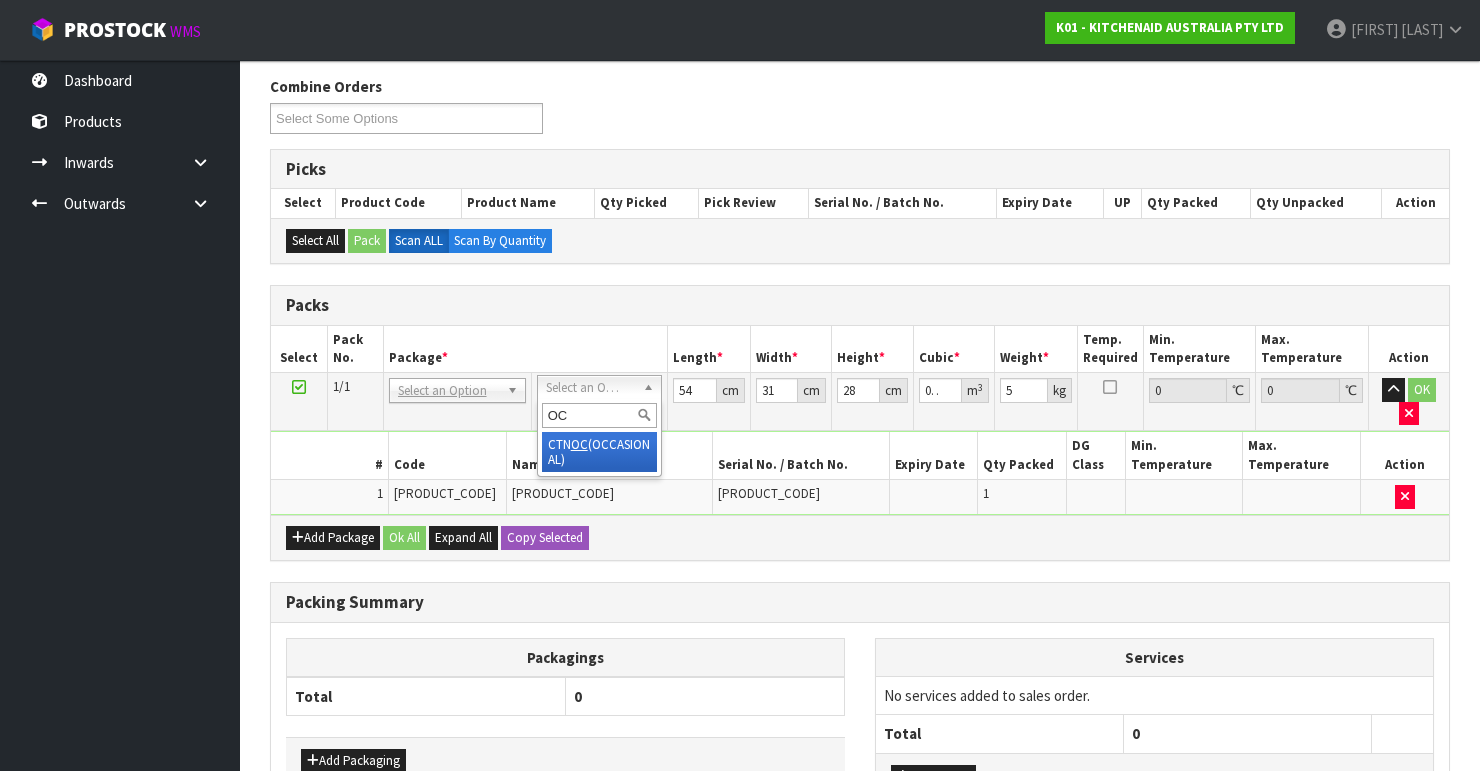 type on "OC" 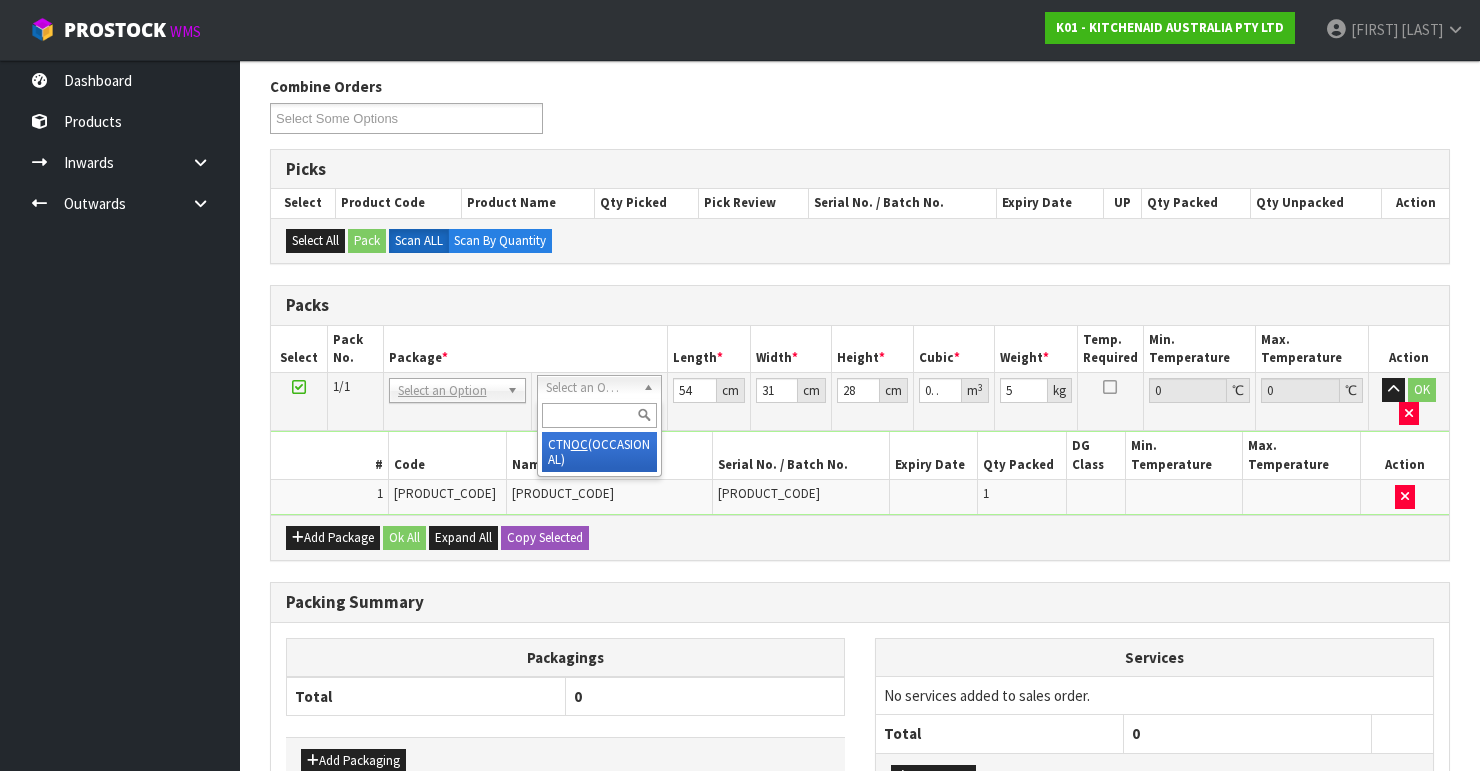 type on "0" 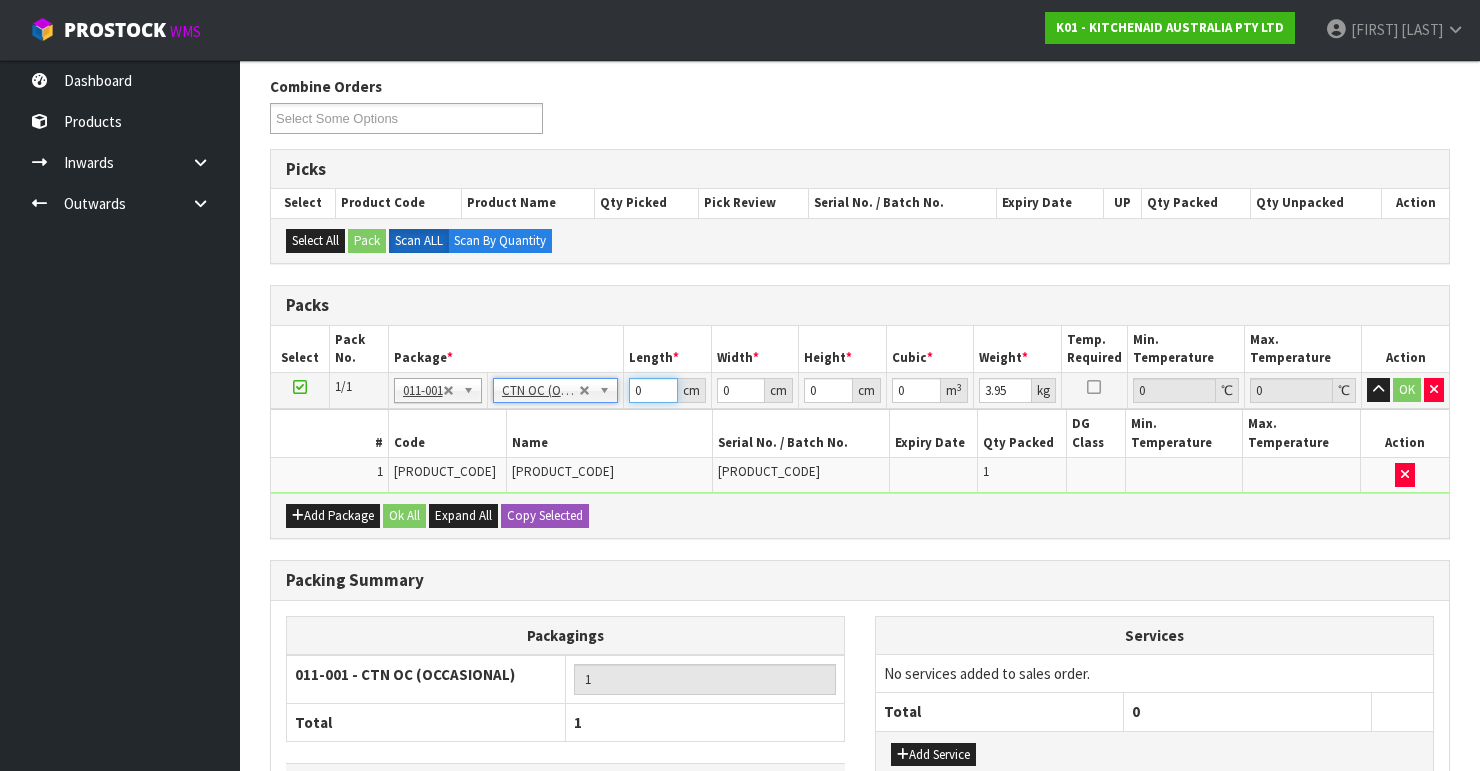 drag, startPoint x: 626, startPoint y: 390, endPoint x: 608, endPoint y: 392, distance: 18.110771 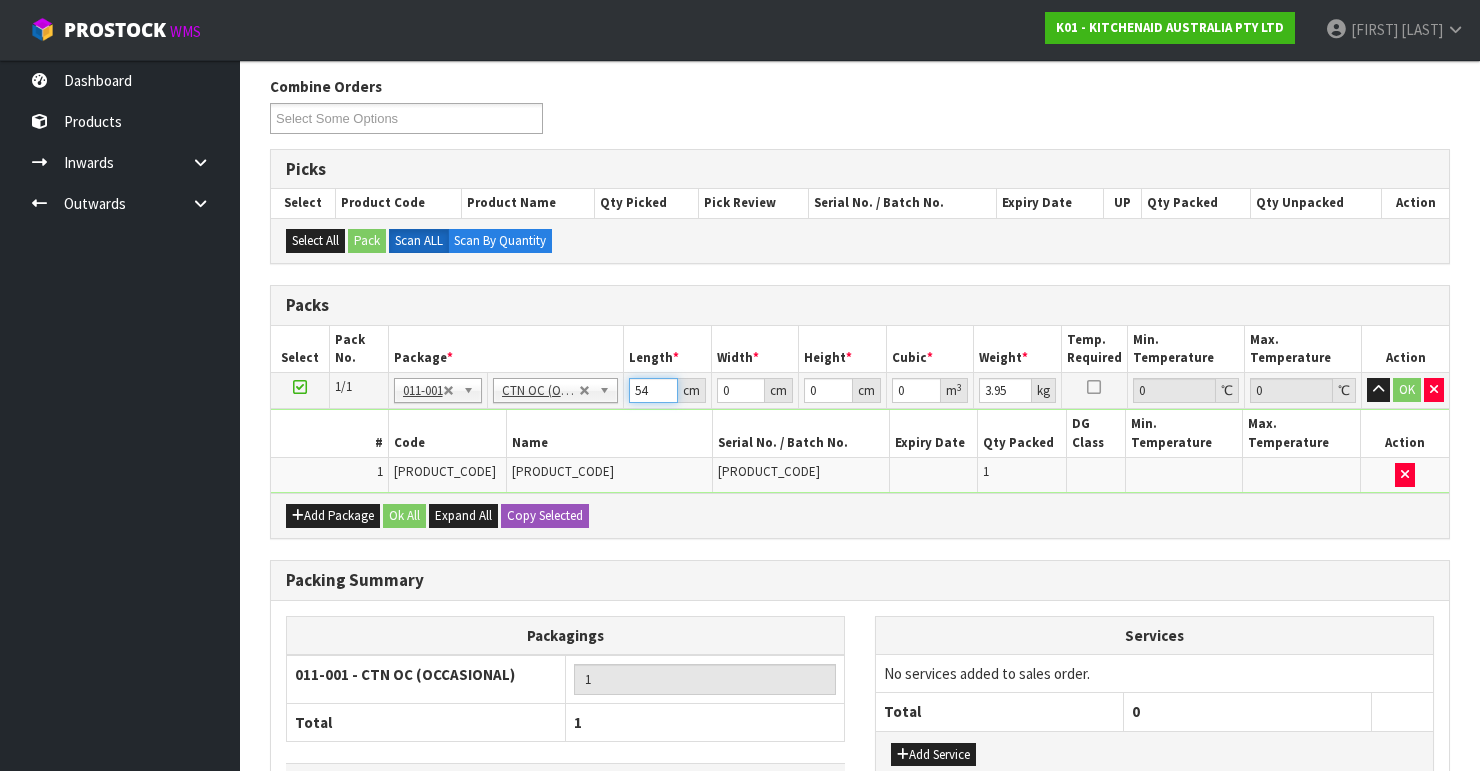 type on "54" 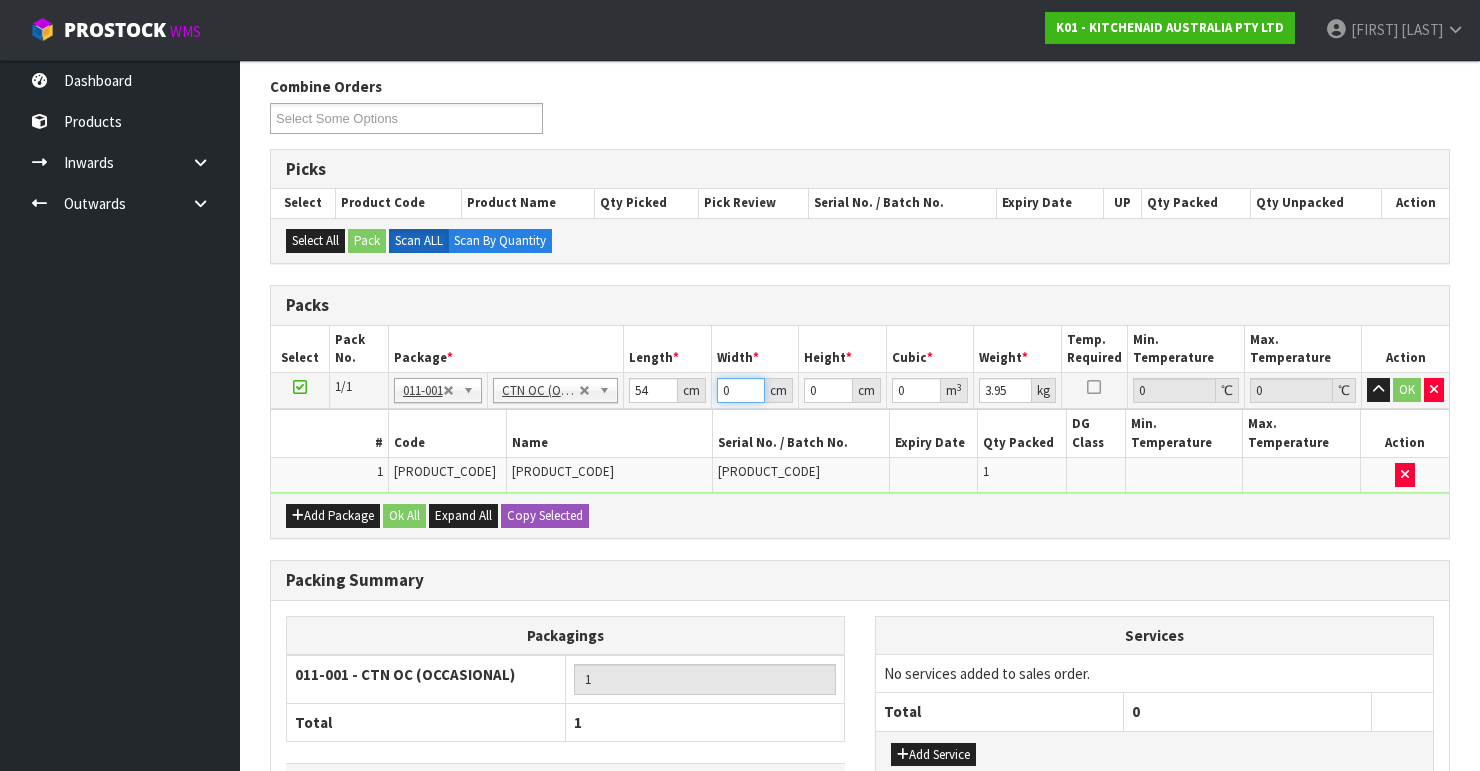 click on "1/1
NONE 007-001 007-002 007-004 007-009 007-013 007-014 007-015 007-017 007-018 007-019 007-021 007-022 007-023 007-024 010-016 010-017 010-018 010-019 011-001 011-002 011-003 011-004 011-005 011-006 011-007 011-008 011-009 011-010 011-011 011-012 011-013 011-014 011-015 011-016 011-017 011-018 011-019 011-020 011-021 011-022 011-023 011-025 011-026 011-027 011-028 011-029 011-030 011-031 011-032 011-033 011-034 011-035 011-036 011-037 011-038 011-039 011-040 011-041 011-042 011-043 011-044 011-045 011-046 011-047 011-048 011-049 011-050 011-051 011-052 011-053 011-054 011-055 011-056 011-057 011-058 011-059 011-060 011-061 011-062 011-063 011-064 011-065 011-066 011-067 011-068 011-070 011-072 011-073 011-074 011-075 011-076 011-077 011-078 011-079 011-080 011-081 011-082 011-083 011-084
Select an Option
No Packaging Cartons PLT GEN120 (1200 X 1000) PLT ONE WAY SKID CHEP HIRE PALLET TRANSFER FEE PLT EXP120 (PLASTIC/STAMPED)" at bounding box center (860, 391) 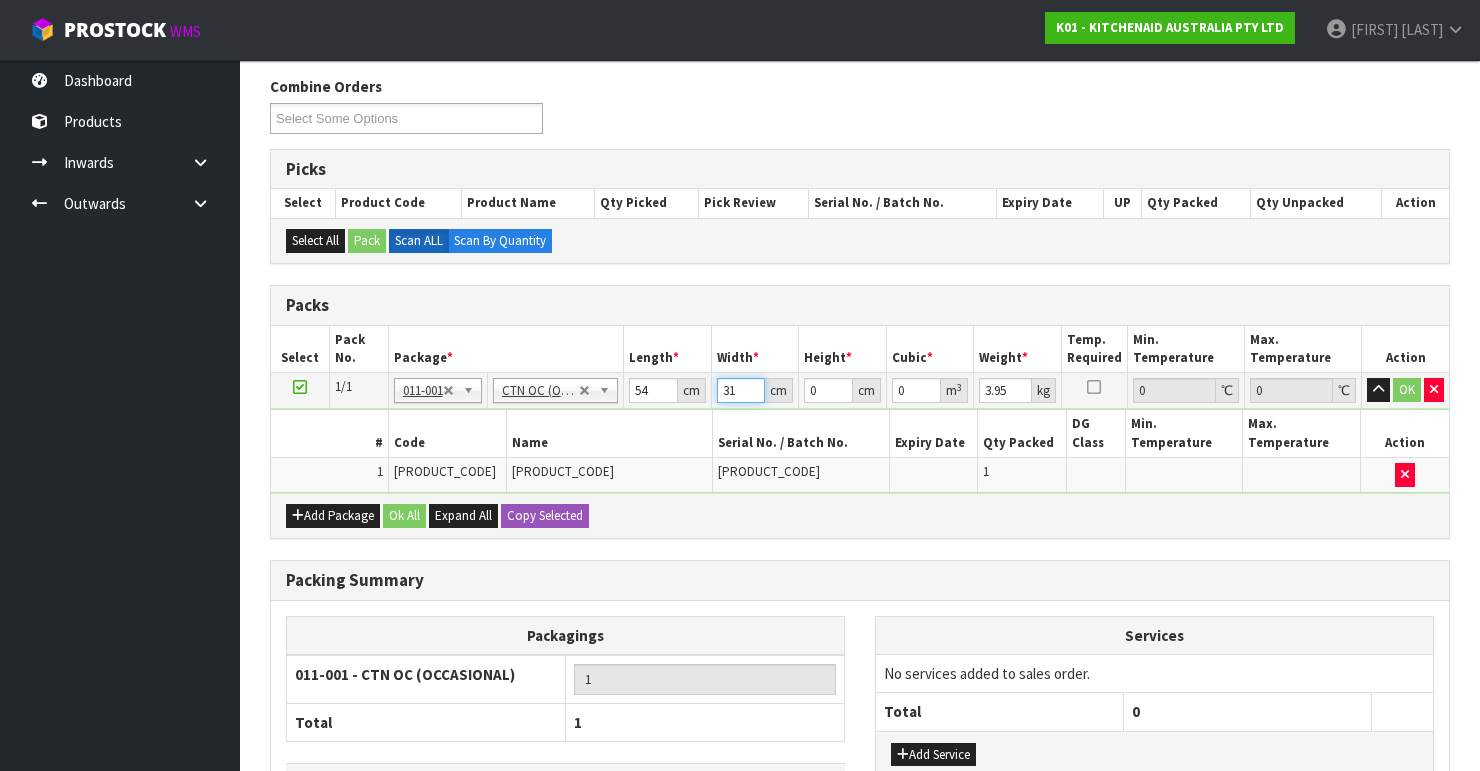 type on "31" 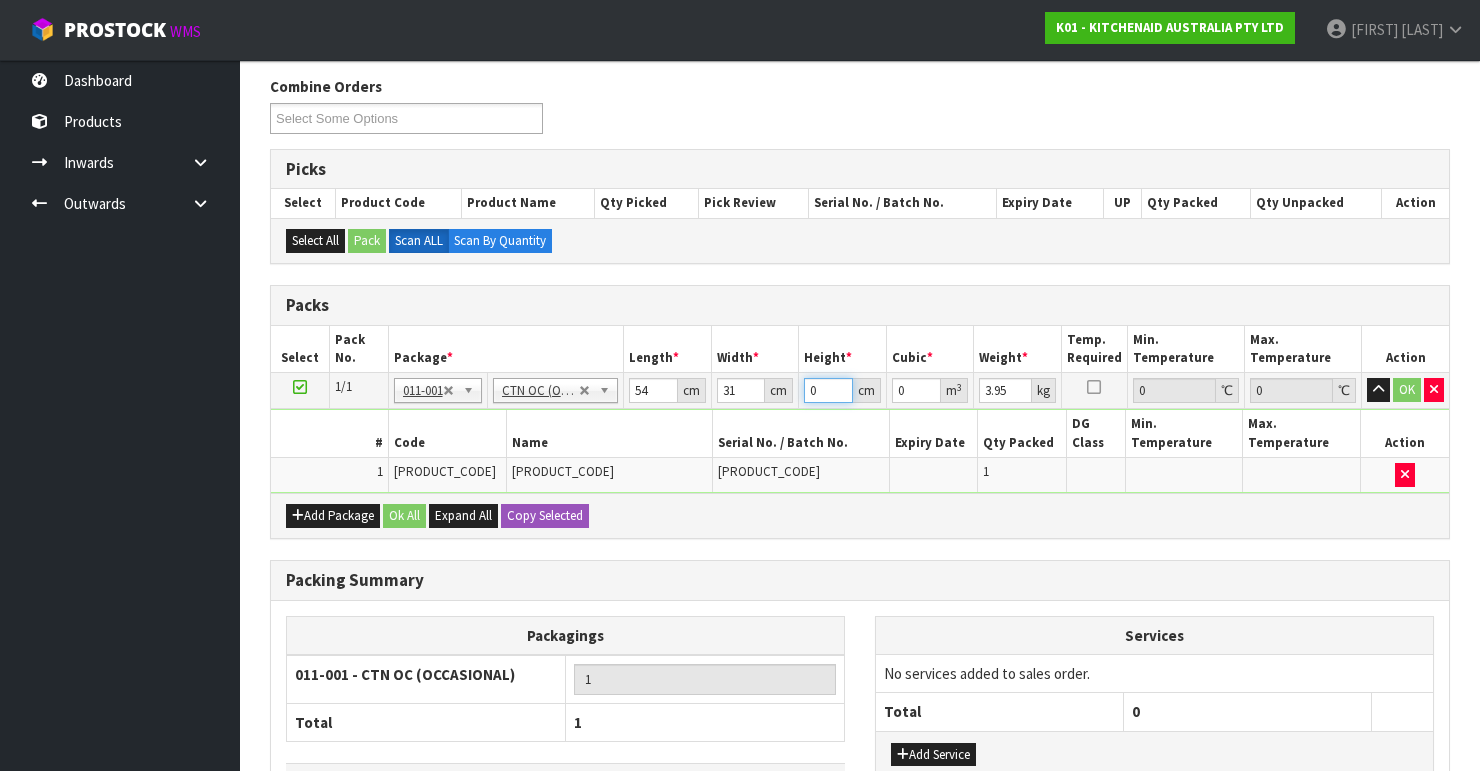 drag, startPoint x: 825, startPoint y: 392, endPoint x: 784, endPoint y: 390, distance: 41.04875 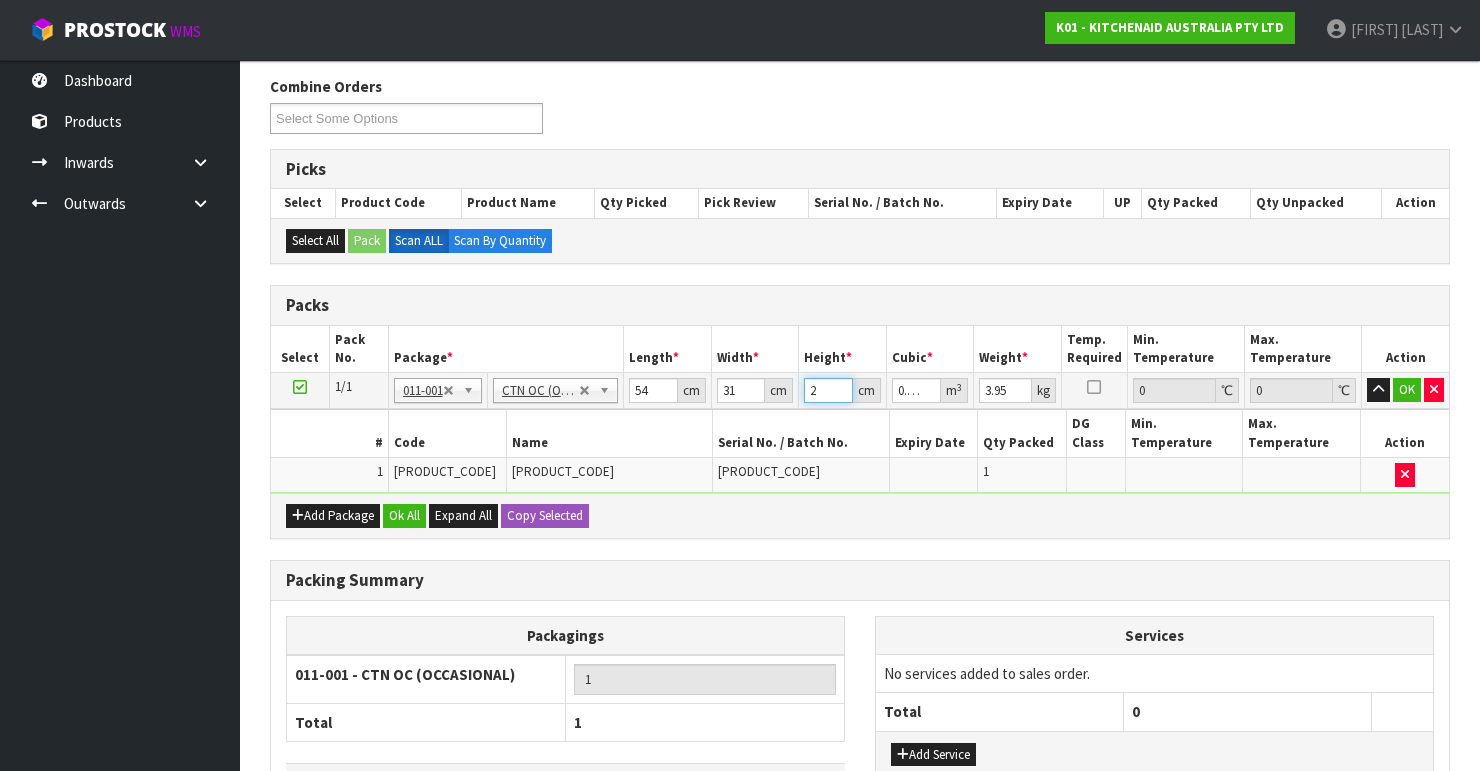 type on "28" 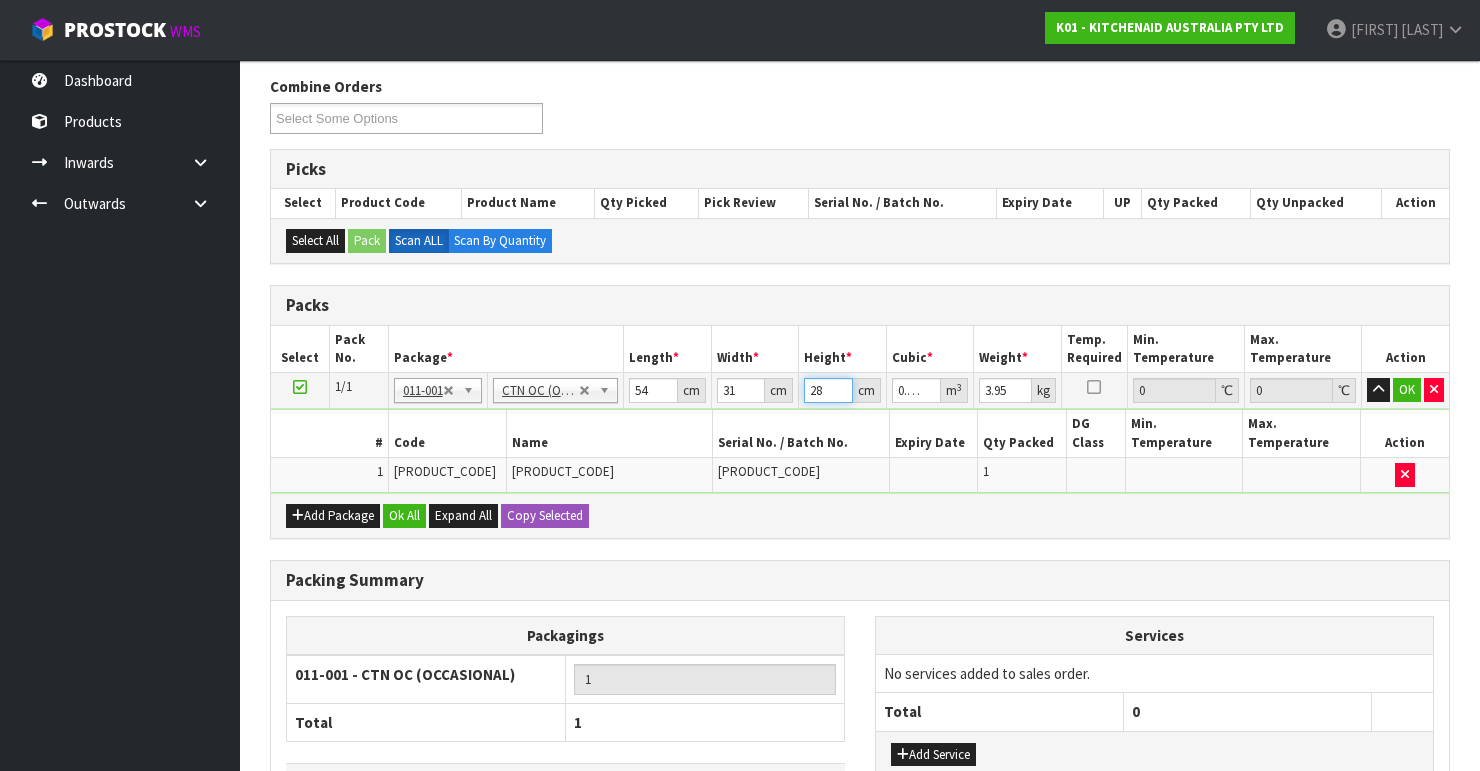 type on "28" 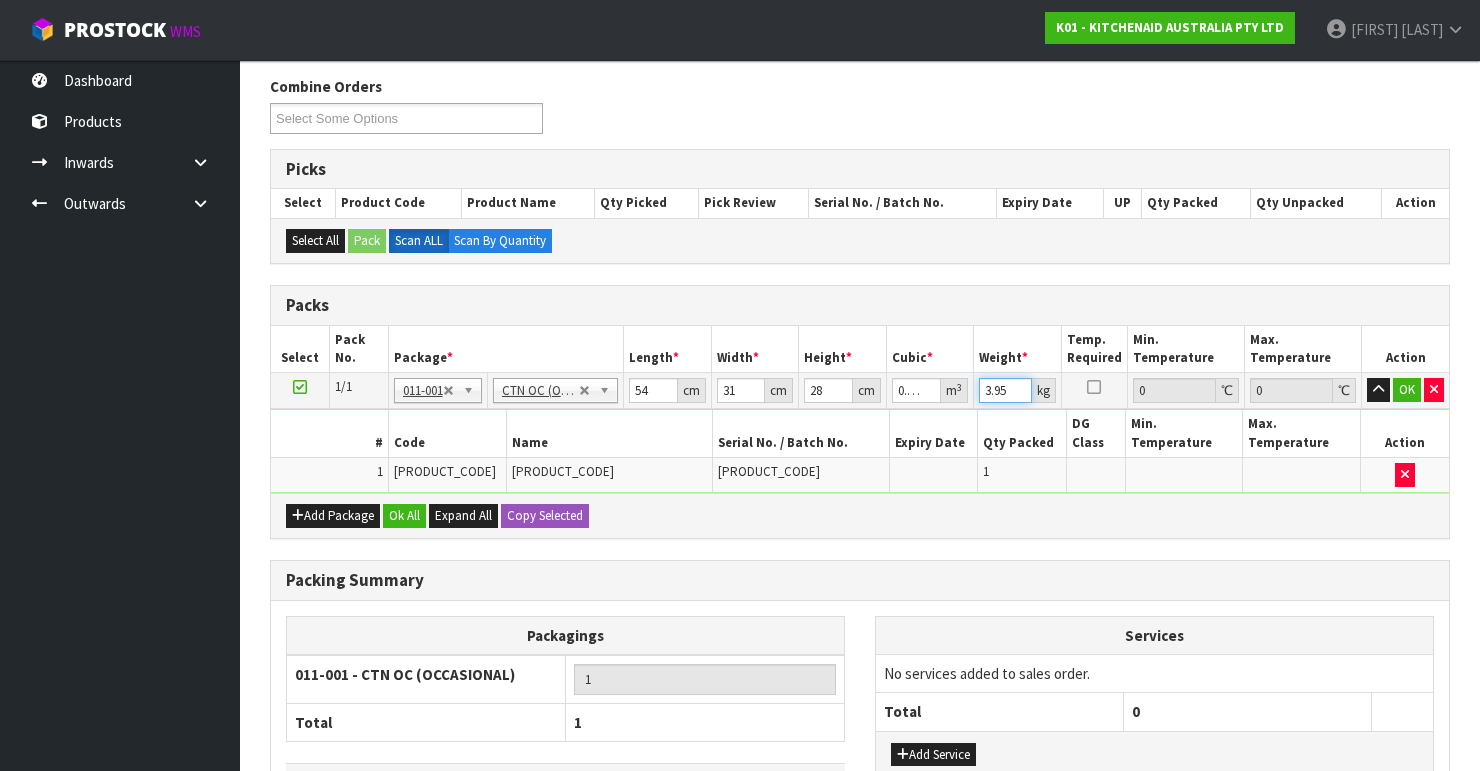drag, startPoint x: 1012, startPoint y: 388, endPoint x: 976, endPoint y: 389, distance: 36.013885 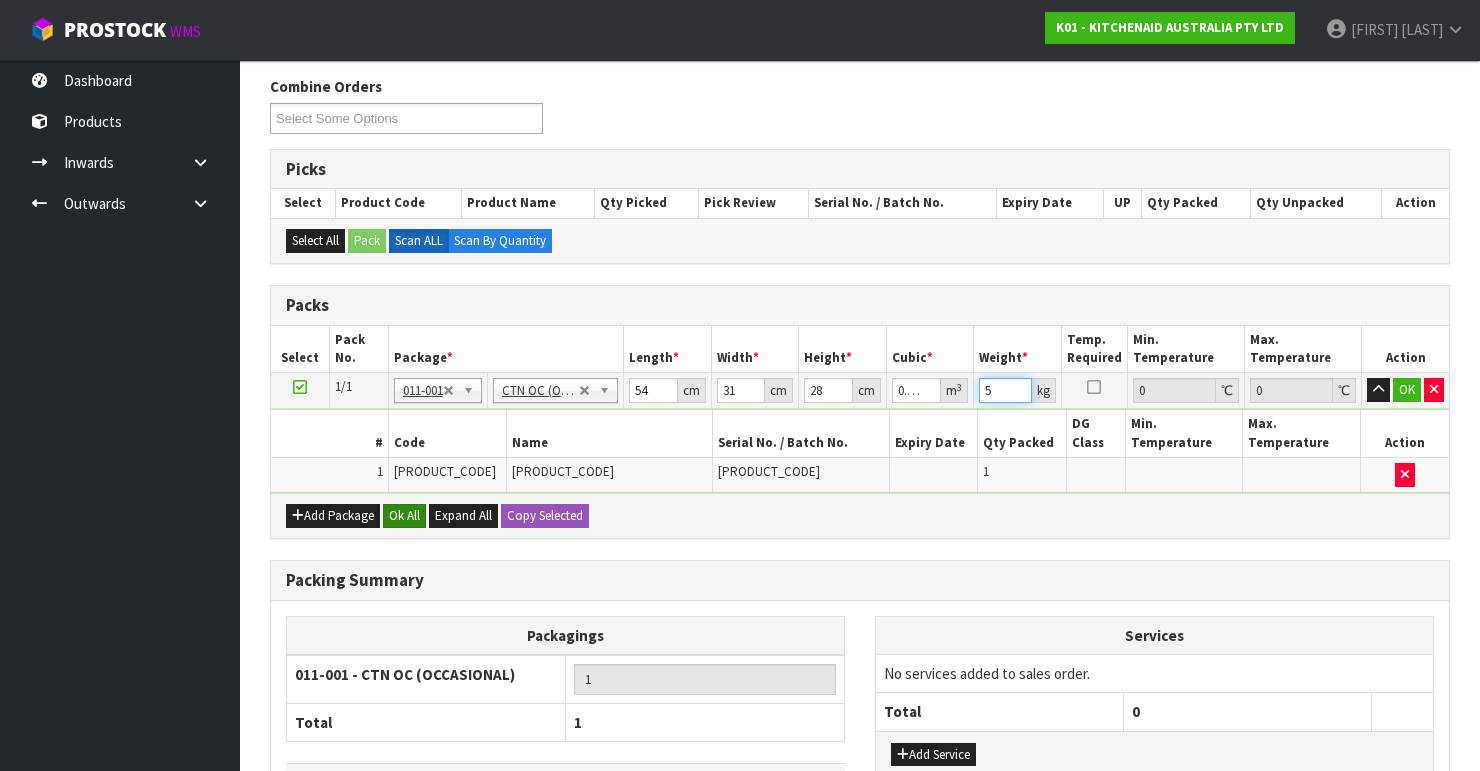 type on "5" 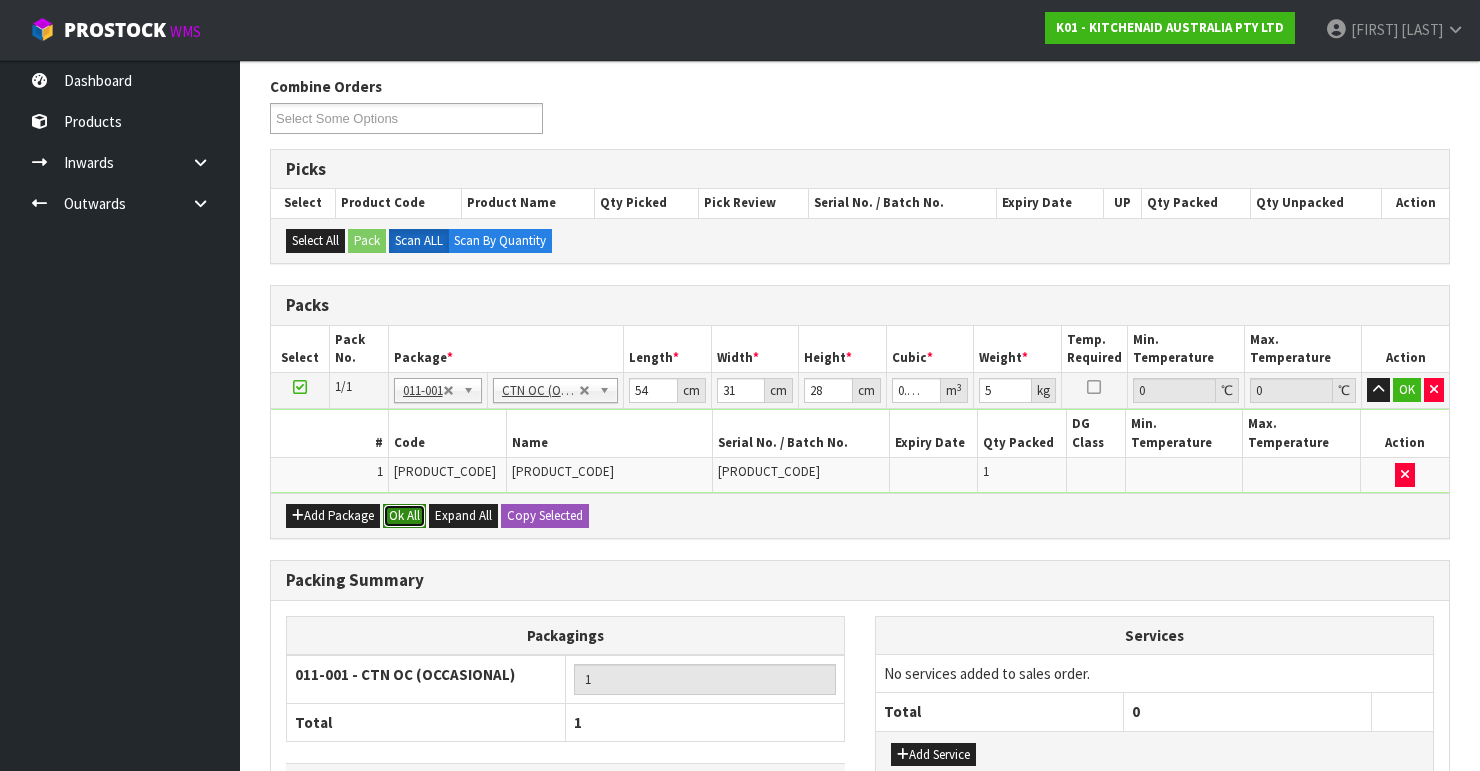 click on "Ok All" at bounding box center (404, 516) 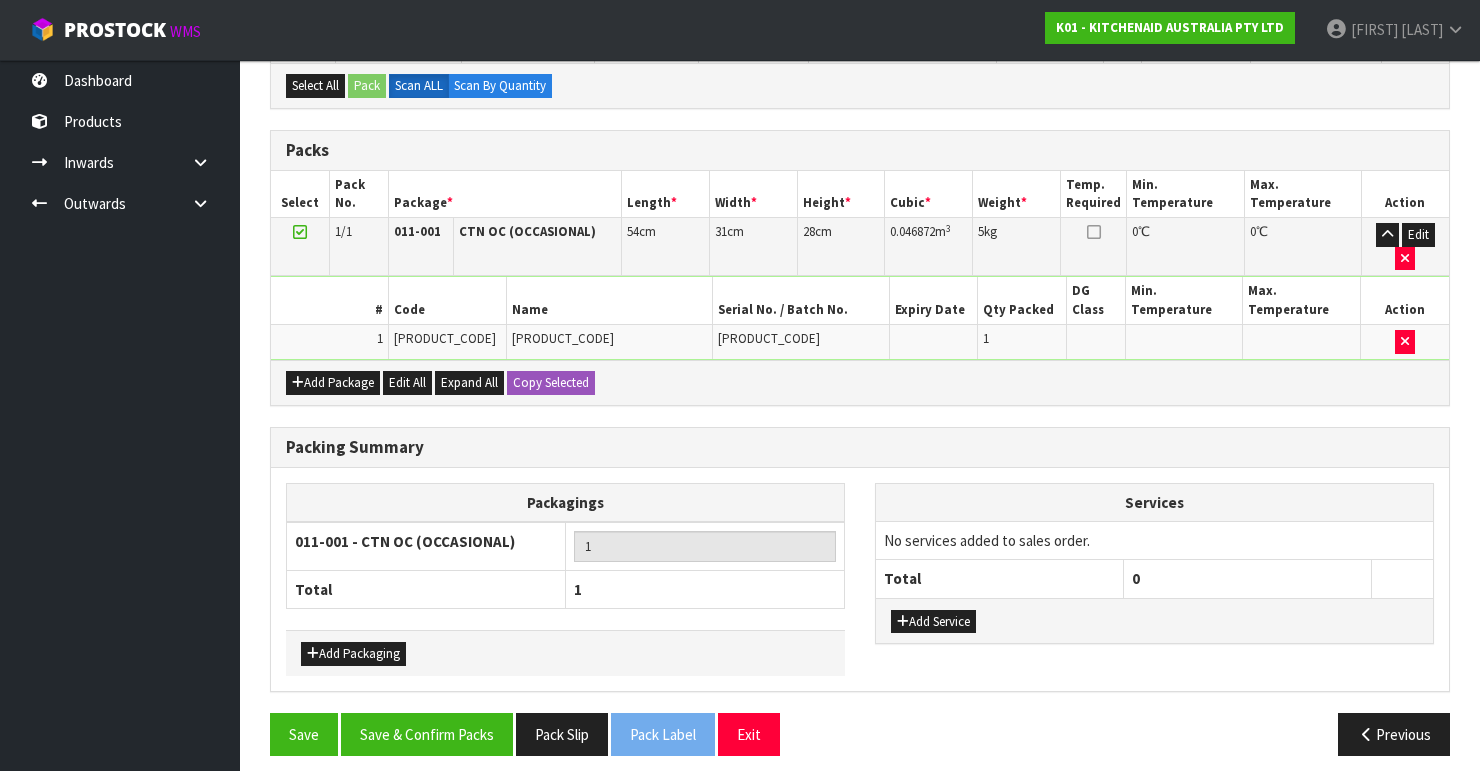 scroll, scrollTop: 400, scrollLeft: 0, axis: vertical 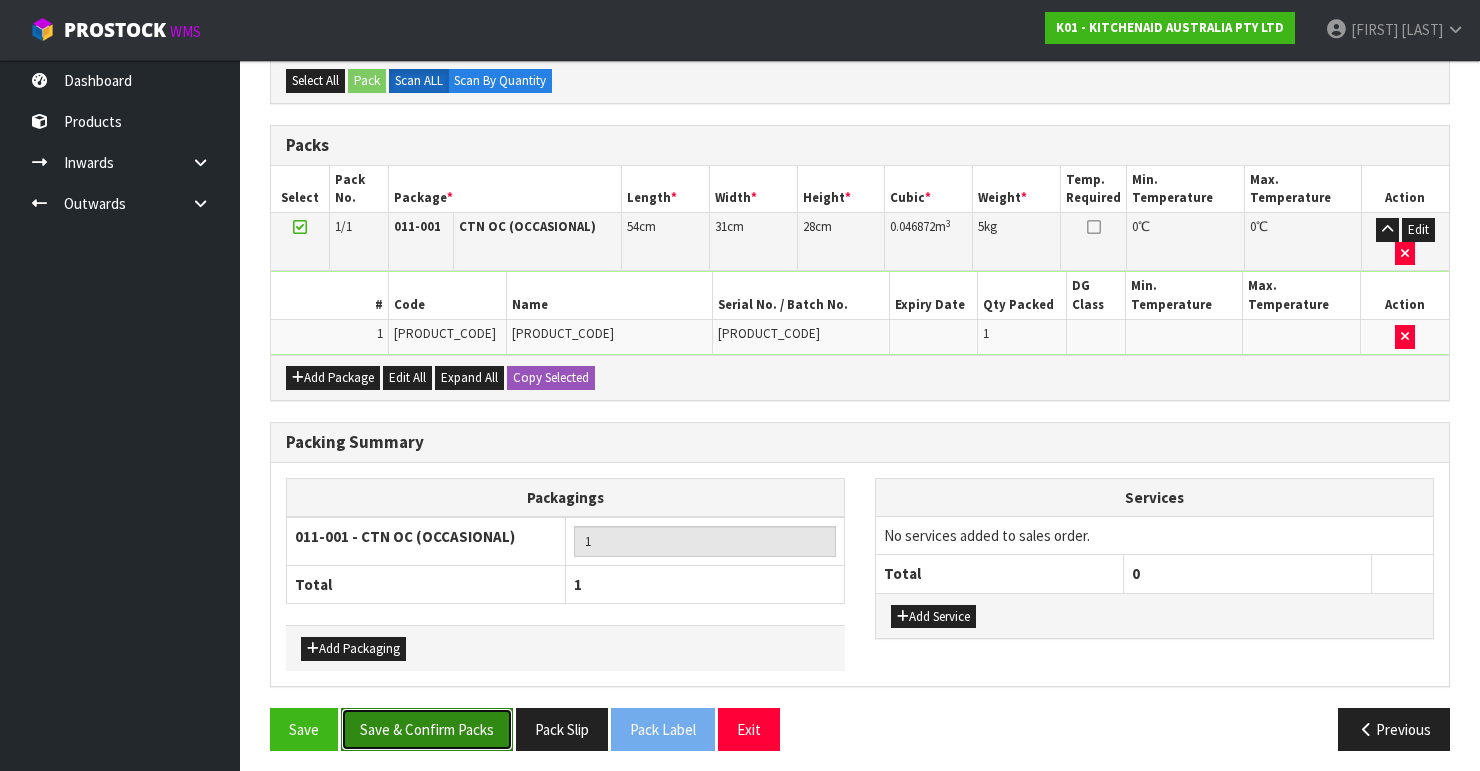click on "Save & Confirm Packs" at bounding box center [427, 729] 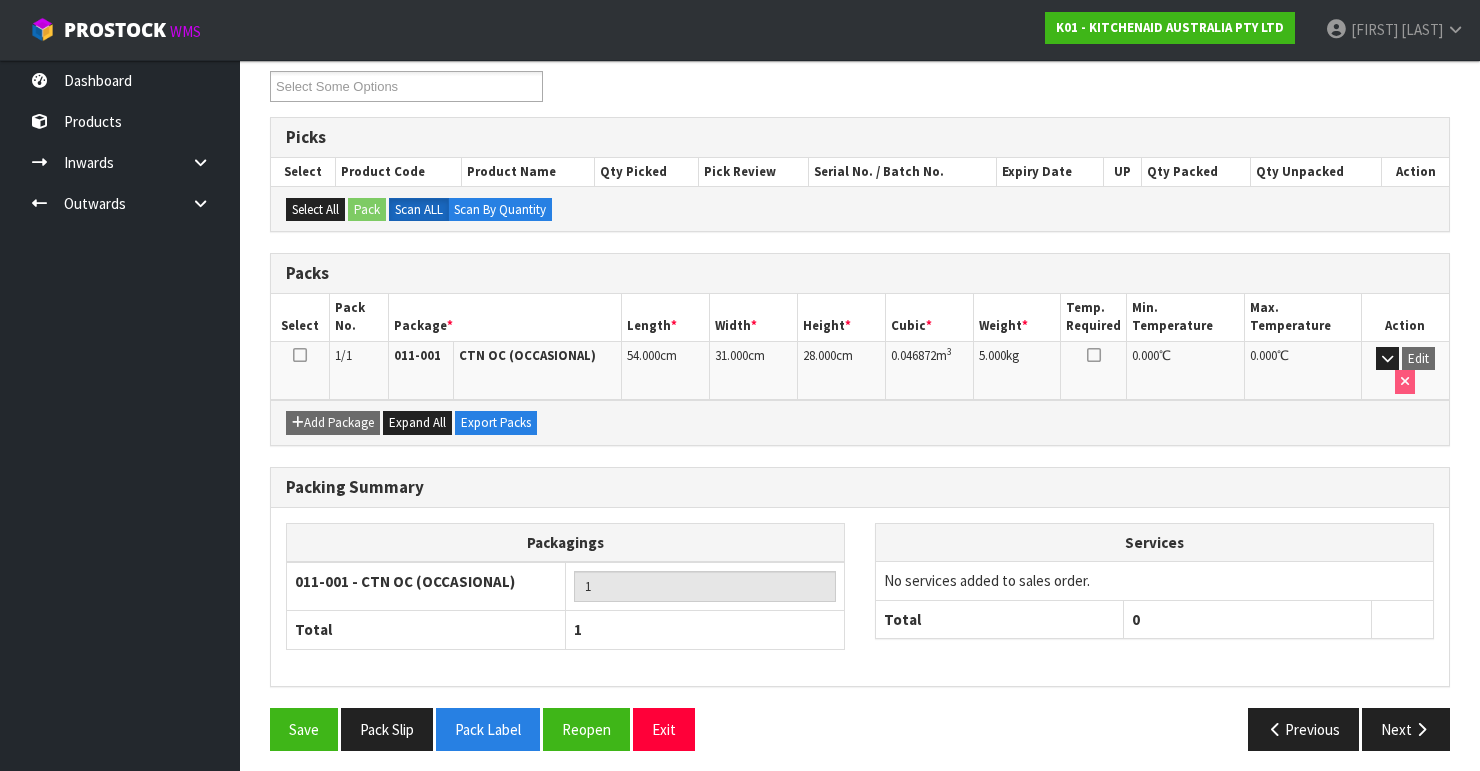 scroll, scrollTop: 346, scrollLeft: 0, axis: vertical 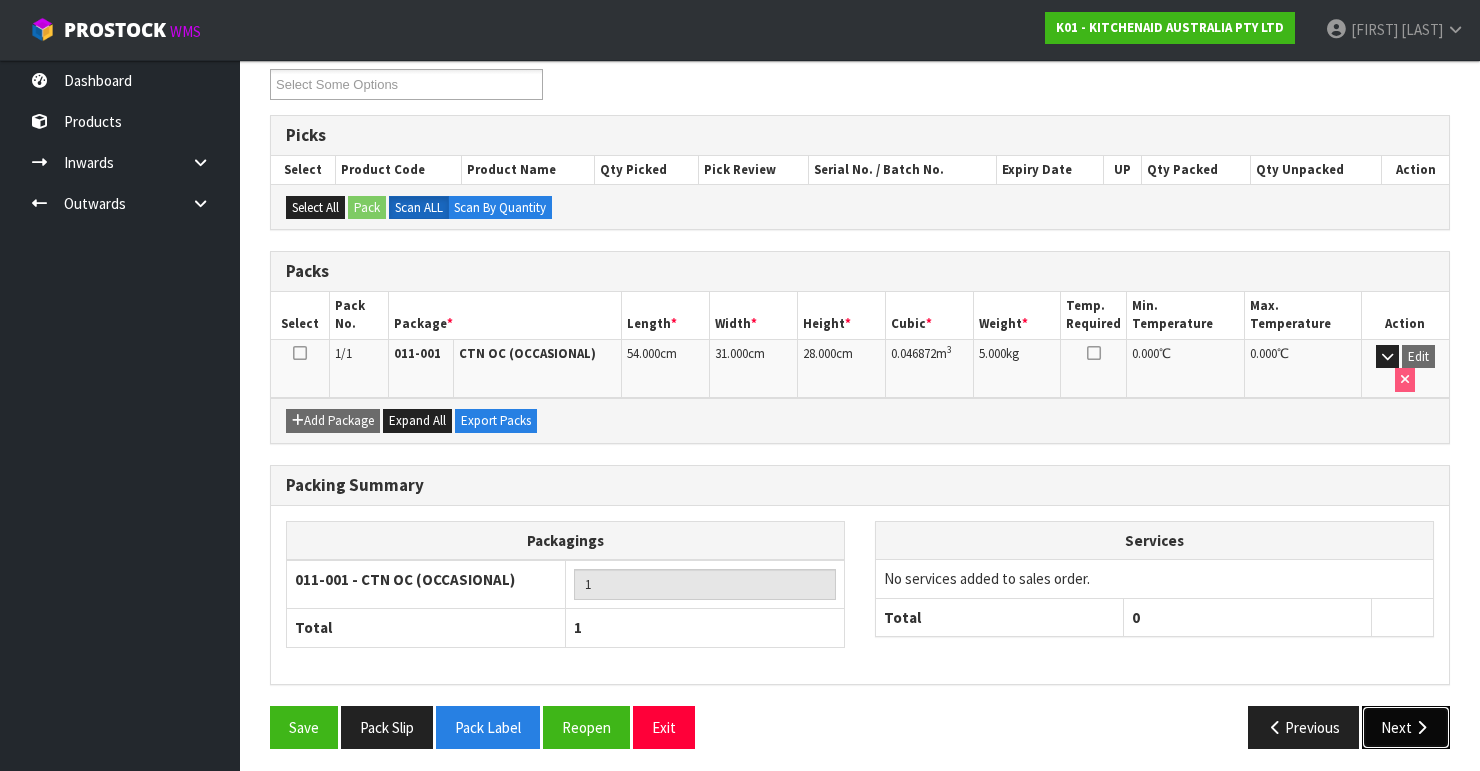 click on "Next" at bounding box center (1406, 727) 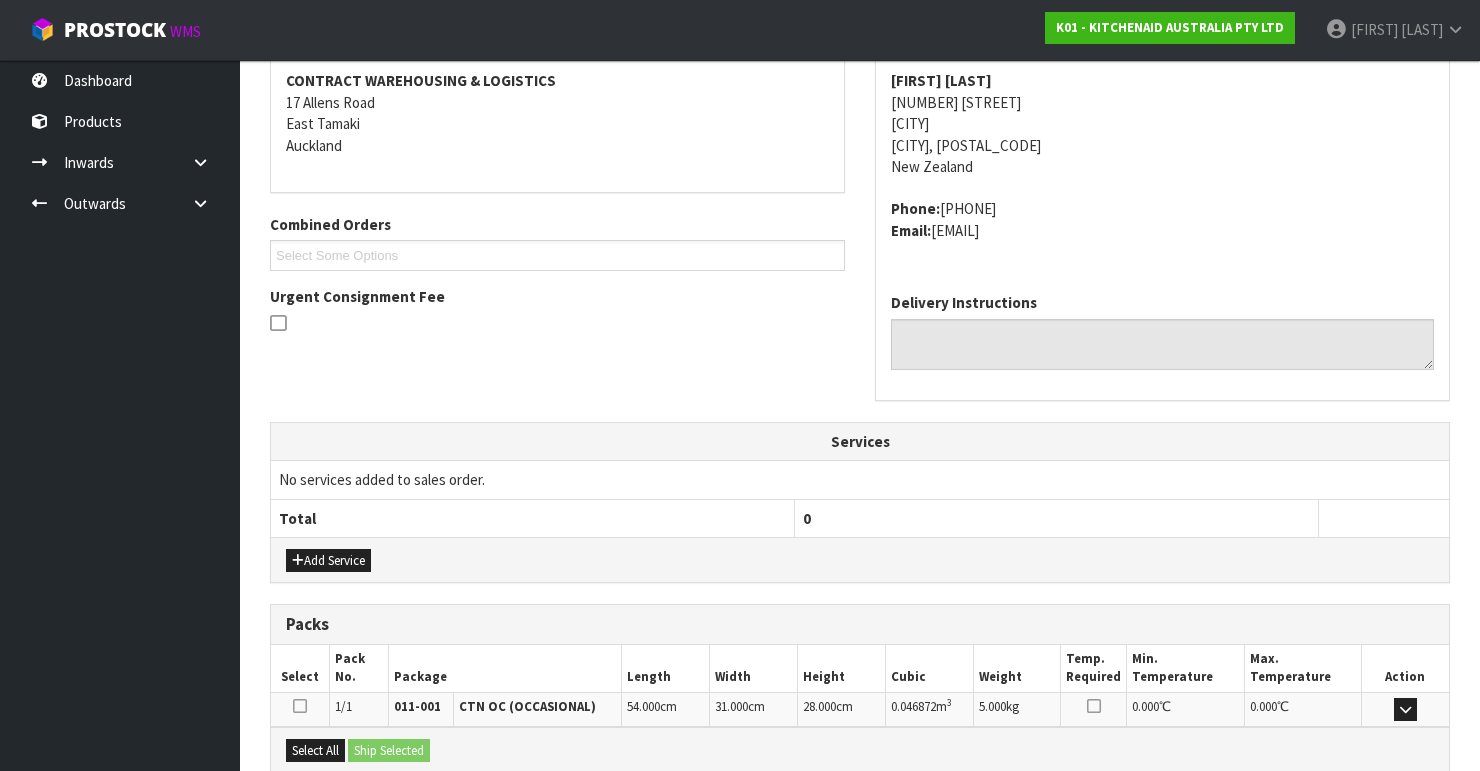 scroll, scrollTop: 584, scrollLeft: 0, axis: vertical 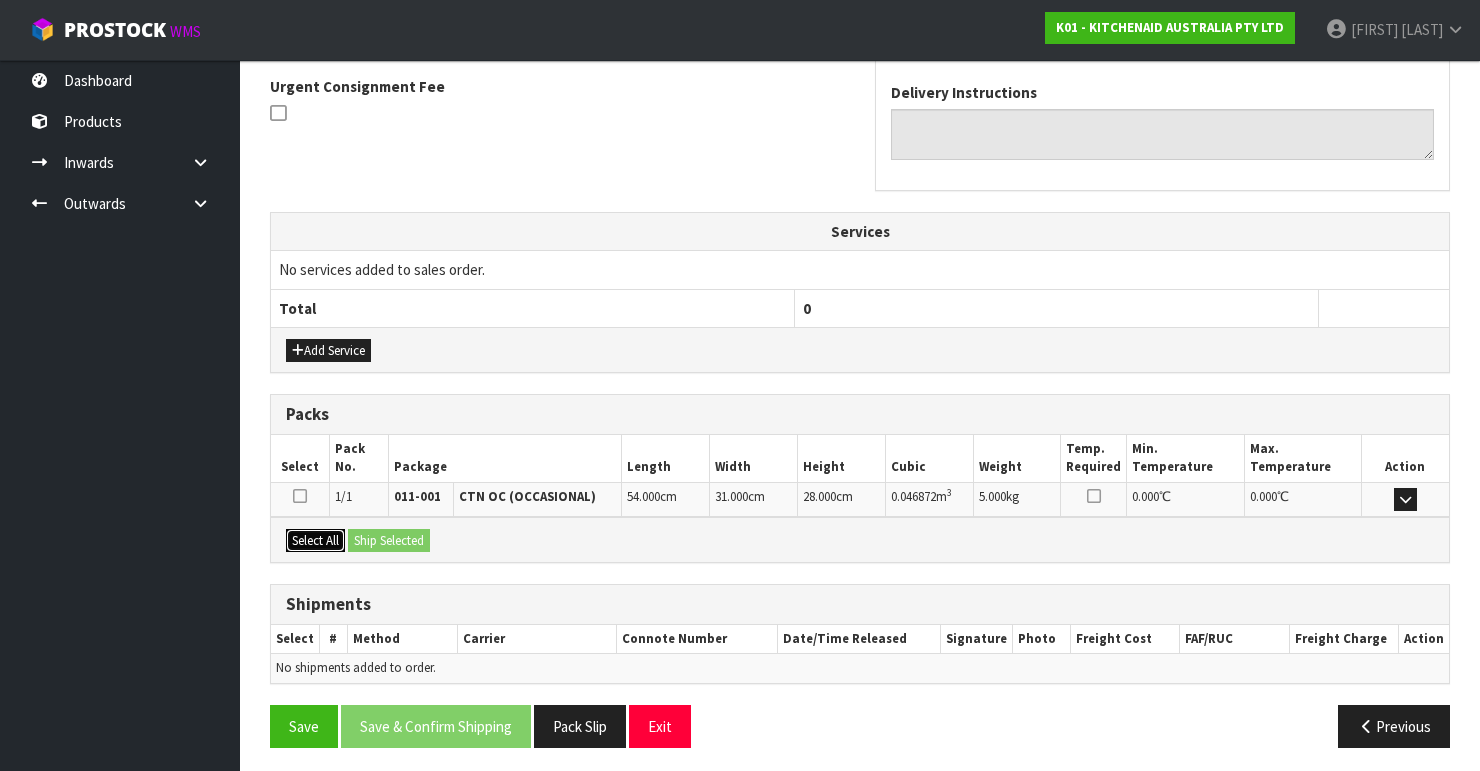 click on "Select All" at bounding box center (315, 541) 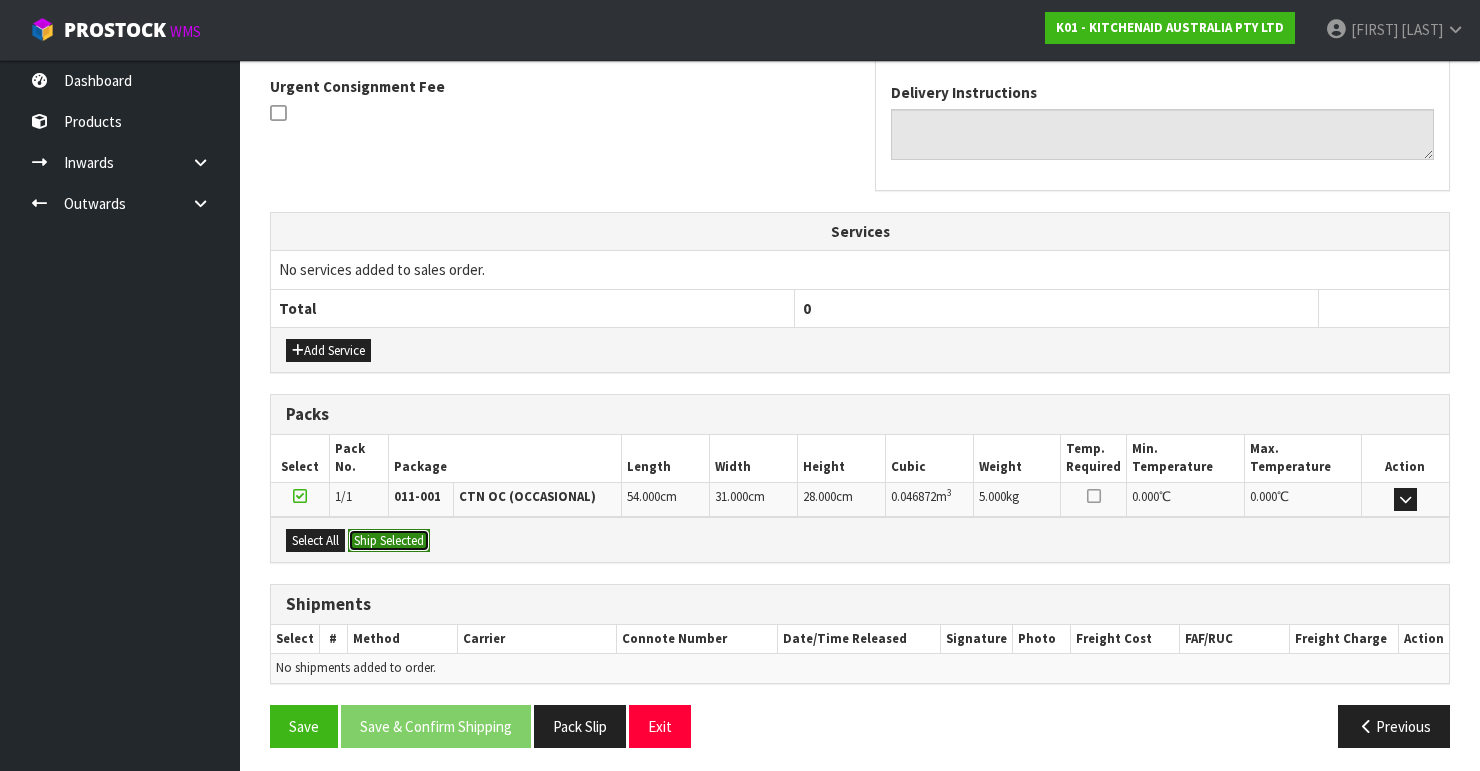 click on "Ship Selected" at bounding box center (389, 541) 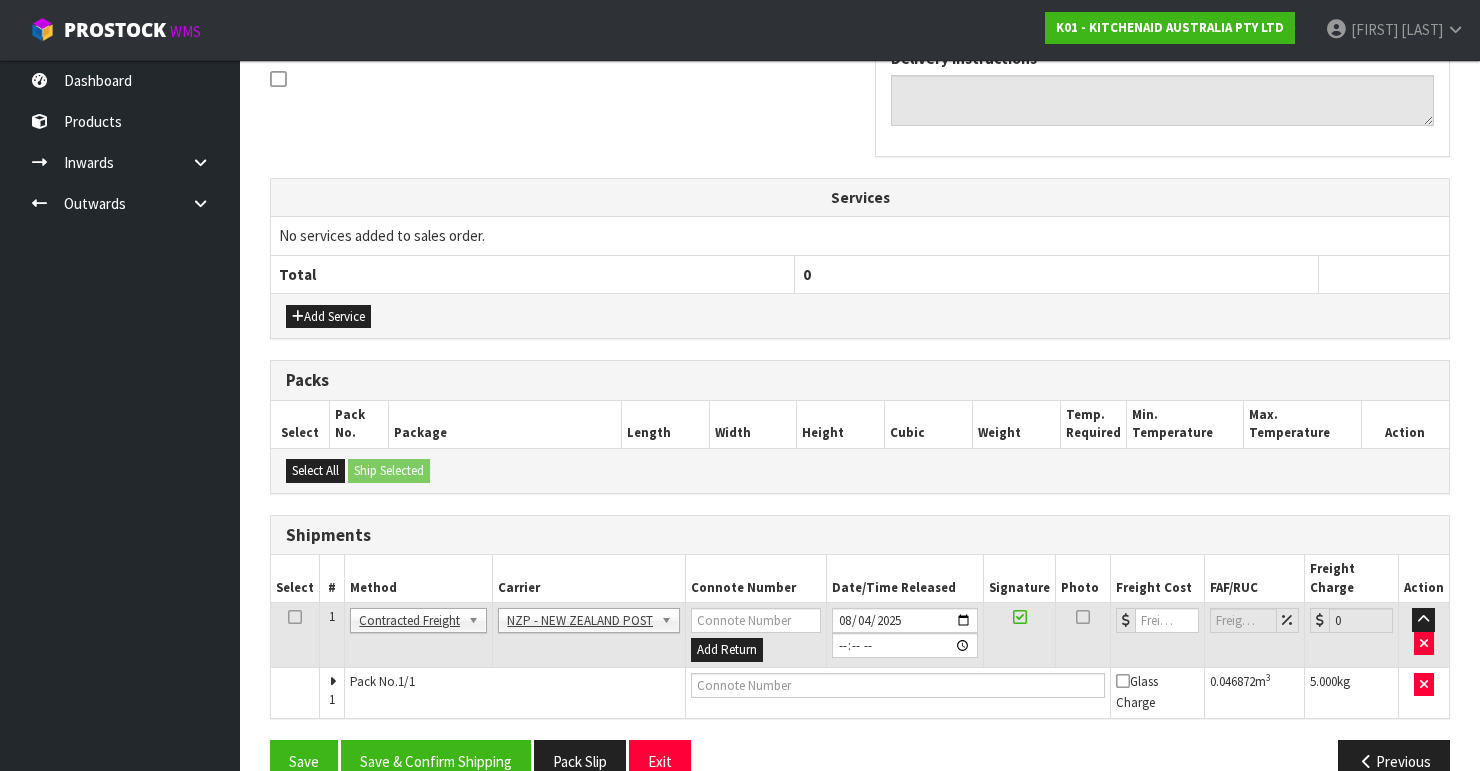 scroll, scrollTop: 635, scrollLeft: 0, axis: vertical 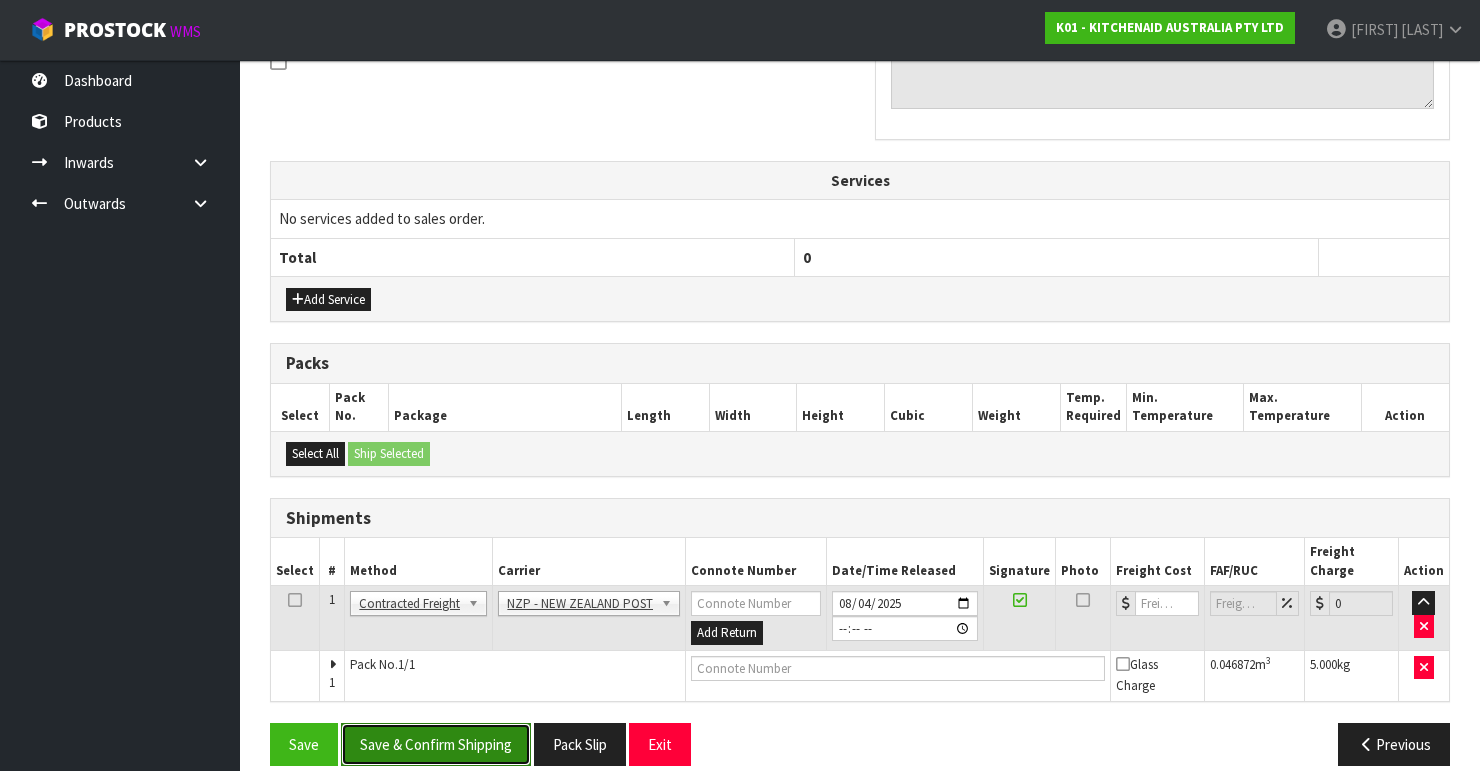 click on "Save & Confirm Shipping" at bounding box center [436, 744] 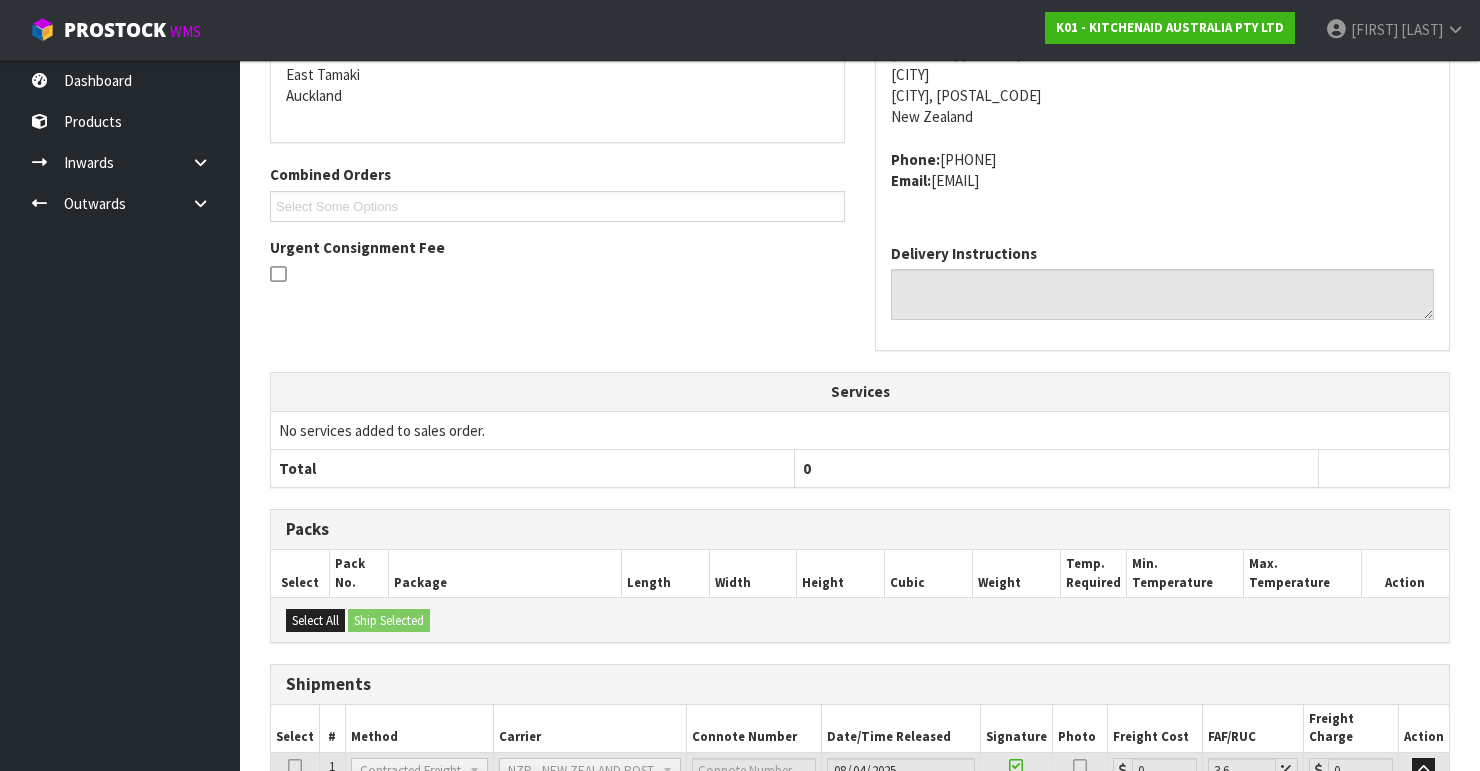 scroll, scrollTop: 605, scrollLeft: 0, axis: vertical 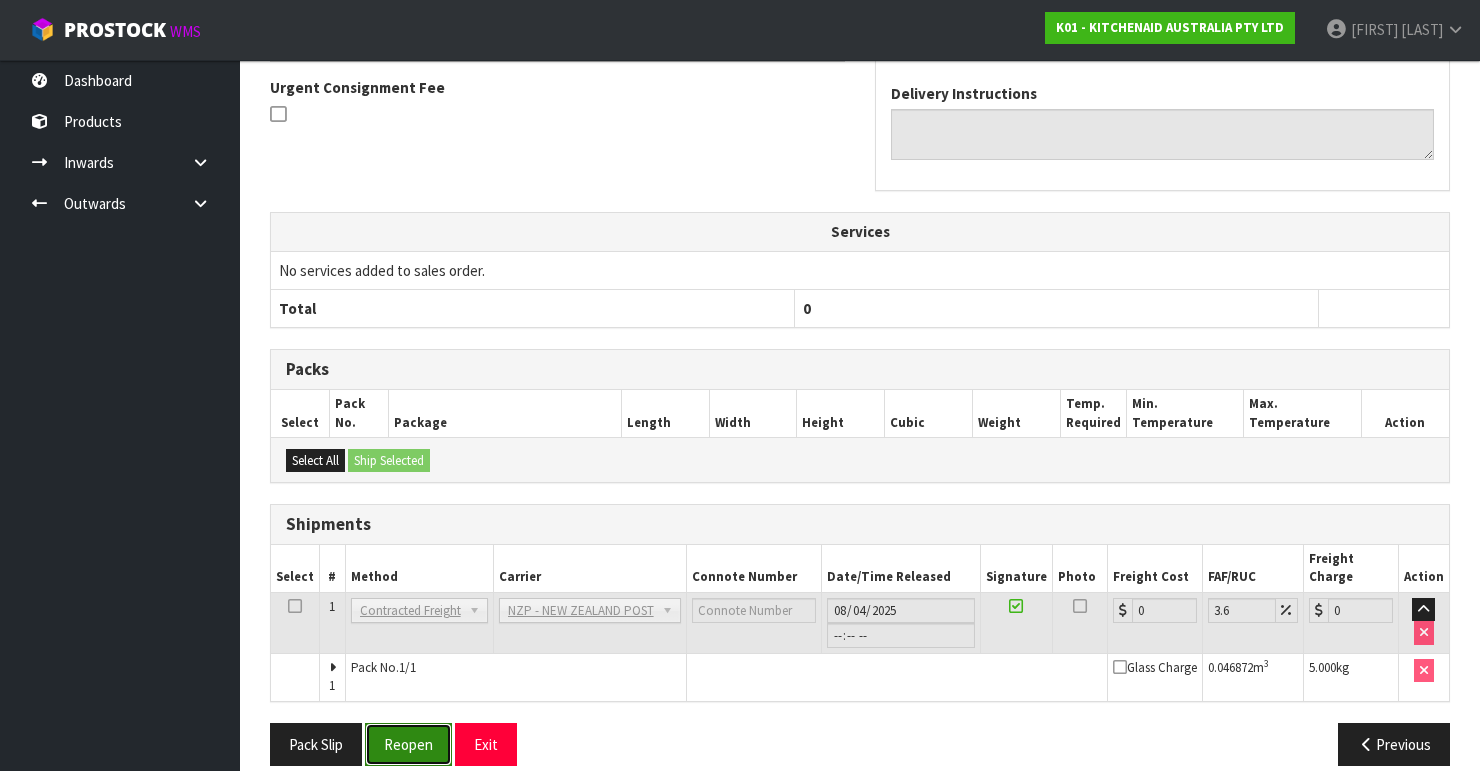 click on "Reopen" at bounding box center (408, 744) 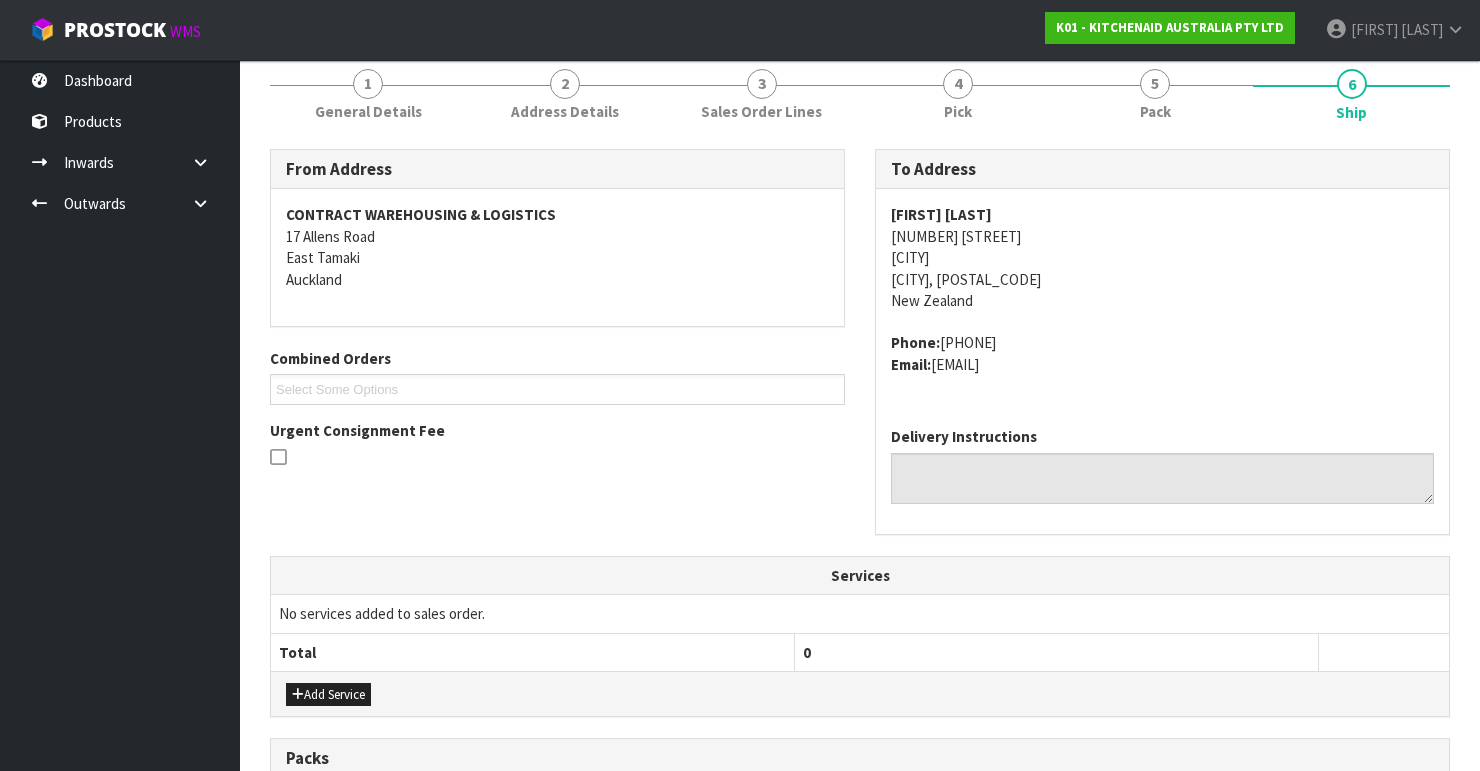 scroll, scrollTop: 638, scrollLeft: 0, axis: vertical 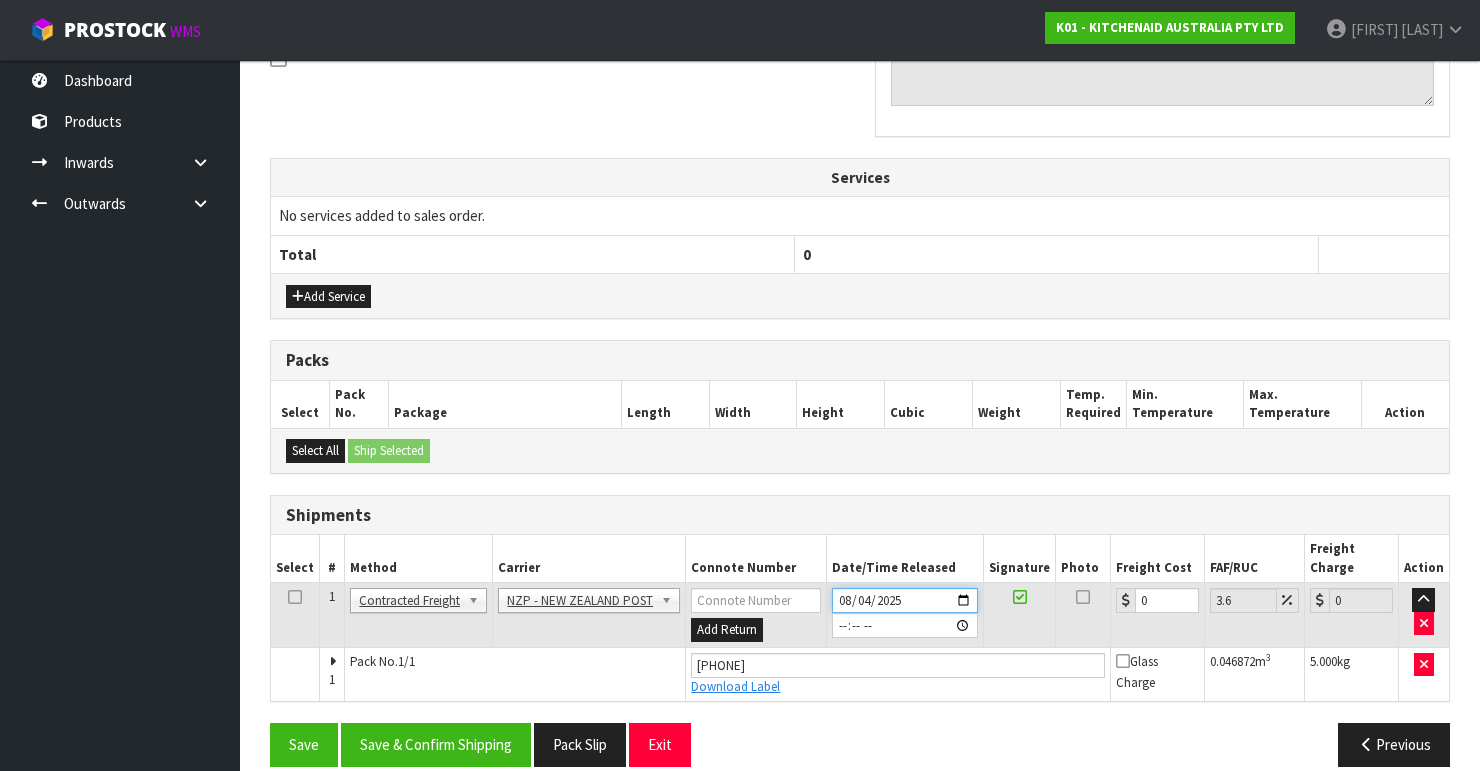 click on "2025-08-04" at bounding box center (905, 600) 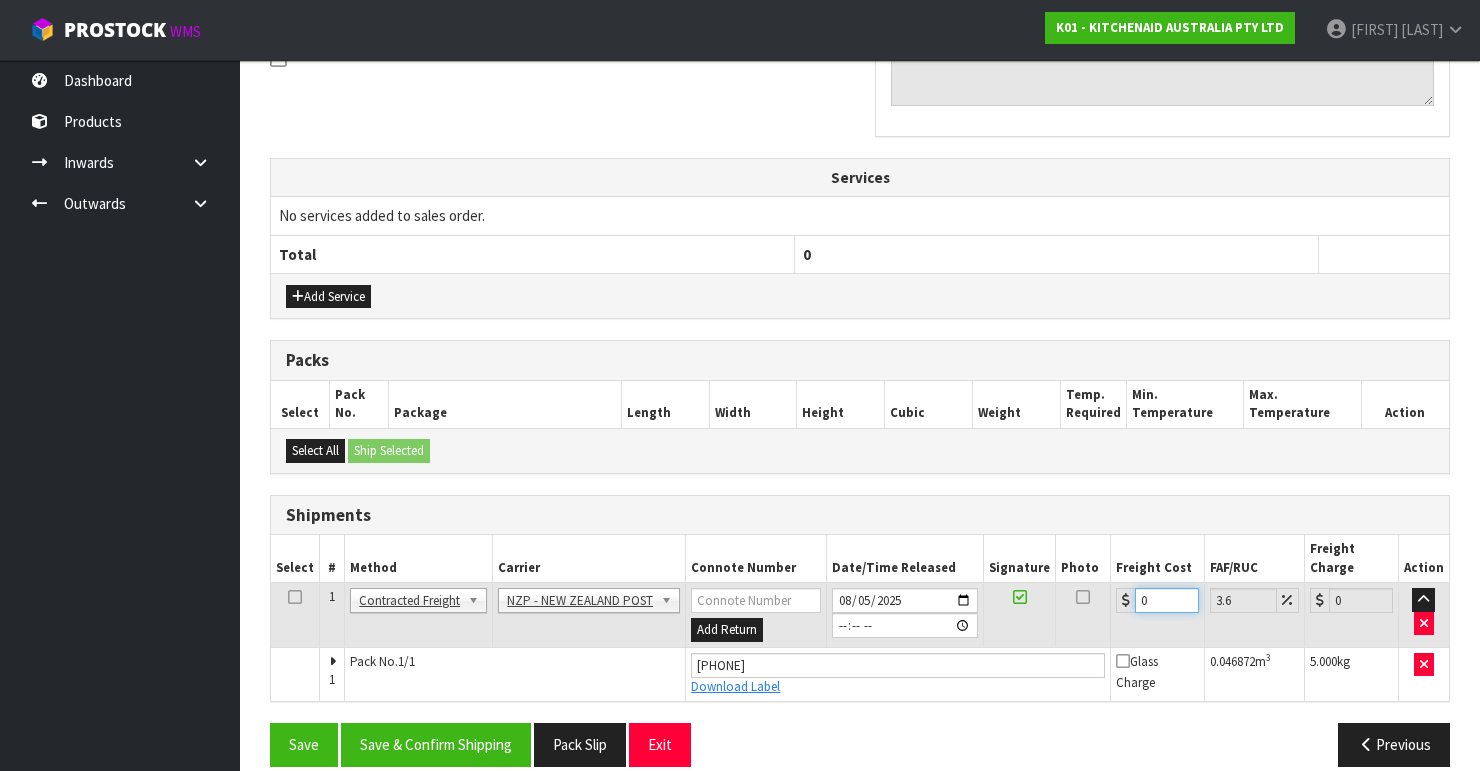 drag, startPoint x: 1149, startPoint y: 579, endPoint x: 1092, endPoint y: 566, distance: 58.463665 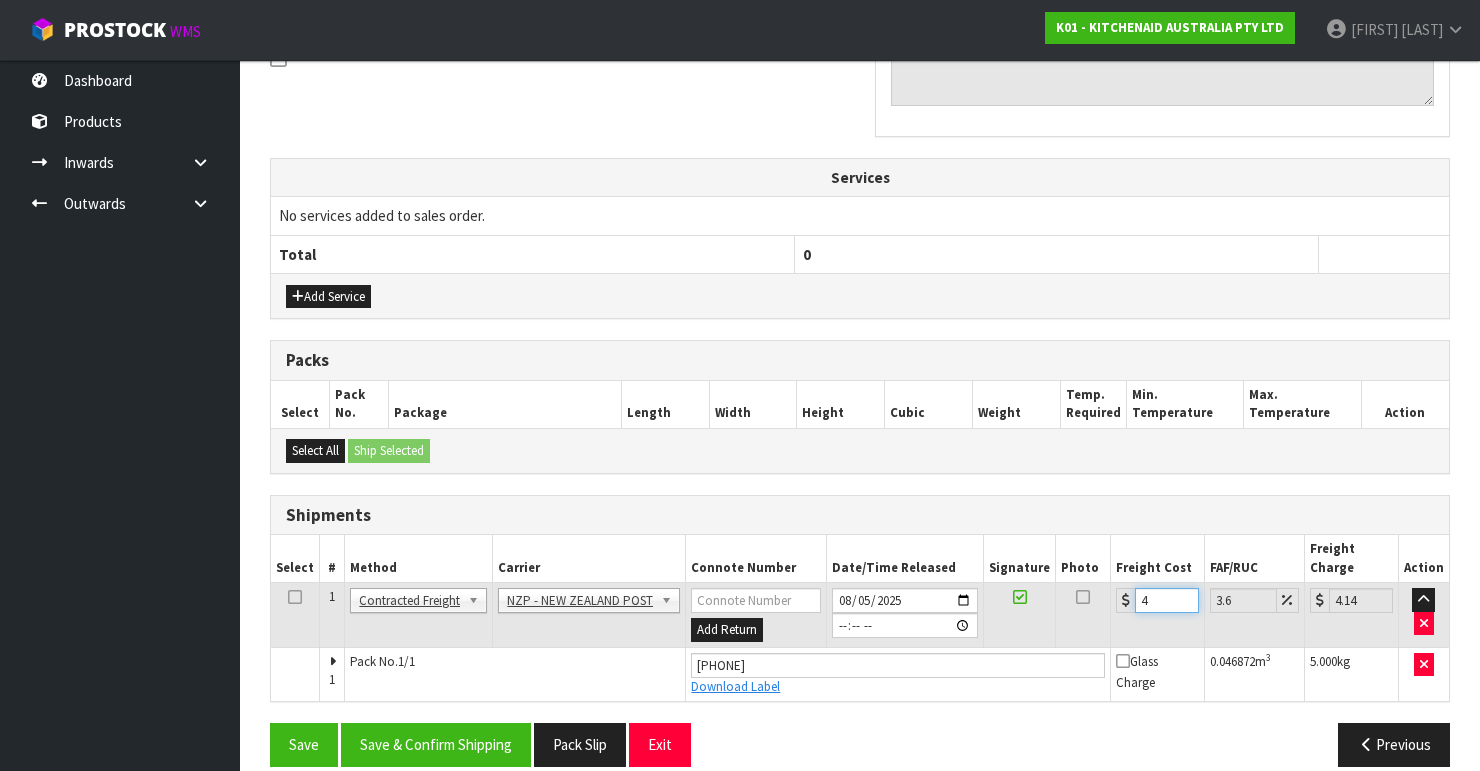 type on "4.3" 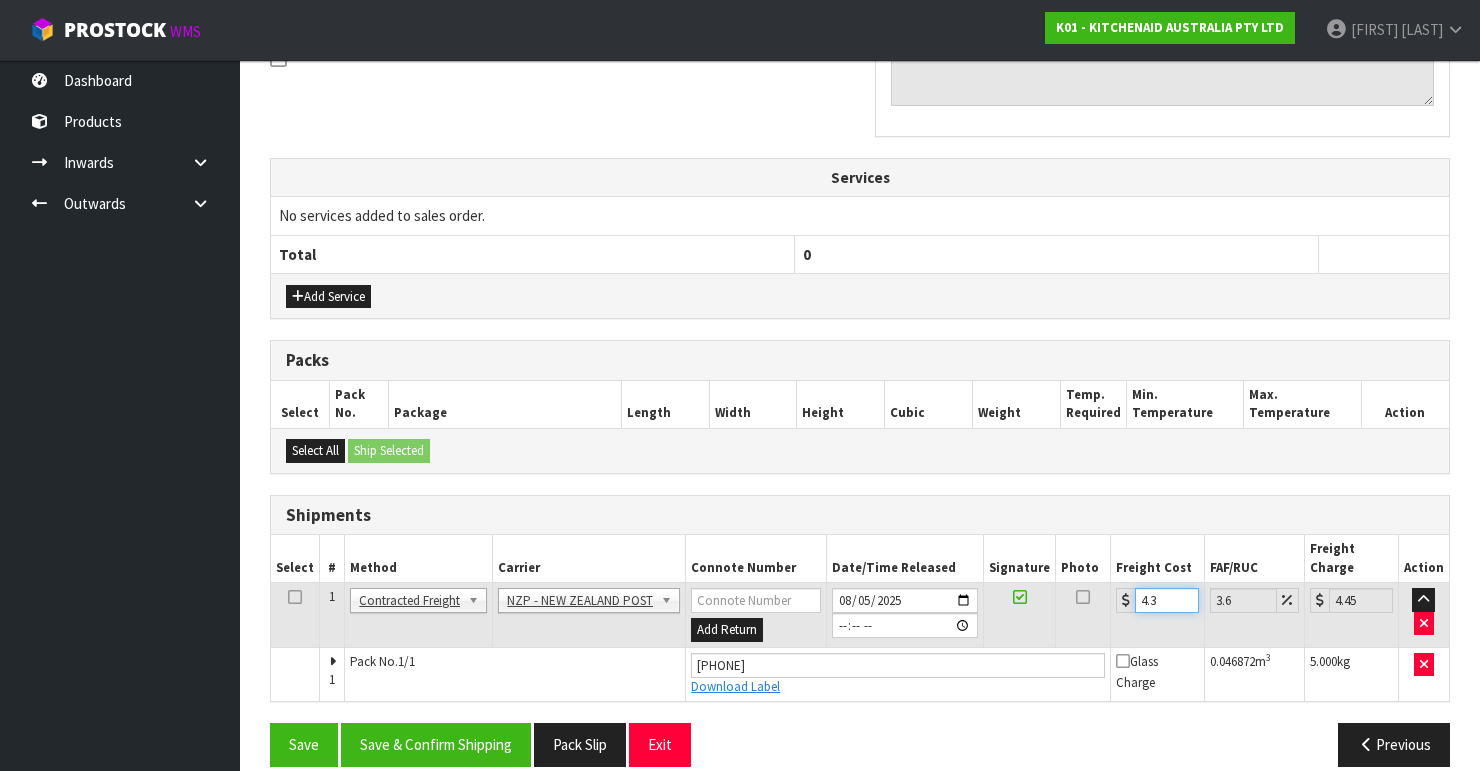 type on "4.33" 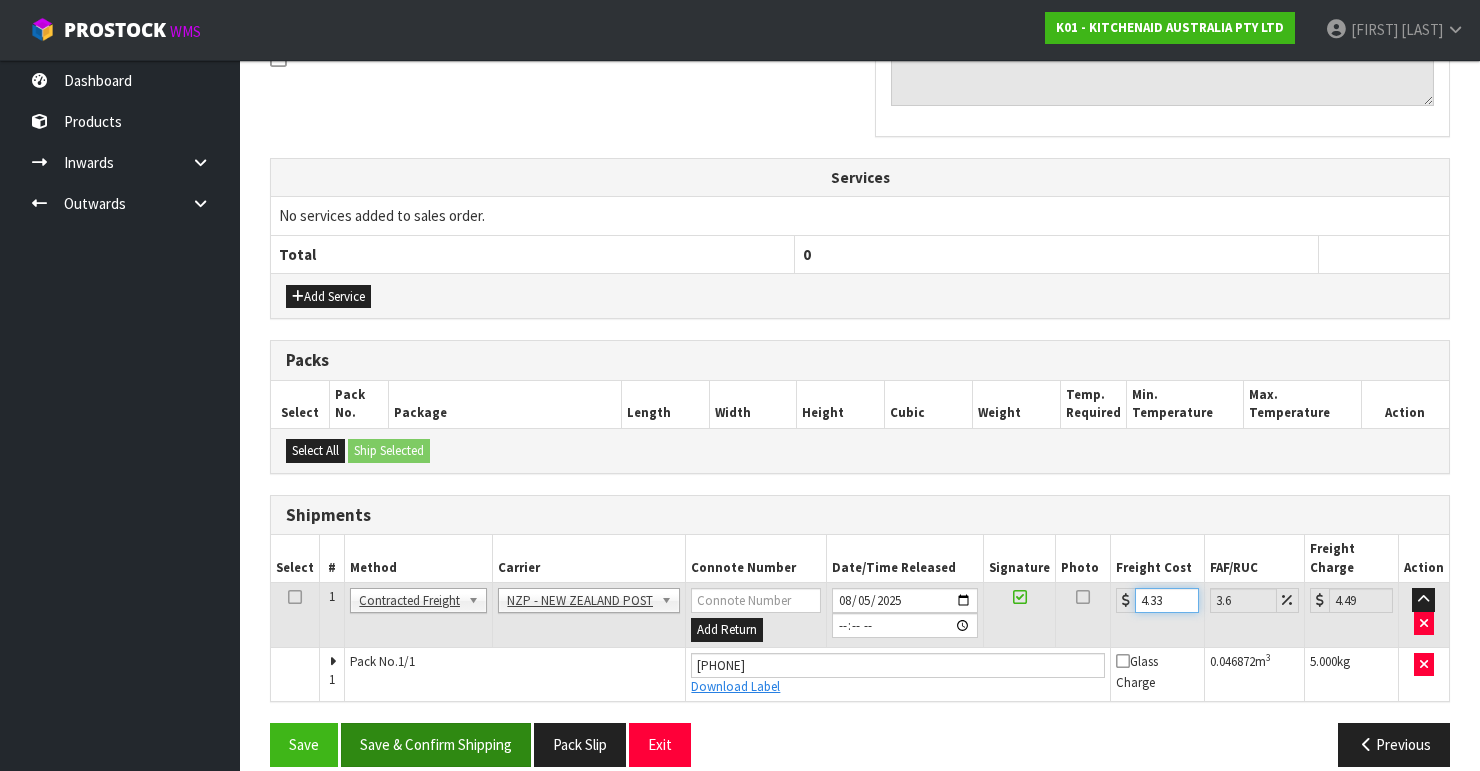 type on "4.33" 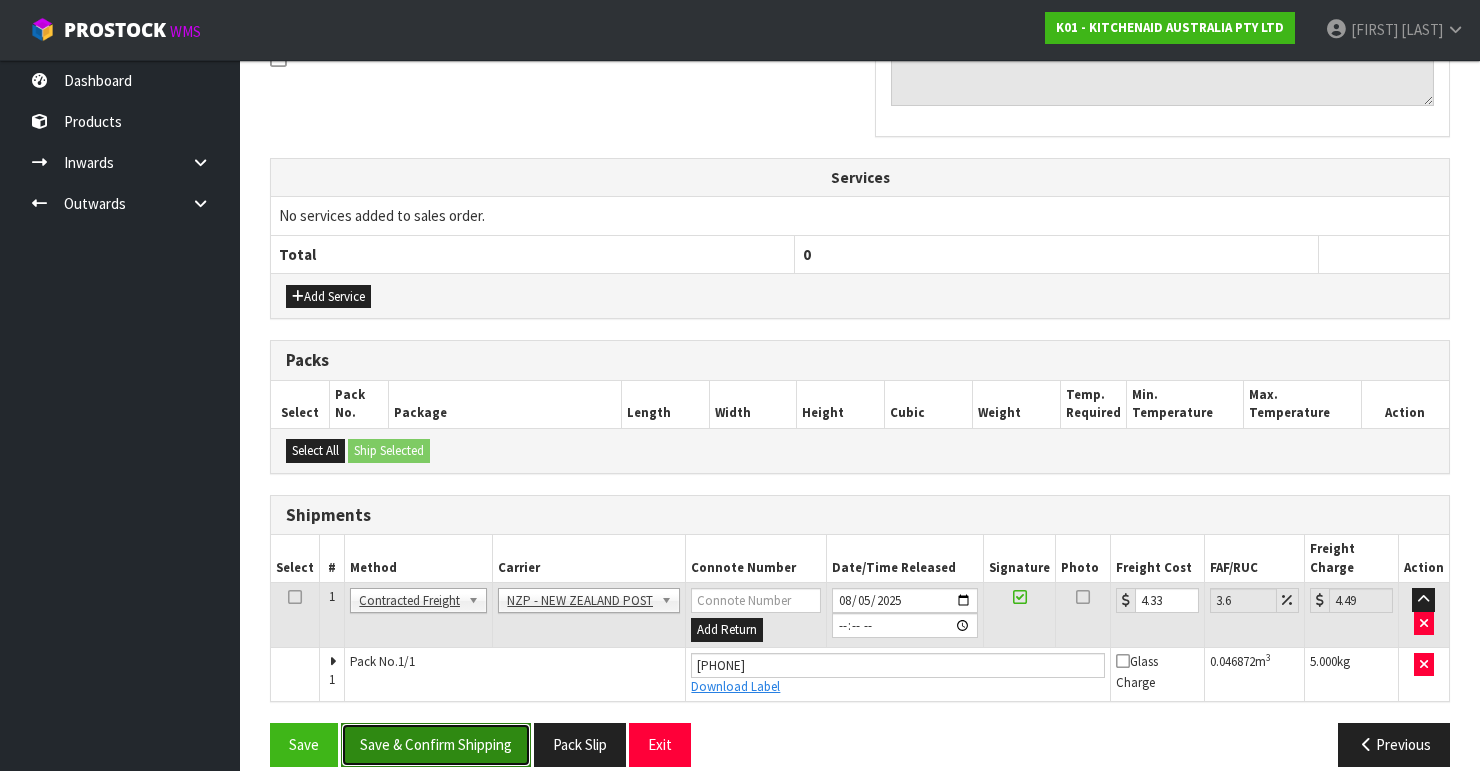click on "Save & Confirm Shipping" at bounding box center (436, 744) 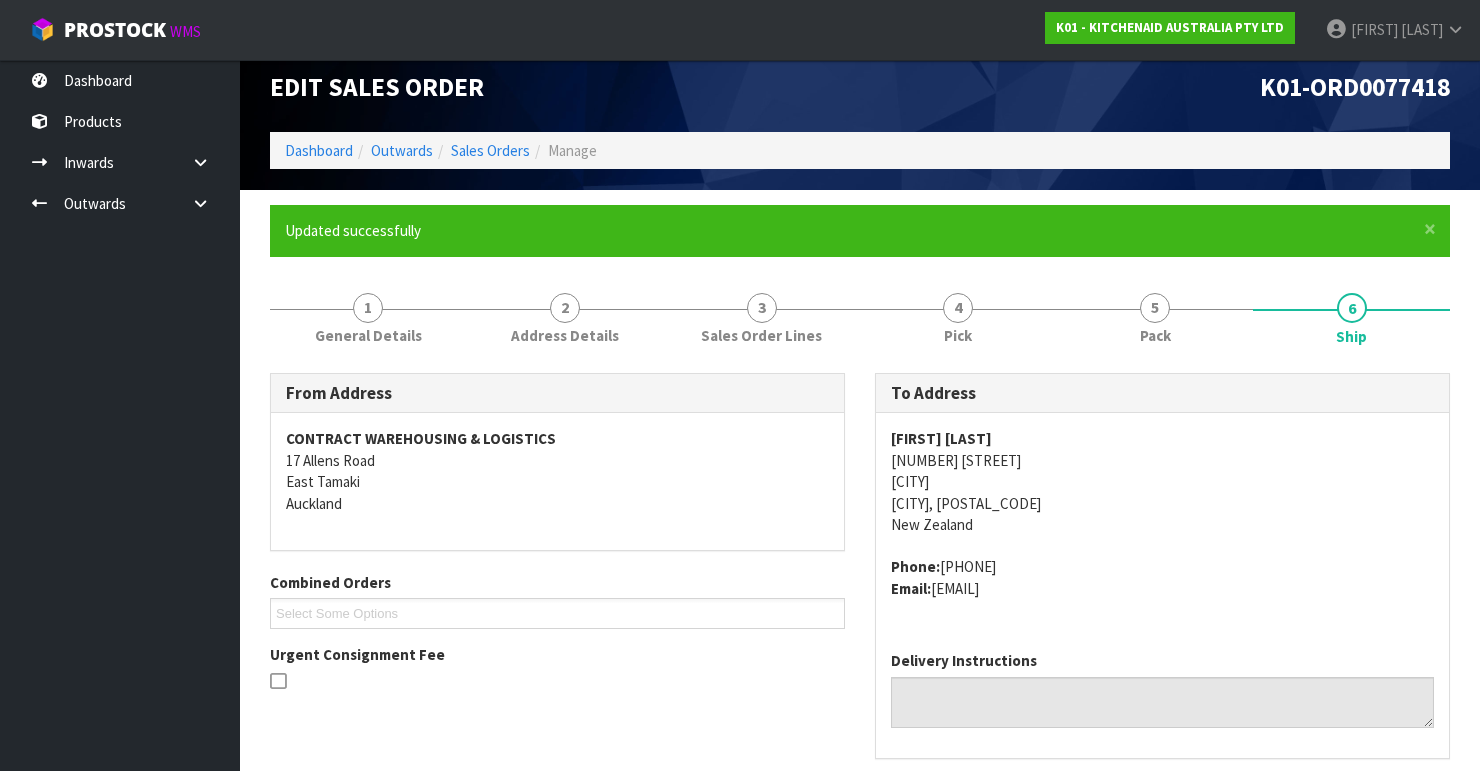 scroll, scrollTop: 0, scrollLeft: 0, axis: both 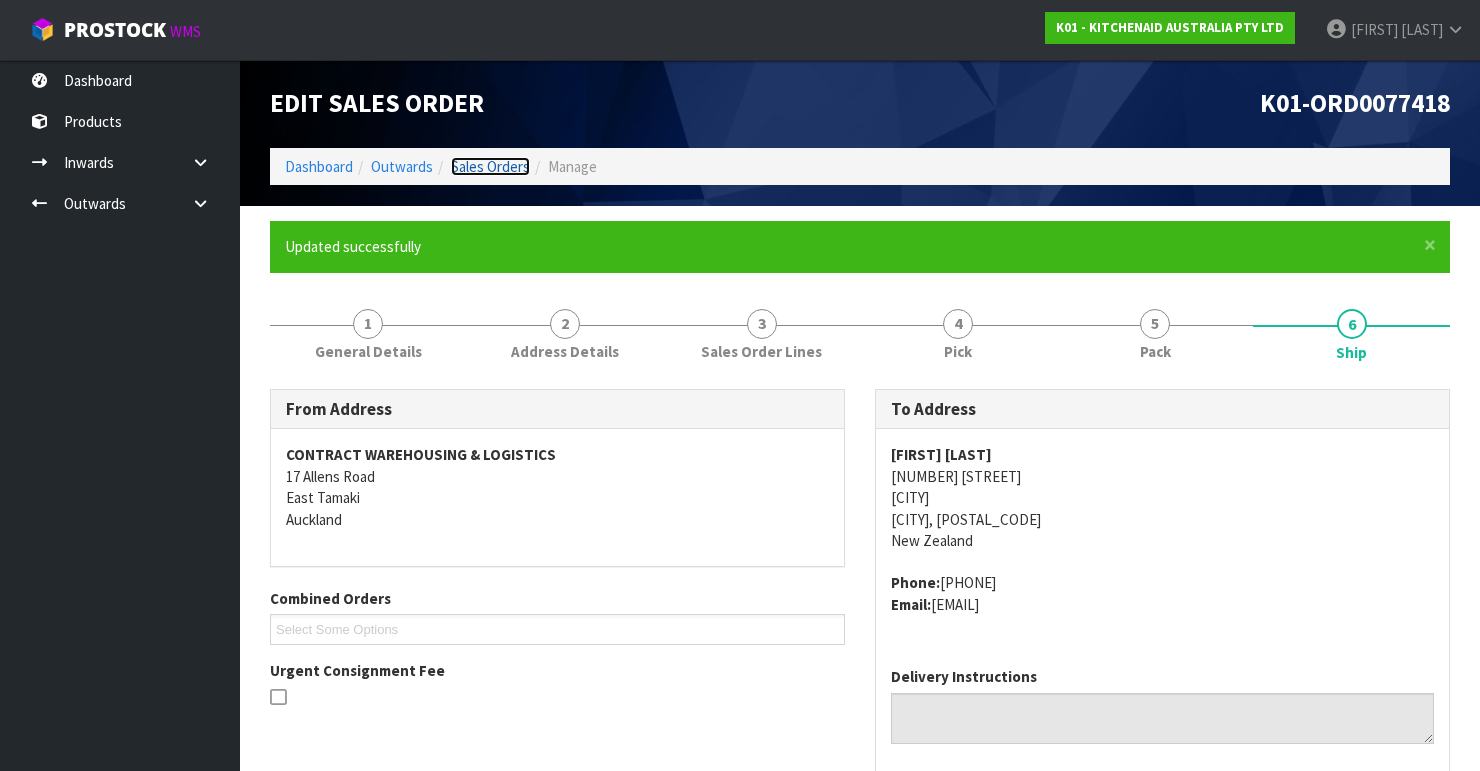 click on "Sales Orders" at bounding box center (490, 166) 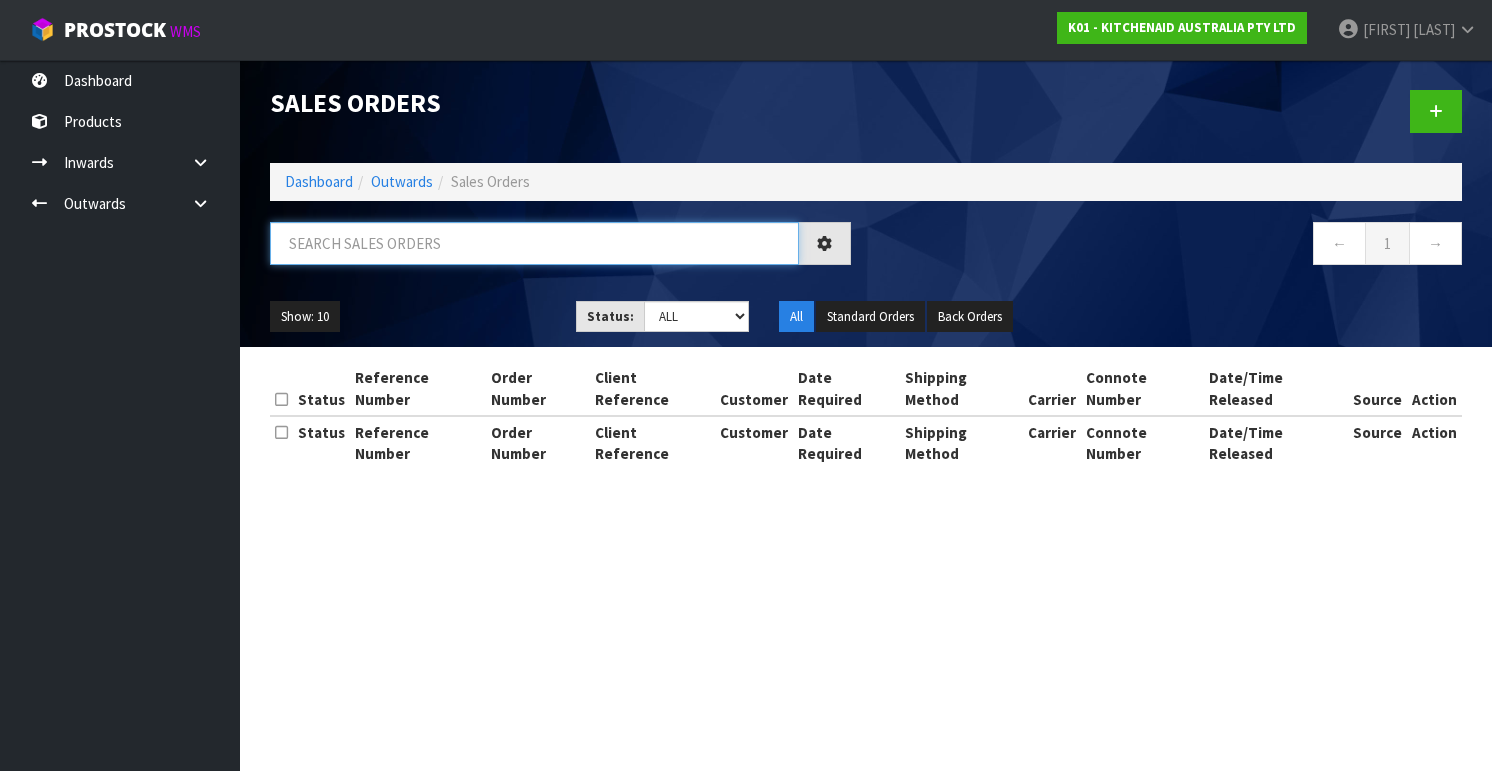 click at bounding box center [534, 243] 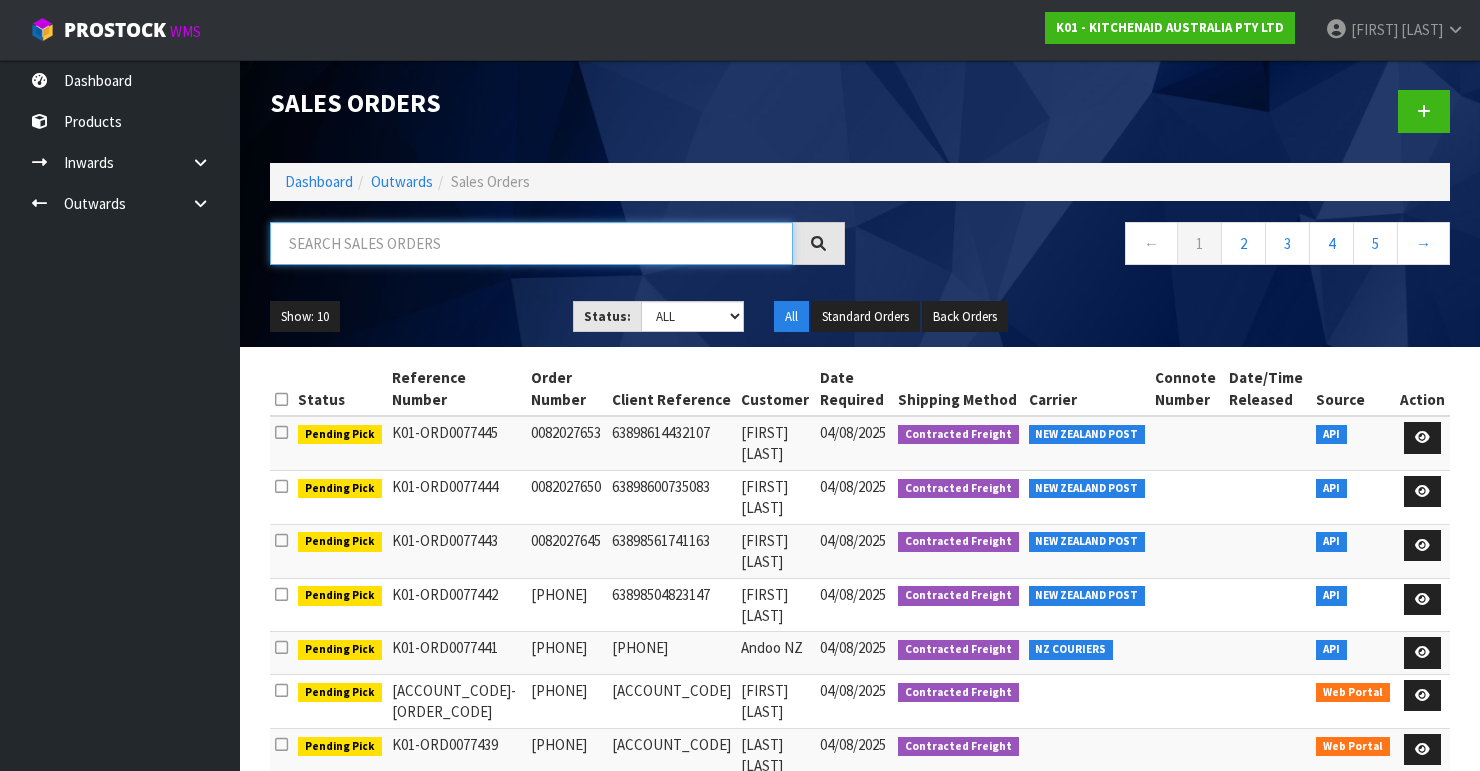 click at bounding box center (531, 243) 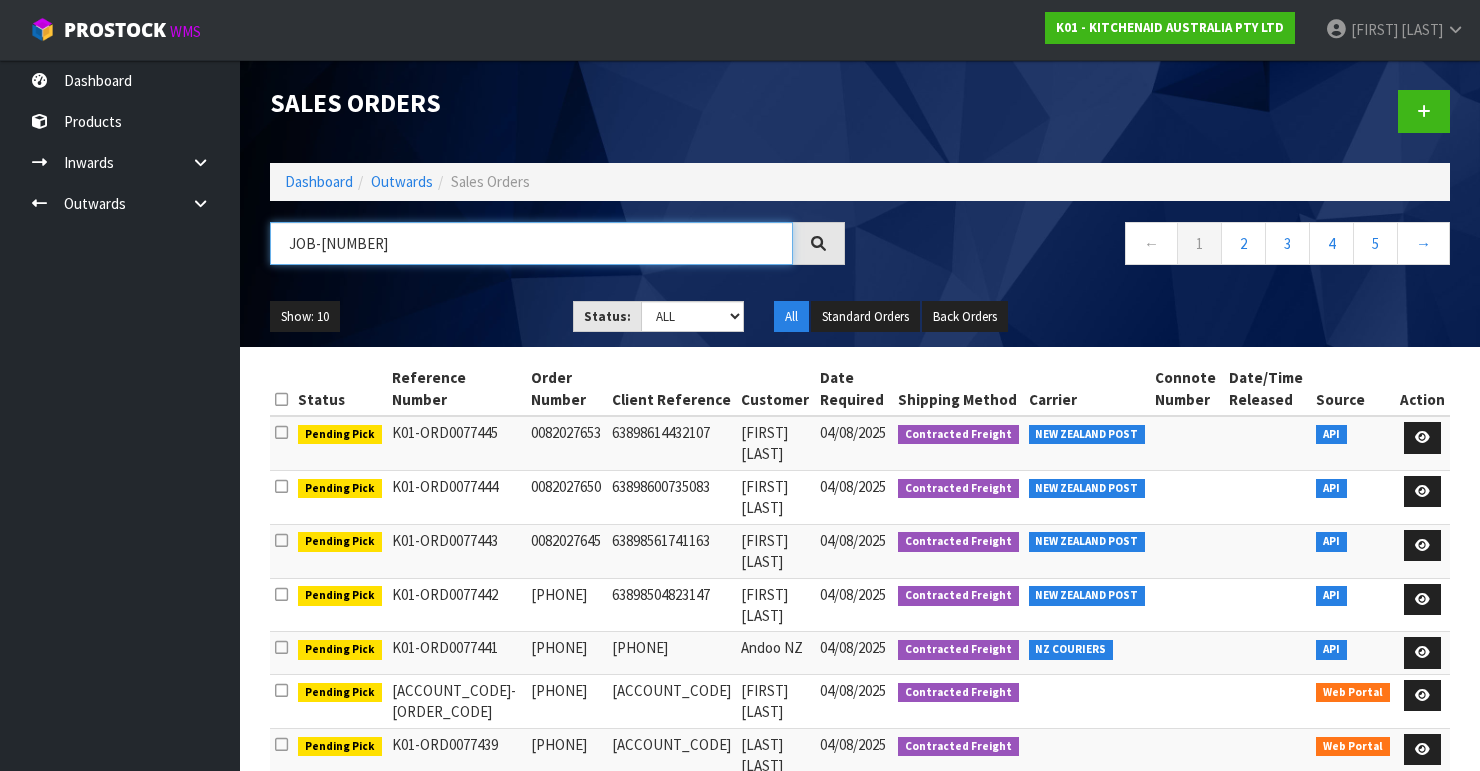 type on "JOB-[NUMBER]" 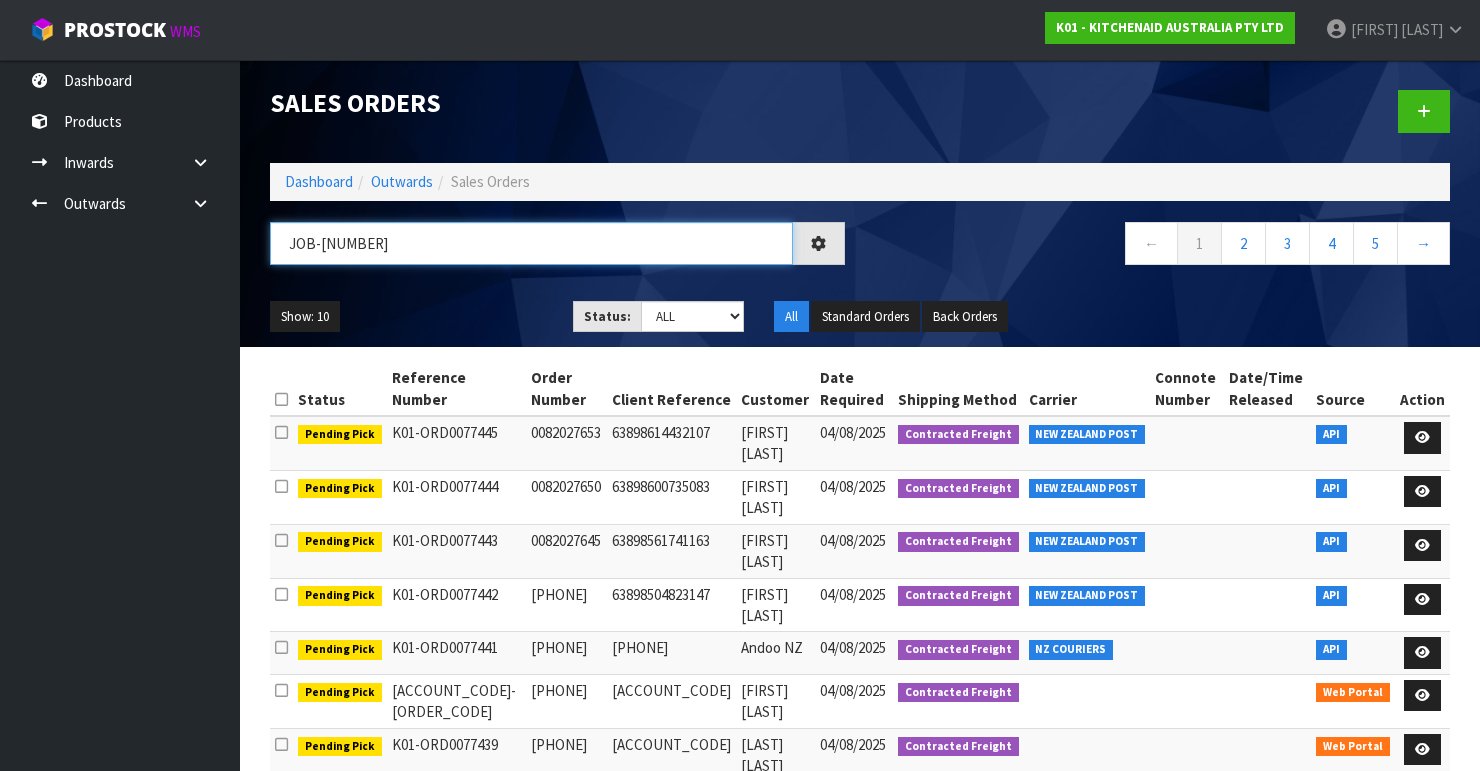 drag, startPoint x: 342, startPoint y: 232, endPoint x: 227, endPoint y: 232, distance: 115 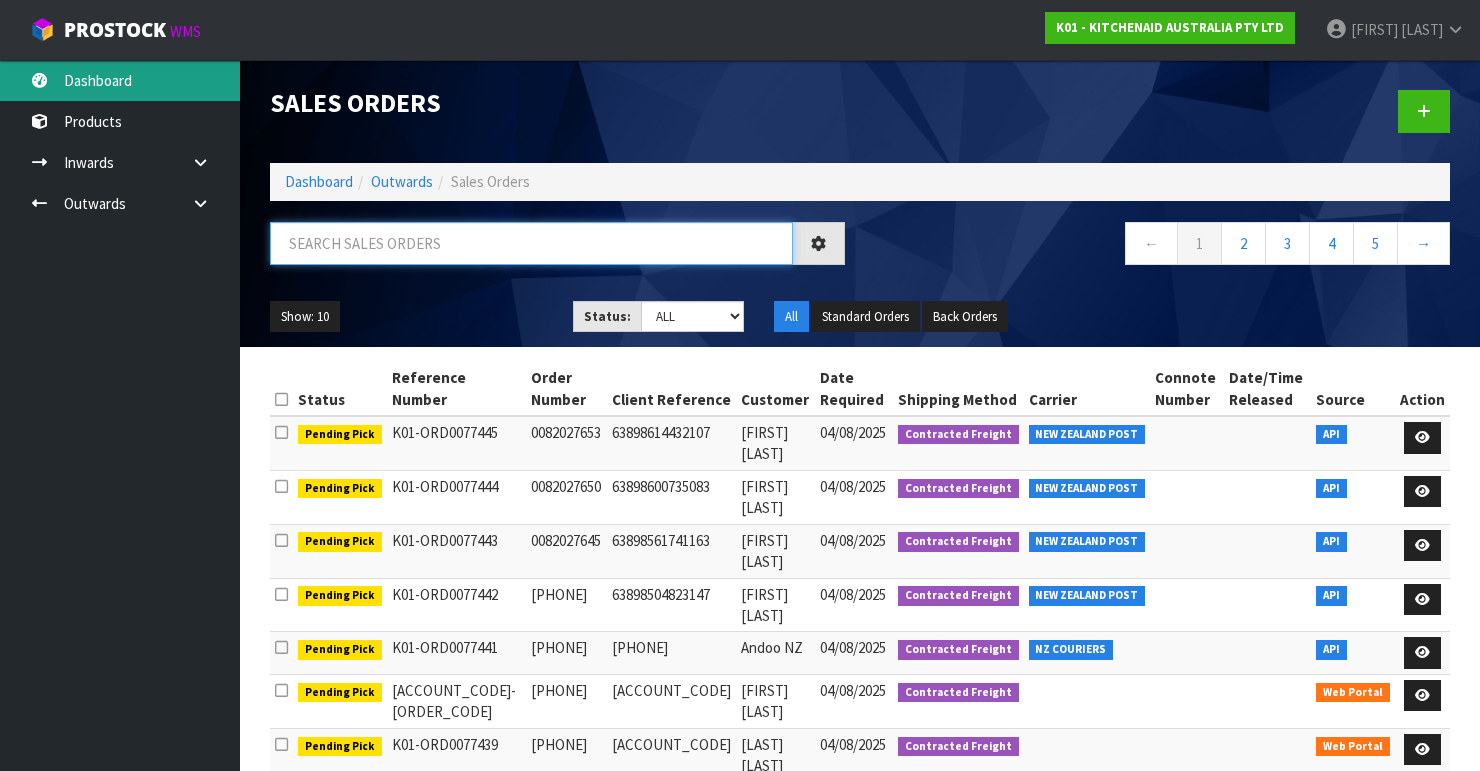type 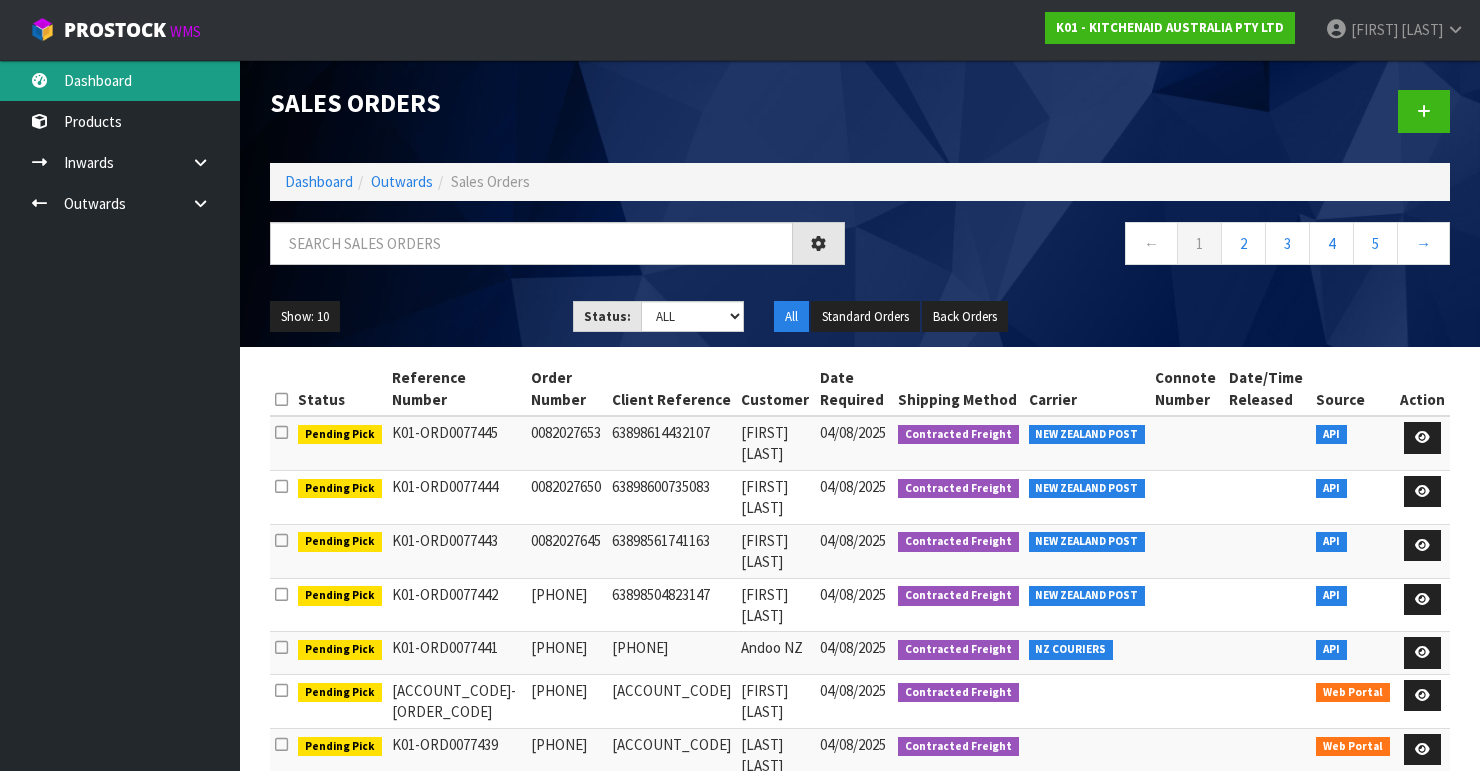 click on "Dashboard" at bounding box center [120, 80] 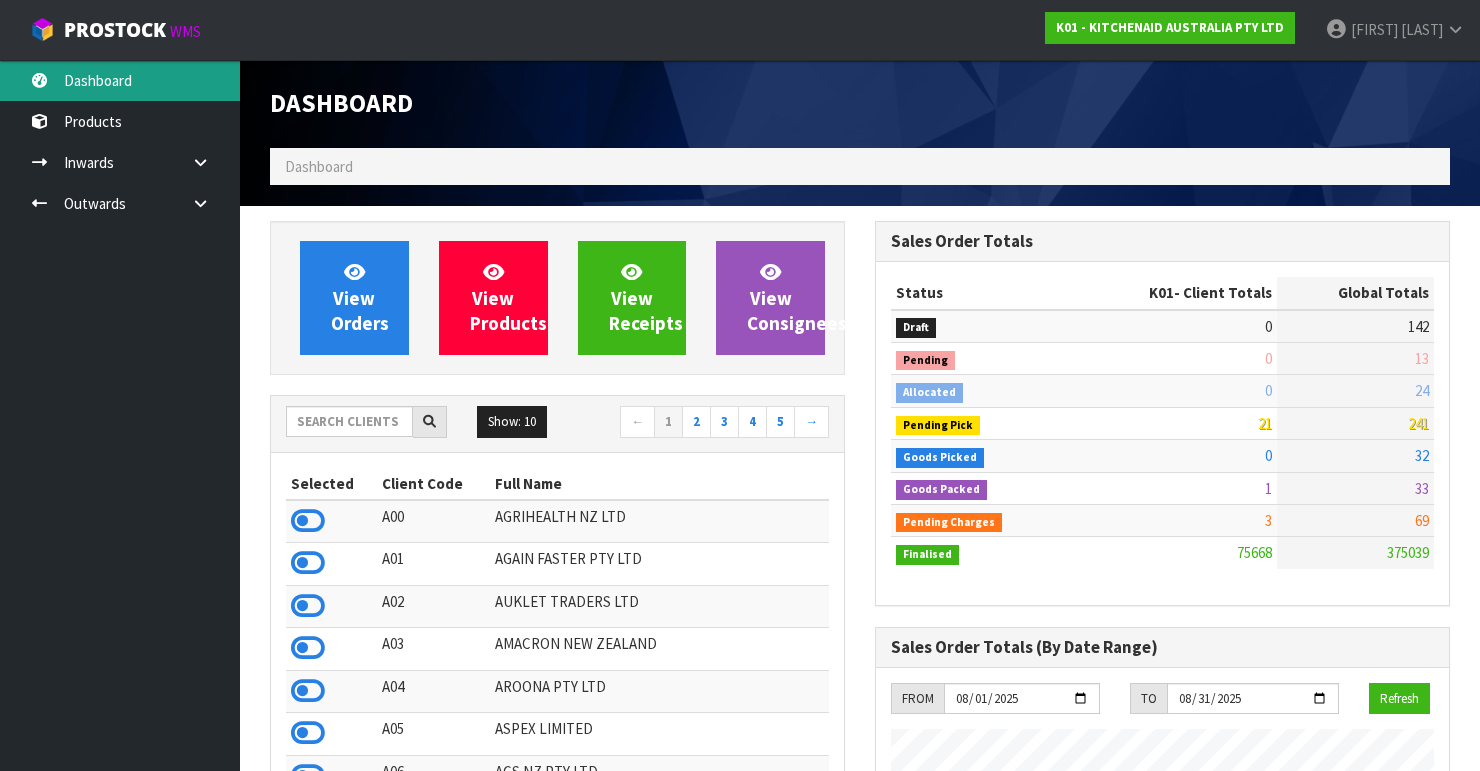 scroll, scrollTop: 998448, scrollLeft: 999395, axis: both 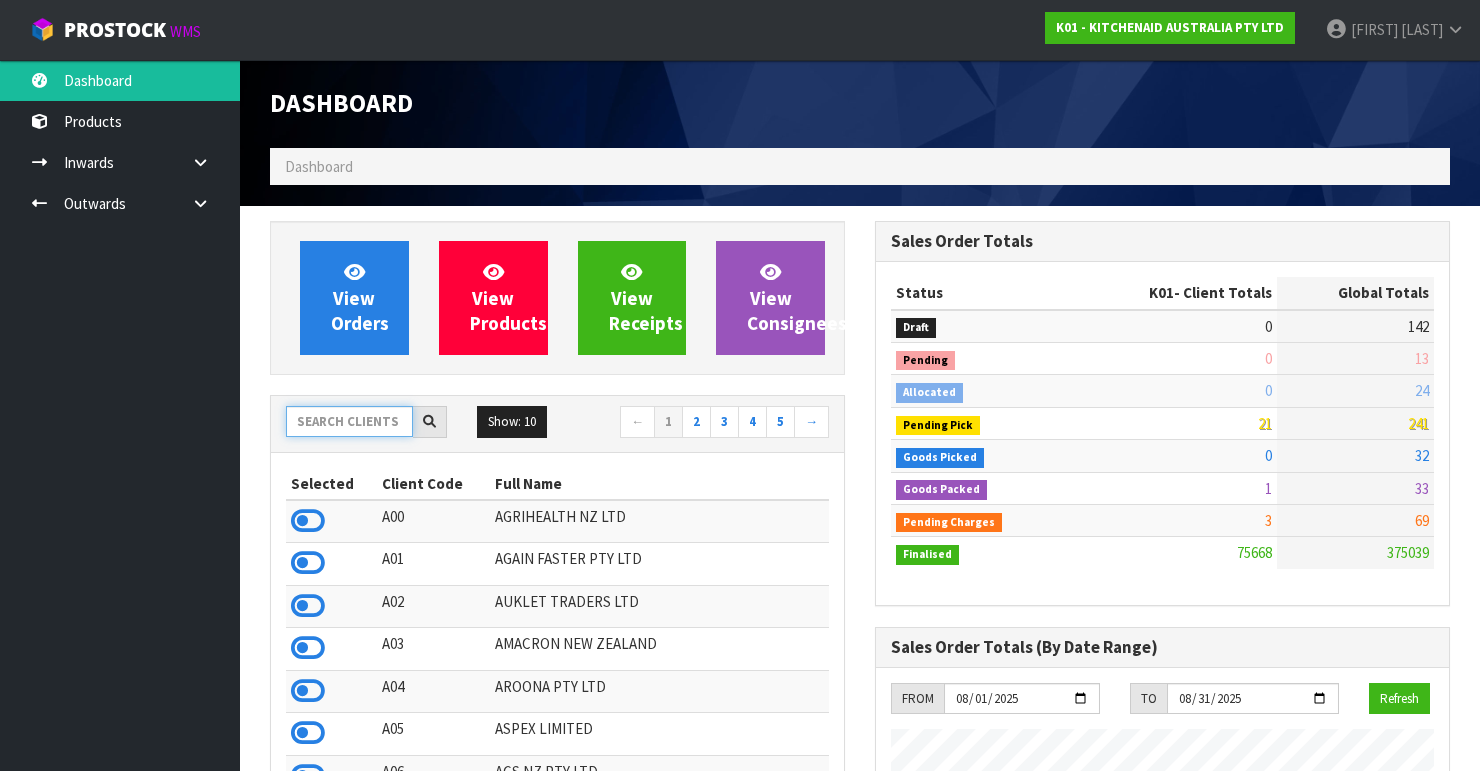 click at bounding box center [349, 421] 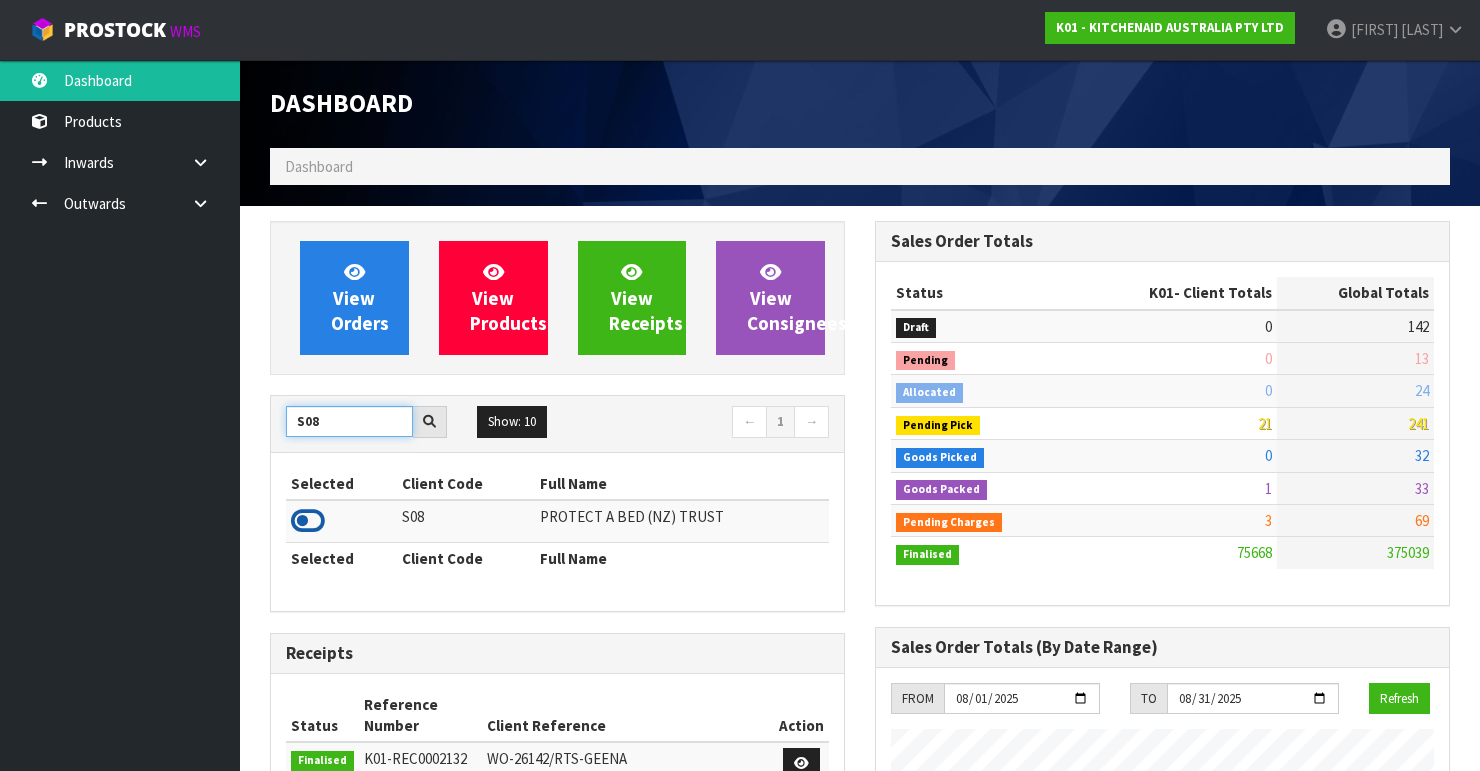 type on "S08" 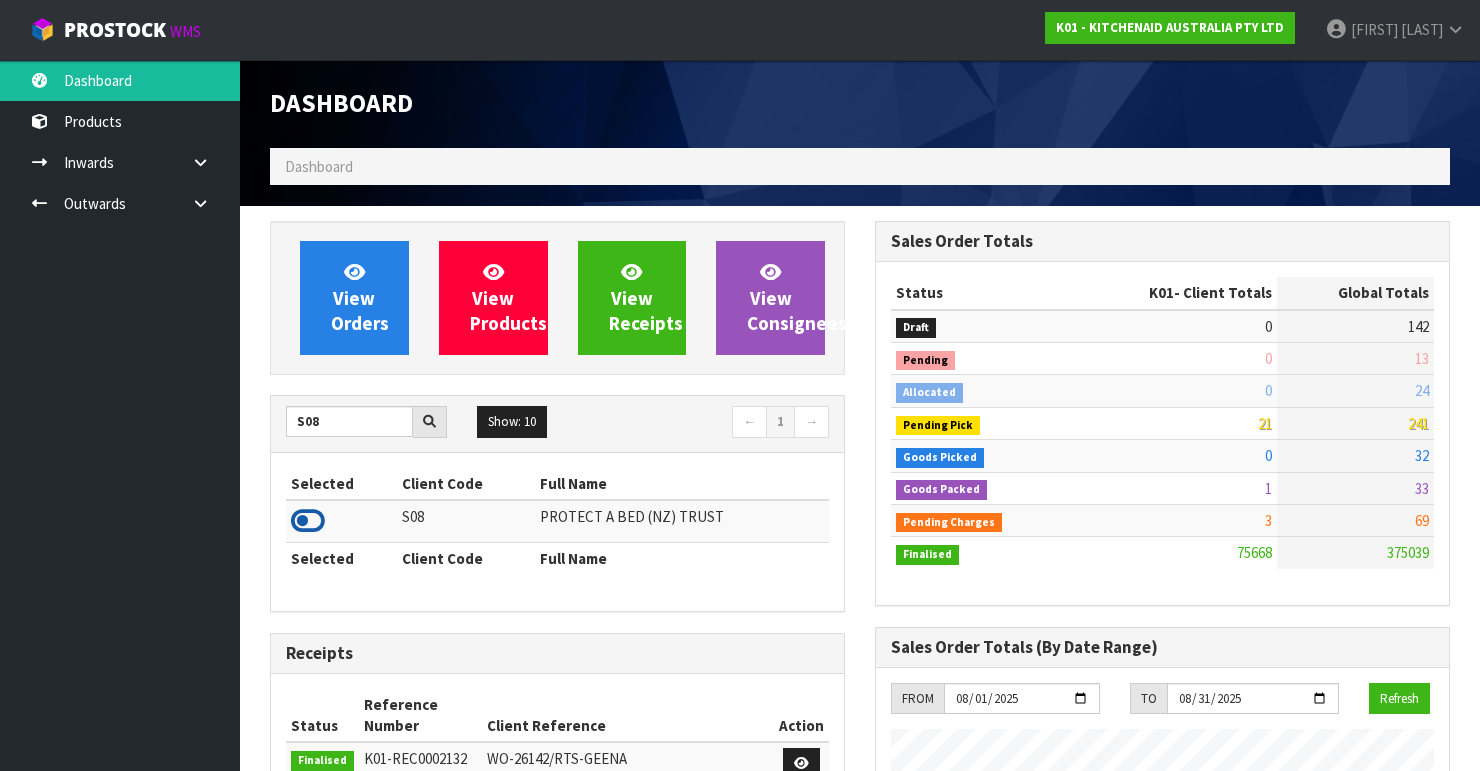 click at bounding box center [308, 521] 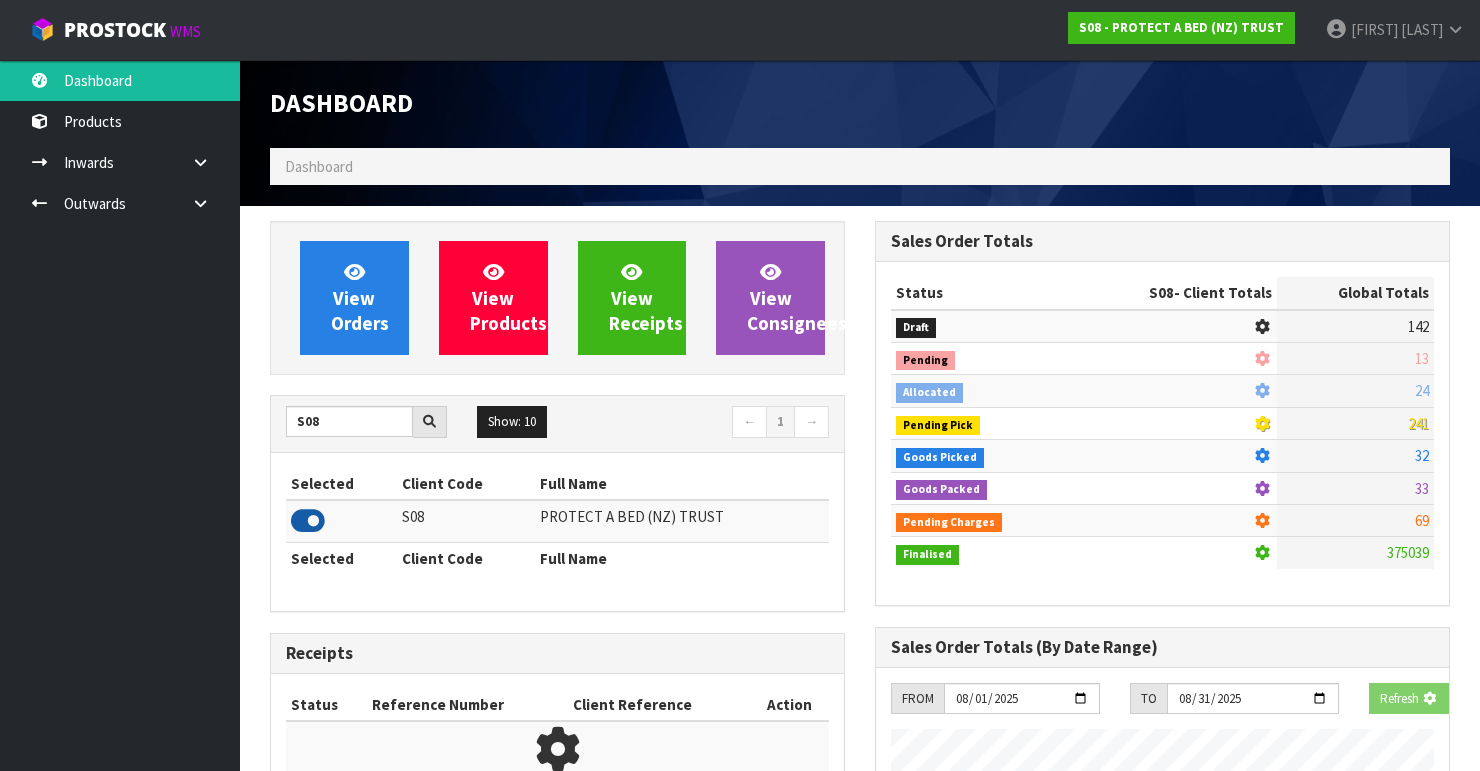 scroll, scrollTop: 1242, scrollLeft: 605, axis: both 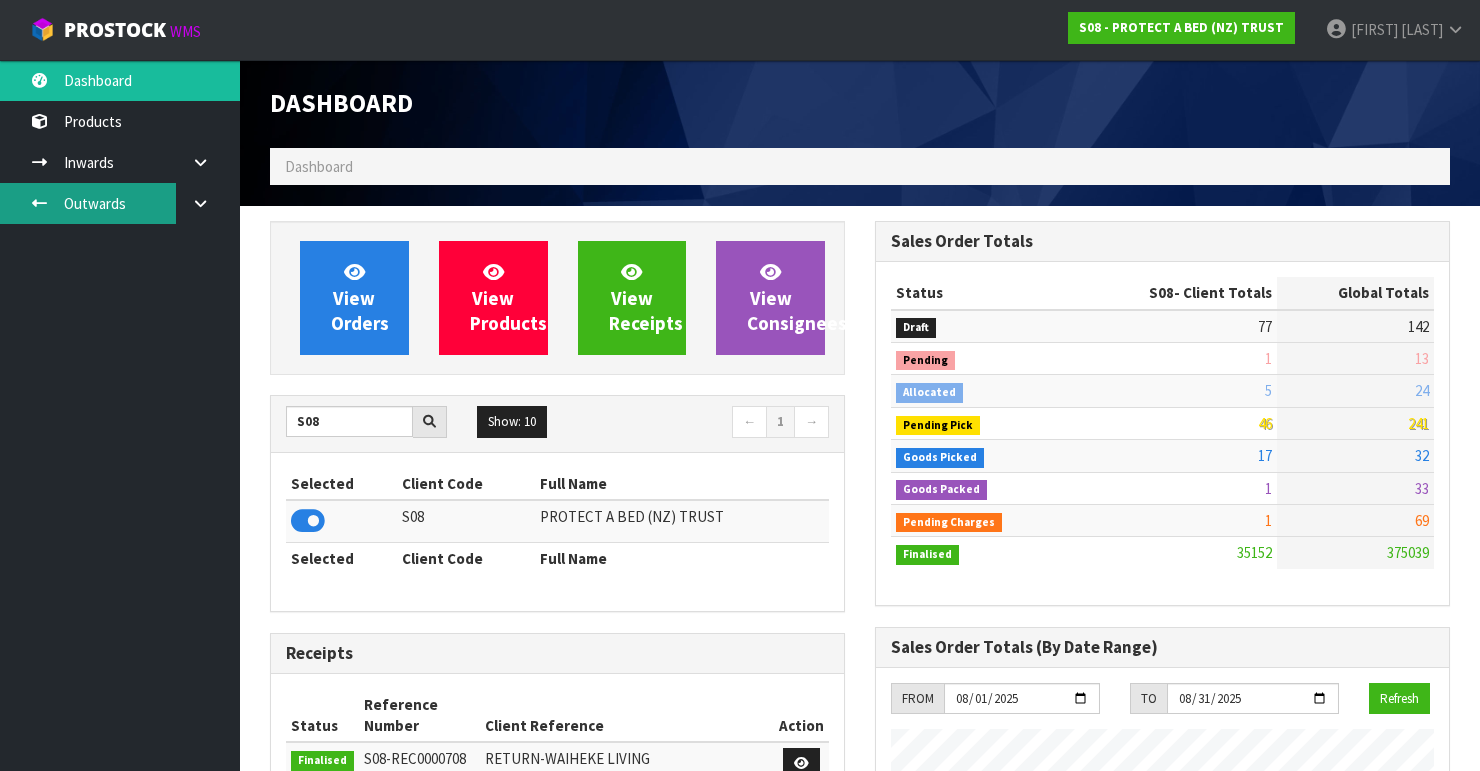 click on "Outwards" at bounding box center (120, 203) 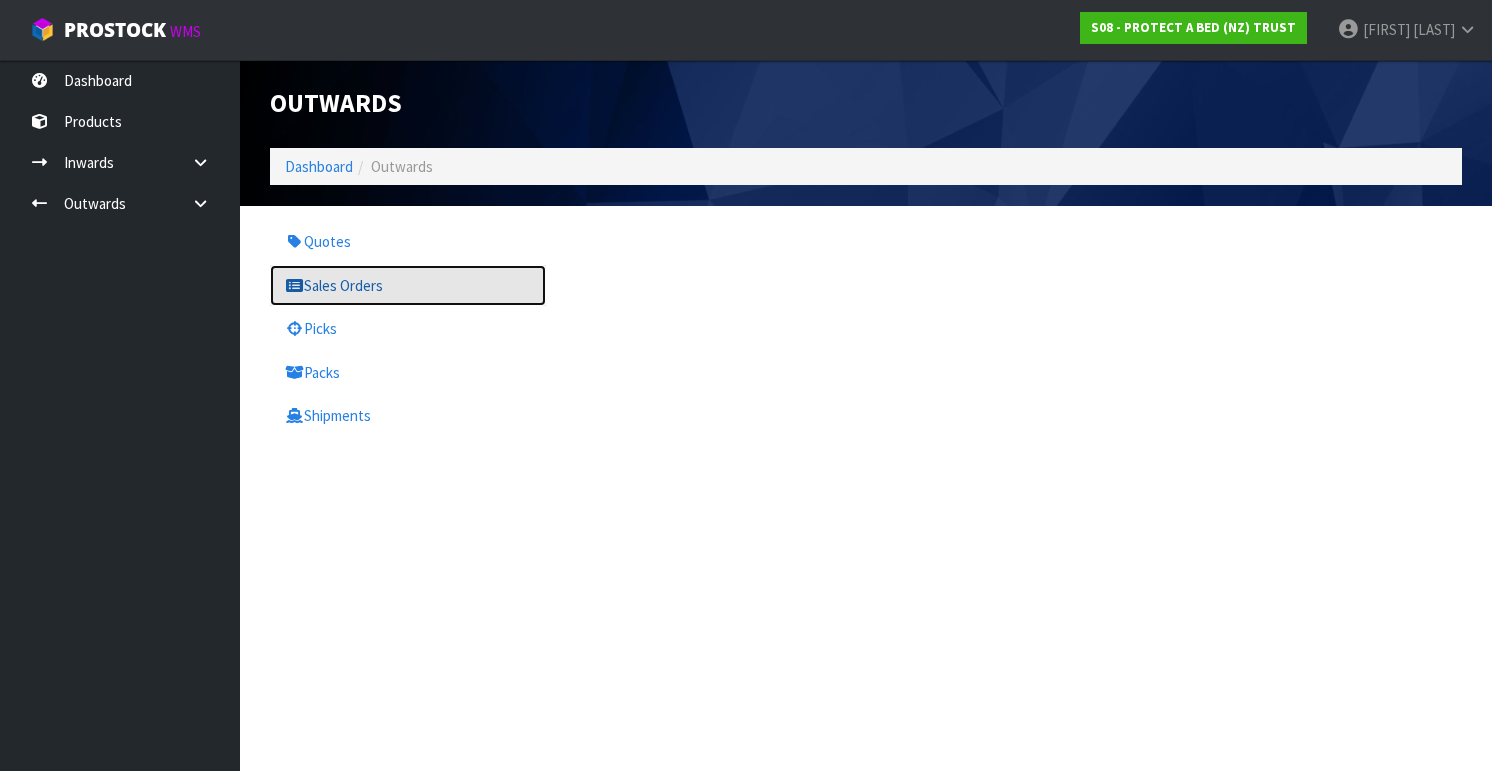 click on "Sales Orders" at bounding box center (408, 285) 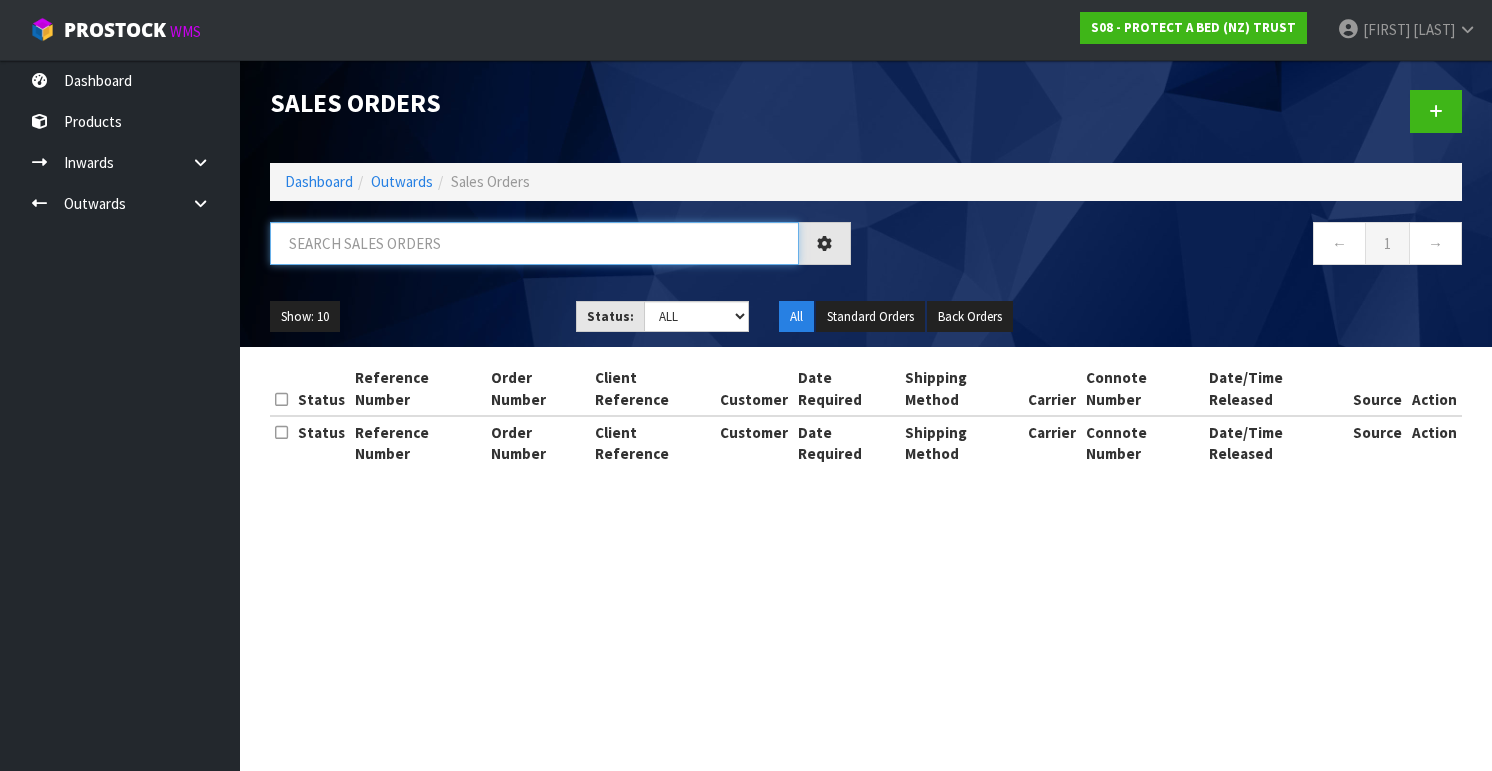 click at bounding box center [534, 243] 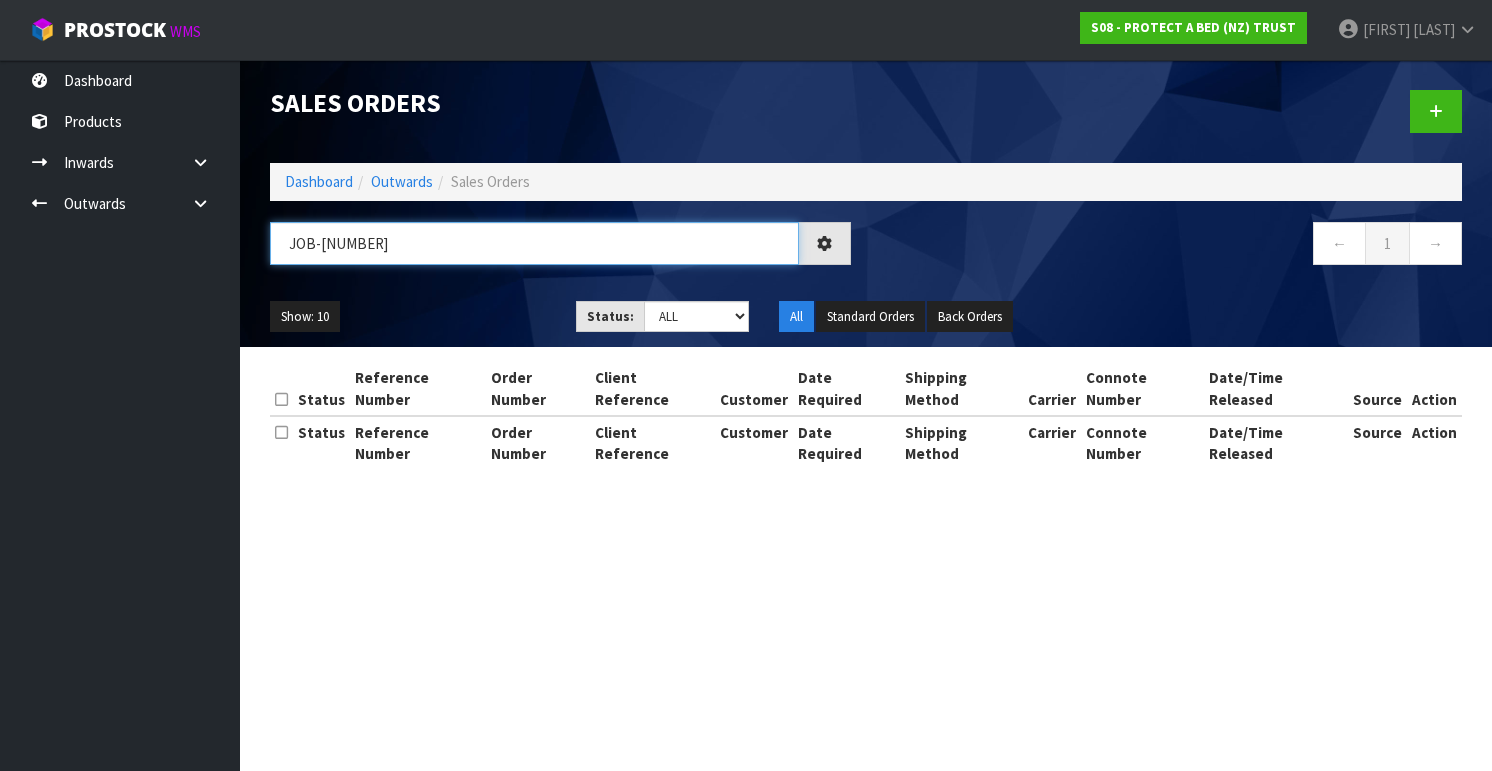 type on "JOB-[NUMBER]" 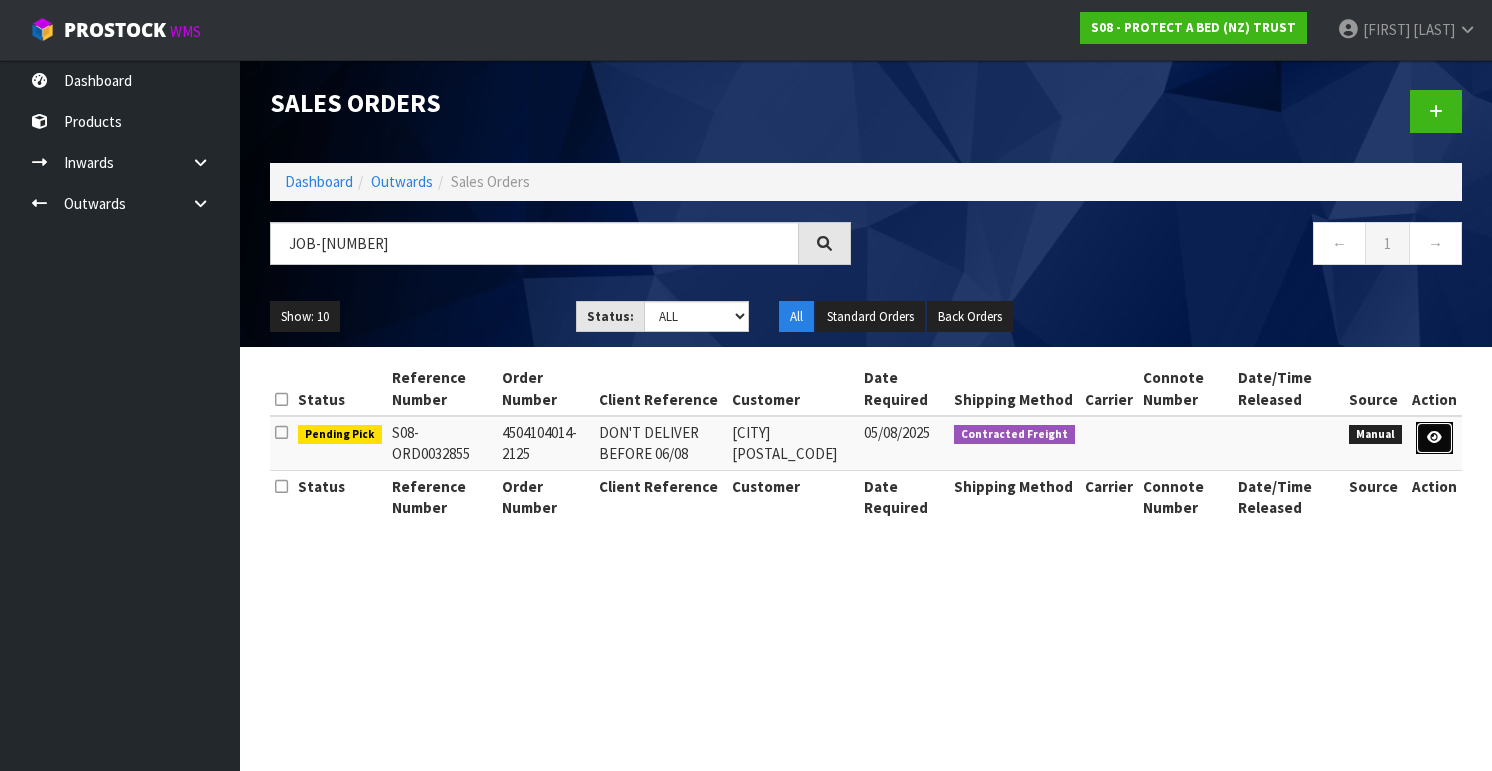click at bounding box center [1434, 437] 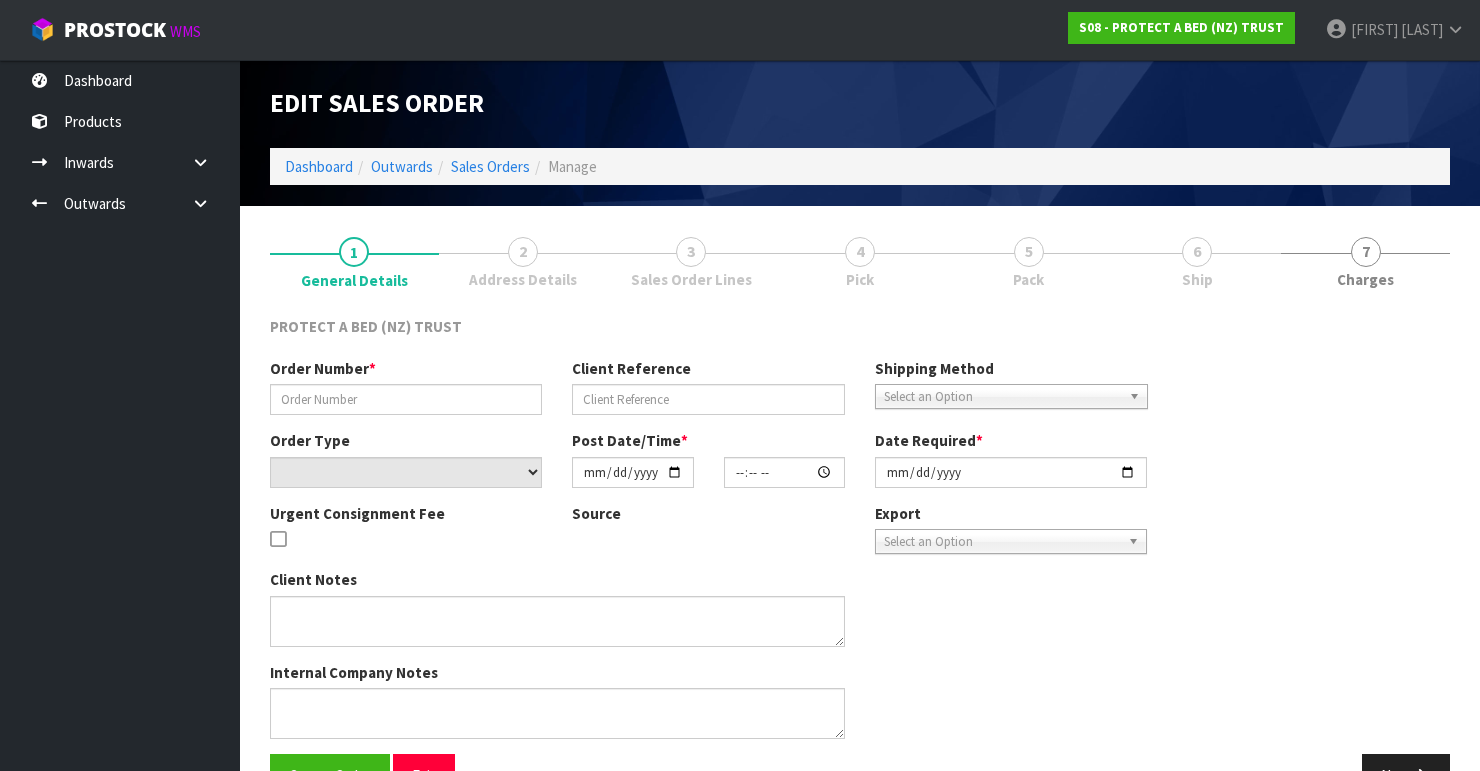type on "4504104014-2125" 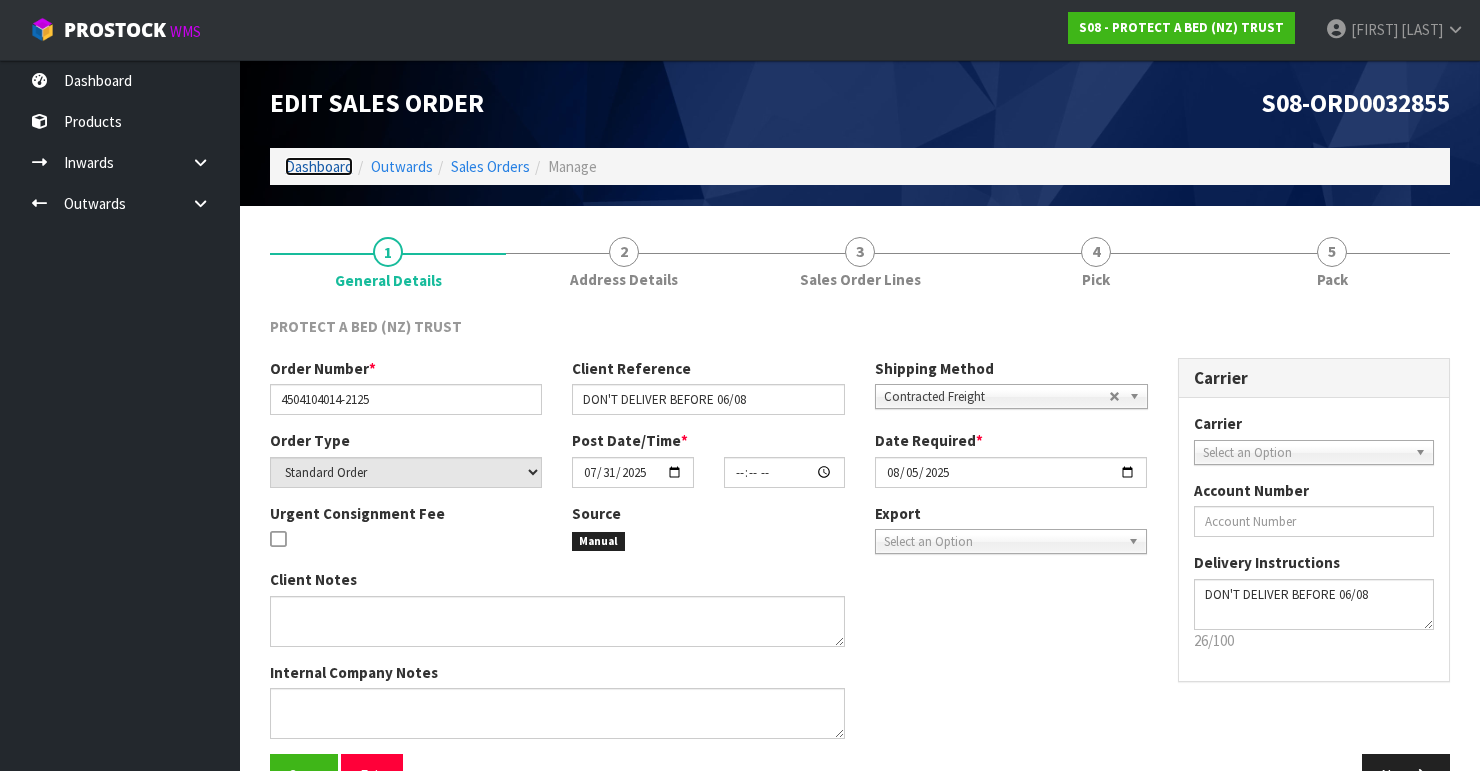 click on "Dashboard" at bounding box center (319, 166) 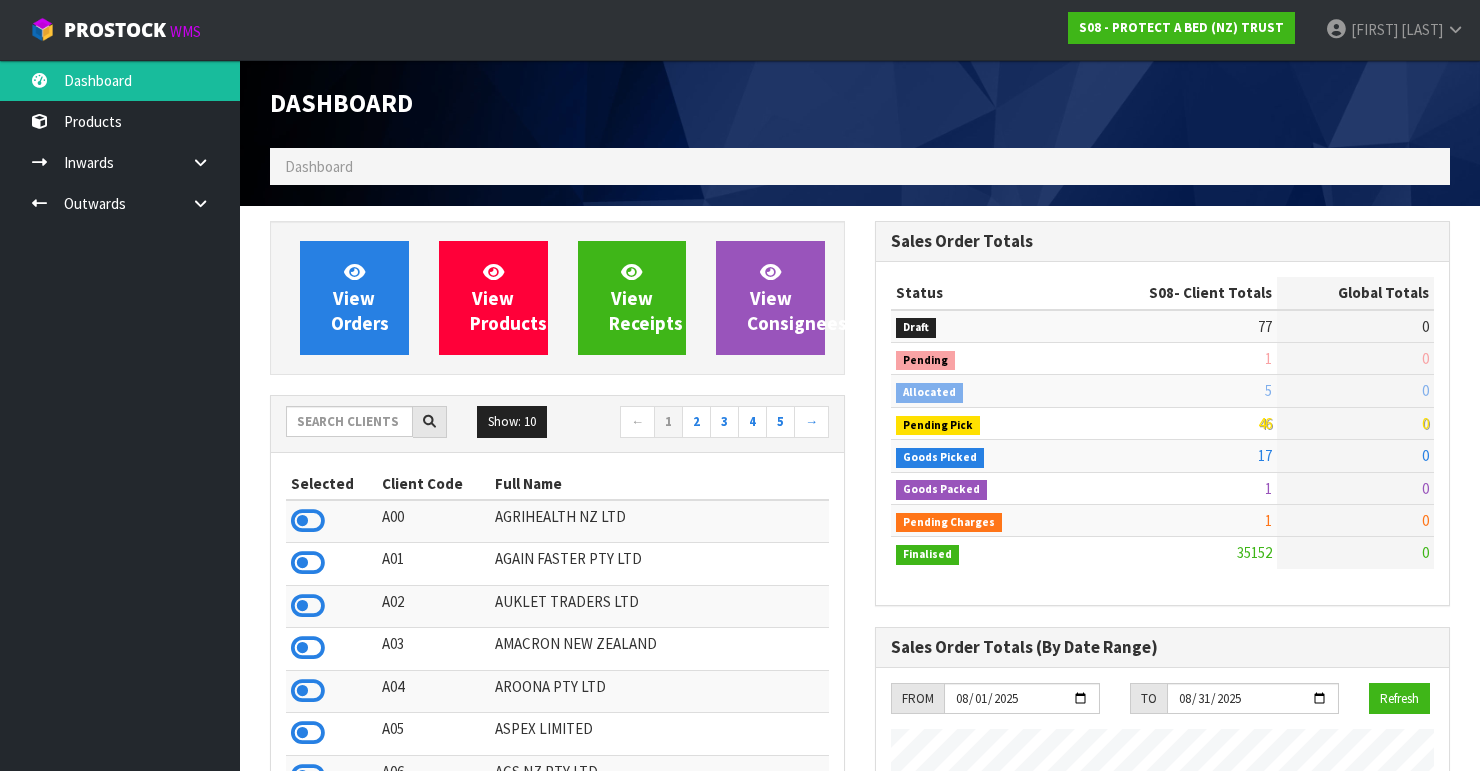 scroll, scrollTop: 998756, scrollLeft: 999395, axis: both 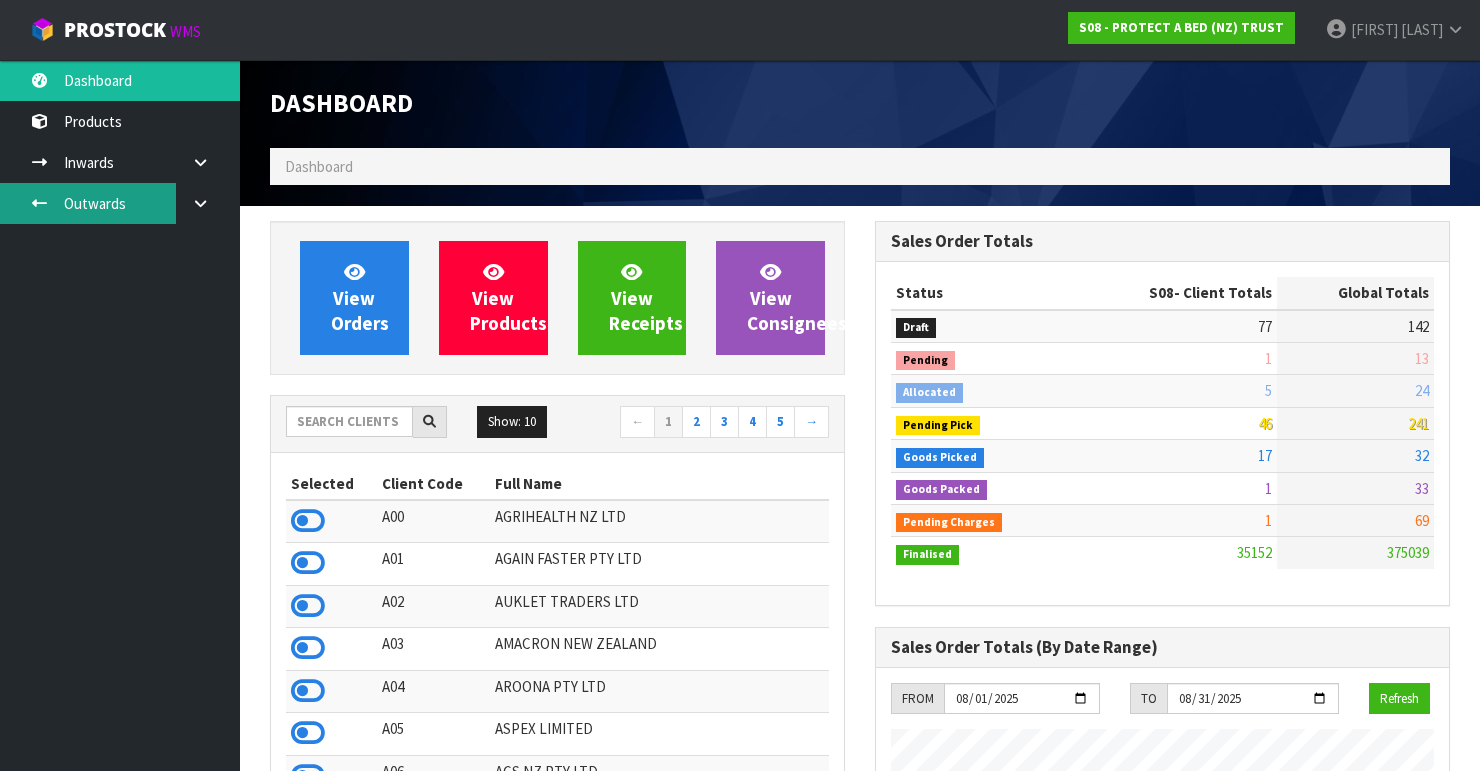 click on "Outwards" at bounding box center (120, 203) 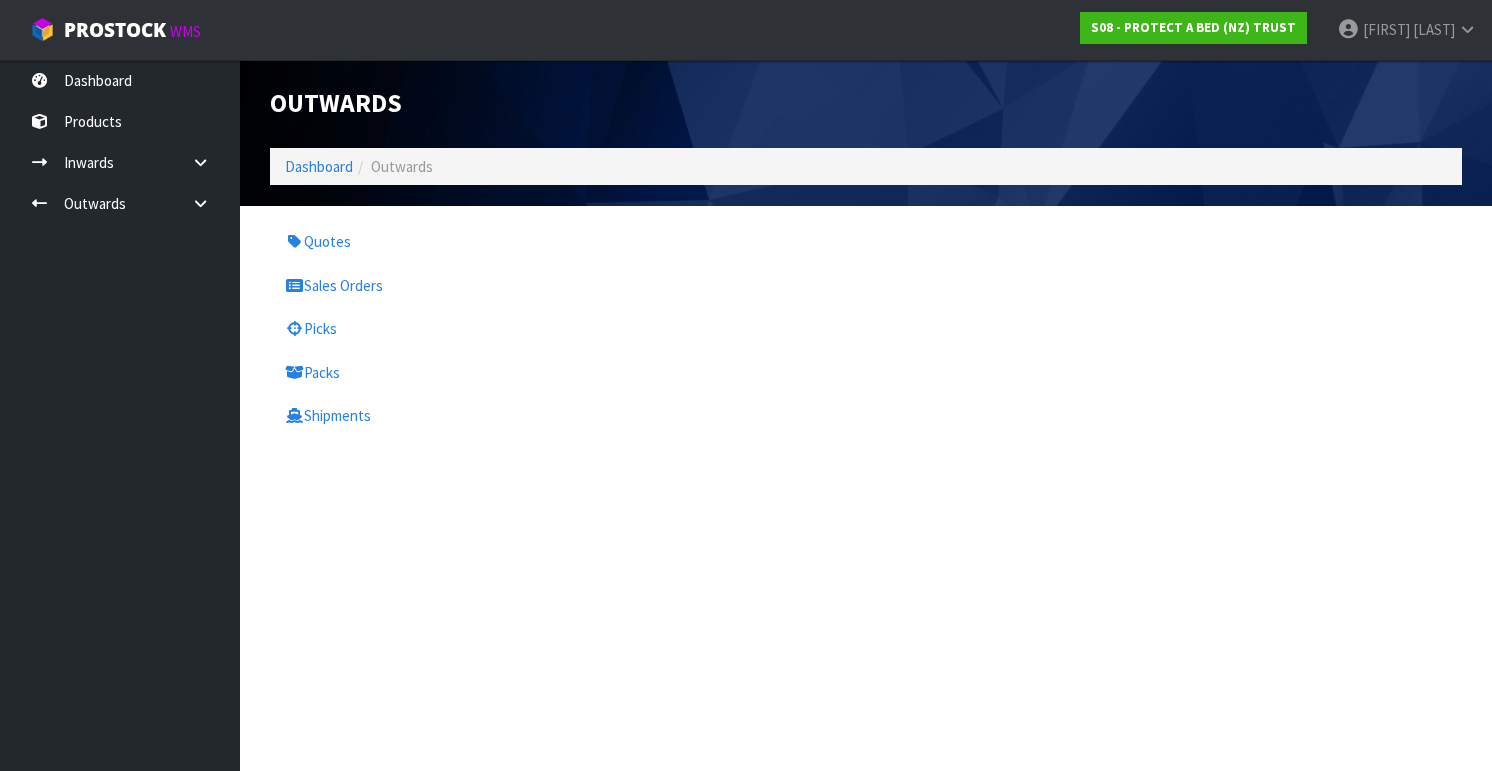 click on "Quotes
Sales Orders
Picks
Packs
Shipments" at bounding box center (408, 328) 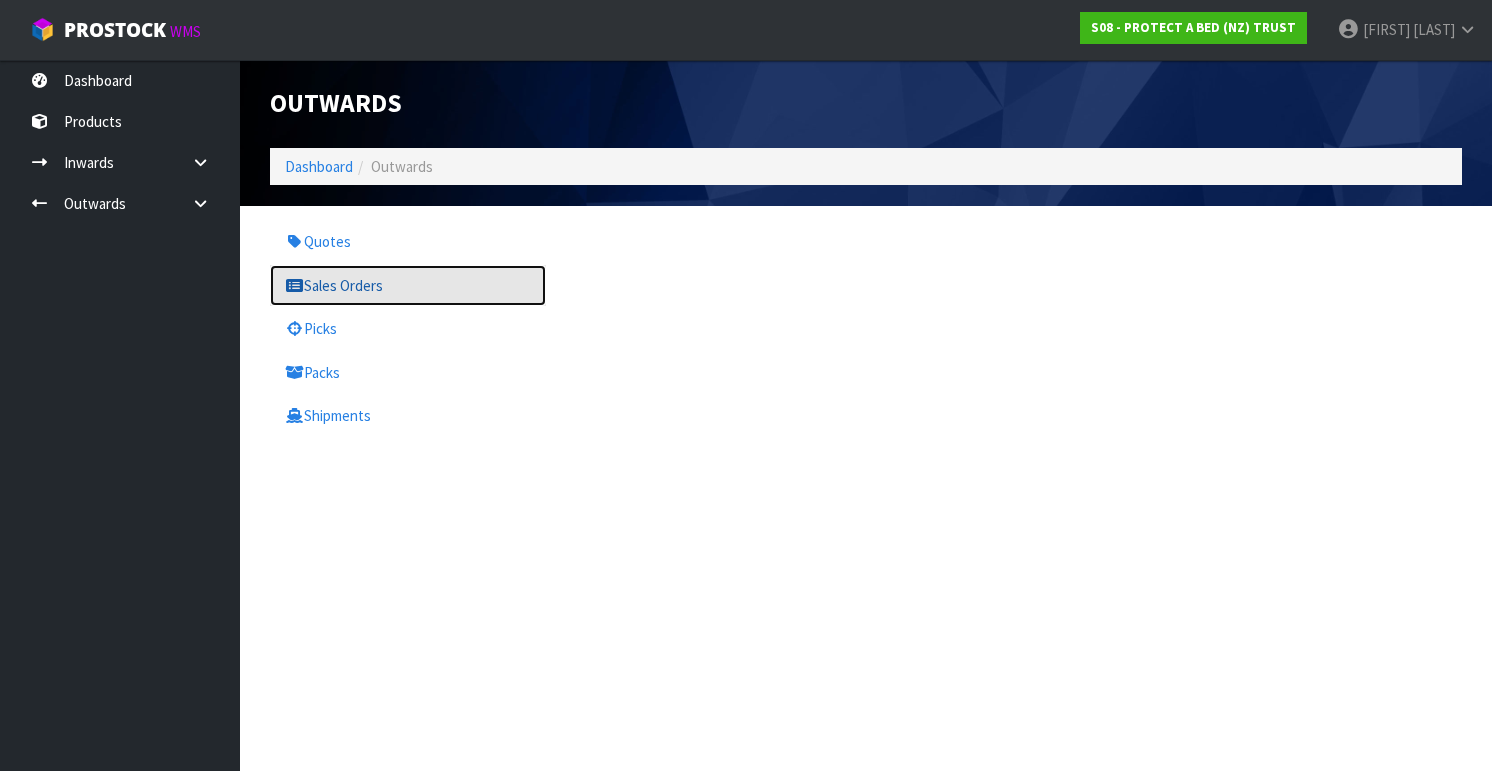 click on "Sales Orders" at bounding box center [408, 285] 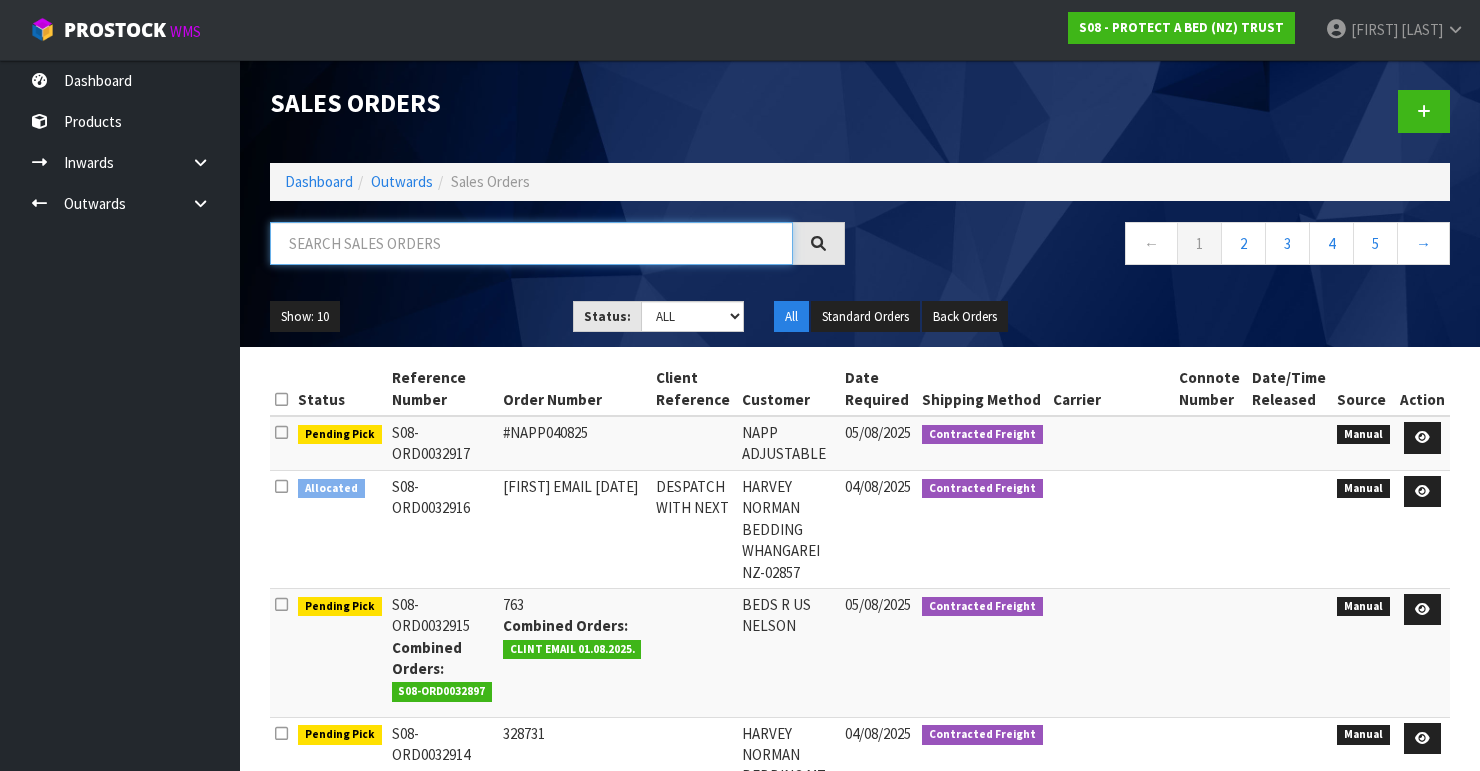 click at bounding box center [531, 243] 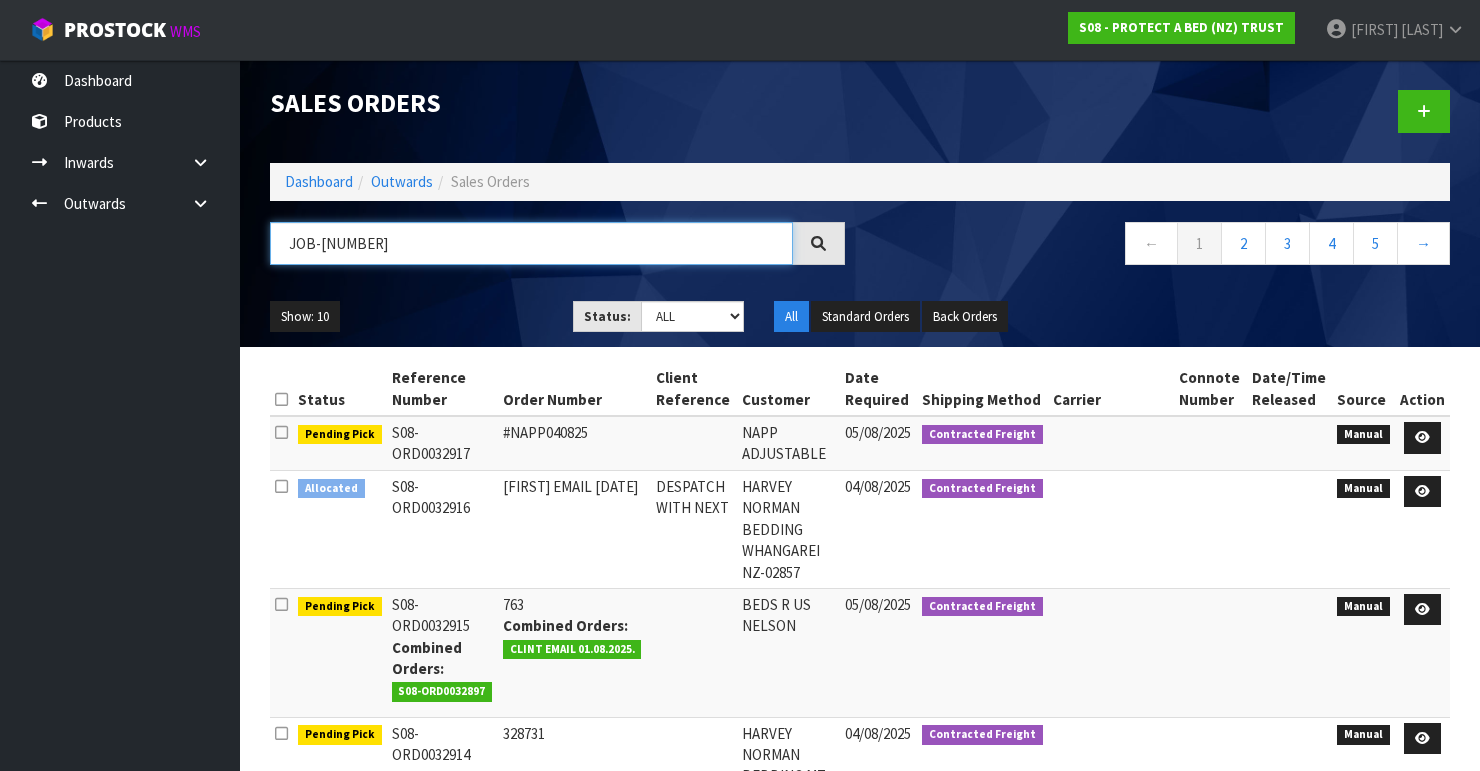 type on "JOB-[NUMBER]" 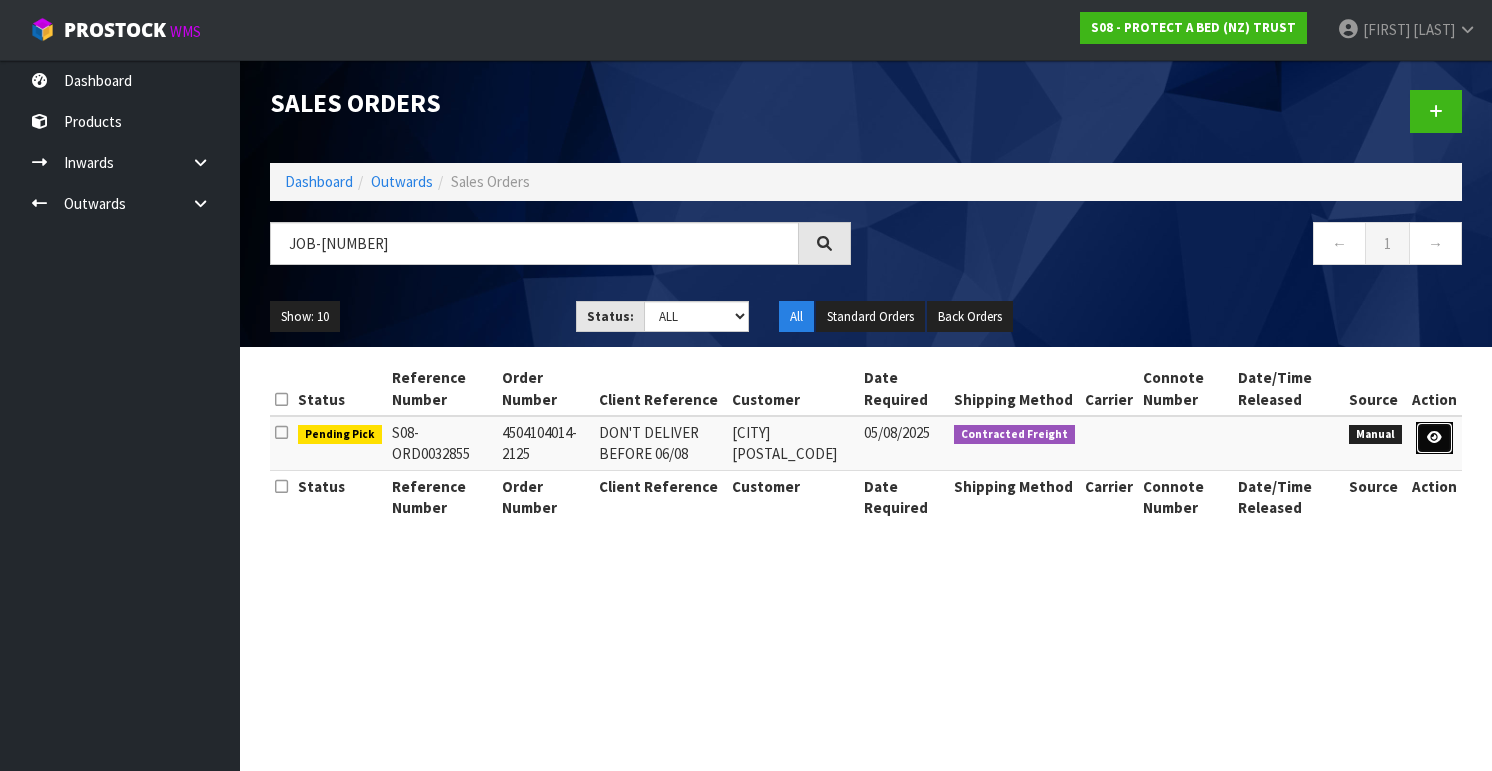 click at bounding box center [1434, 438] 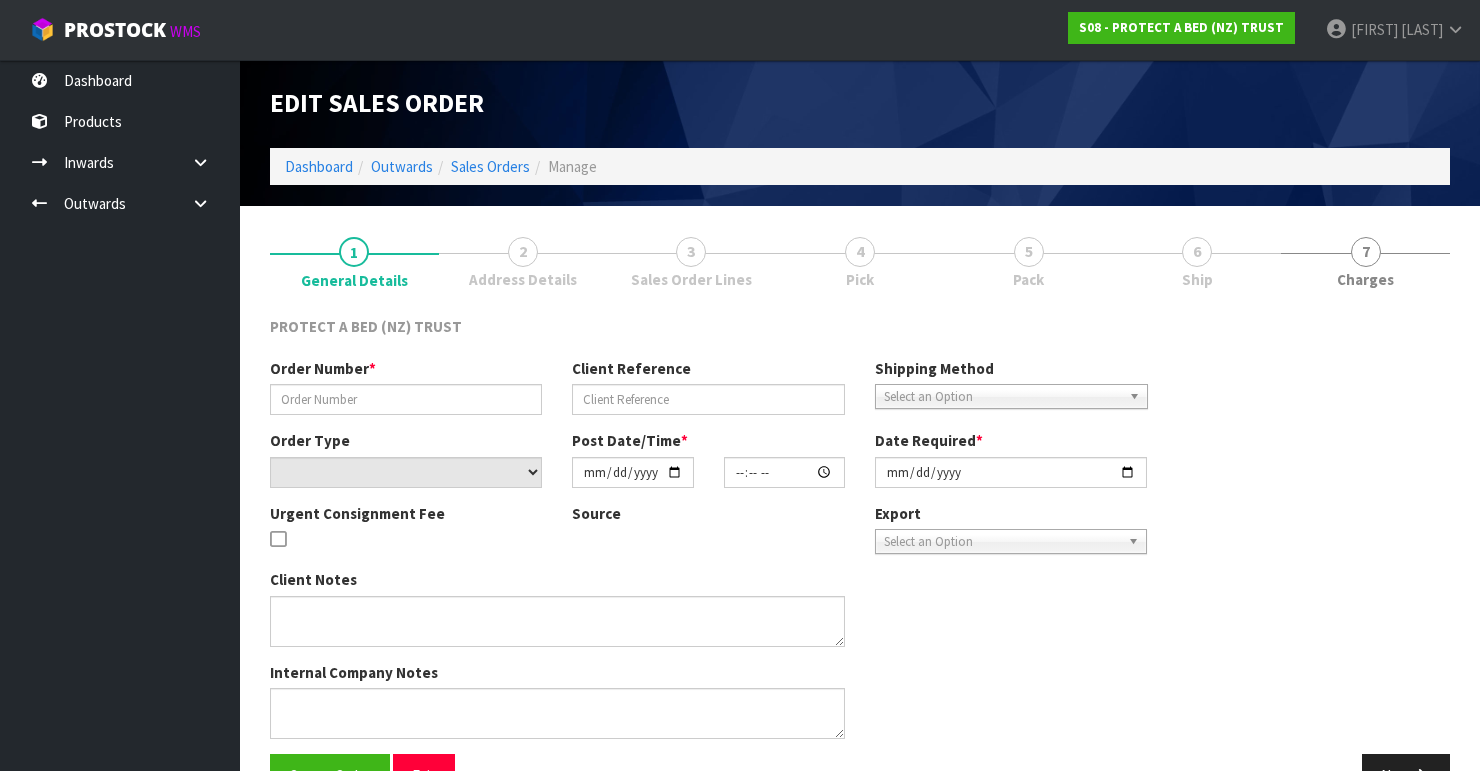 type on "4504104014-2125" 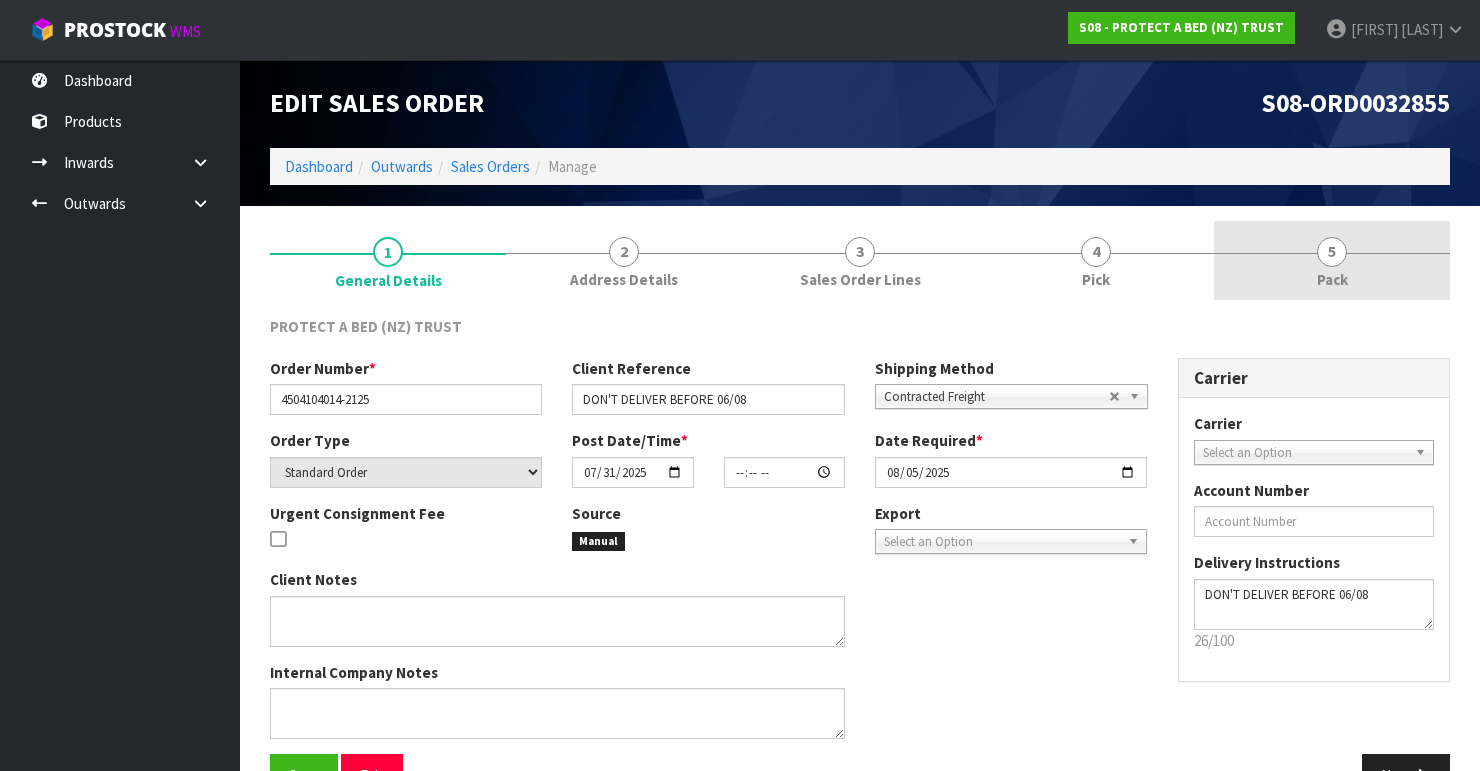 click on "5" at bounding box center [1332, 252] 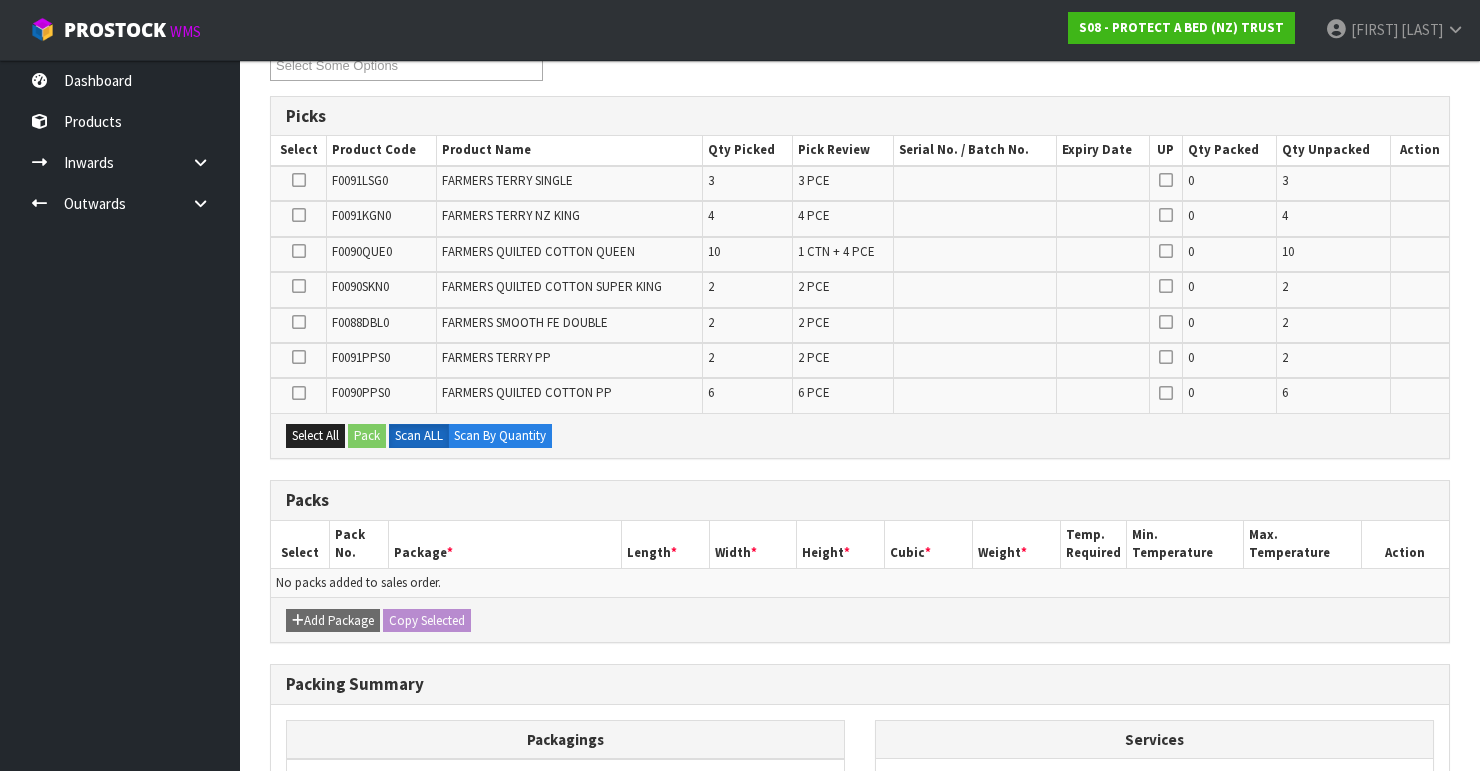 scroll, scrollTop: 284, scrollLeft: 0, axis: vertical 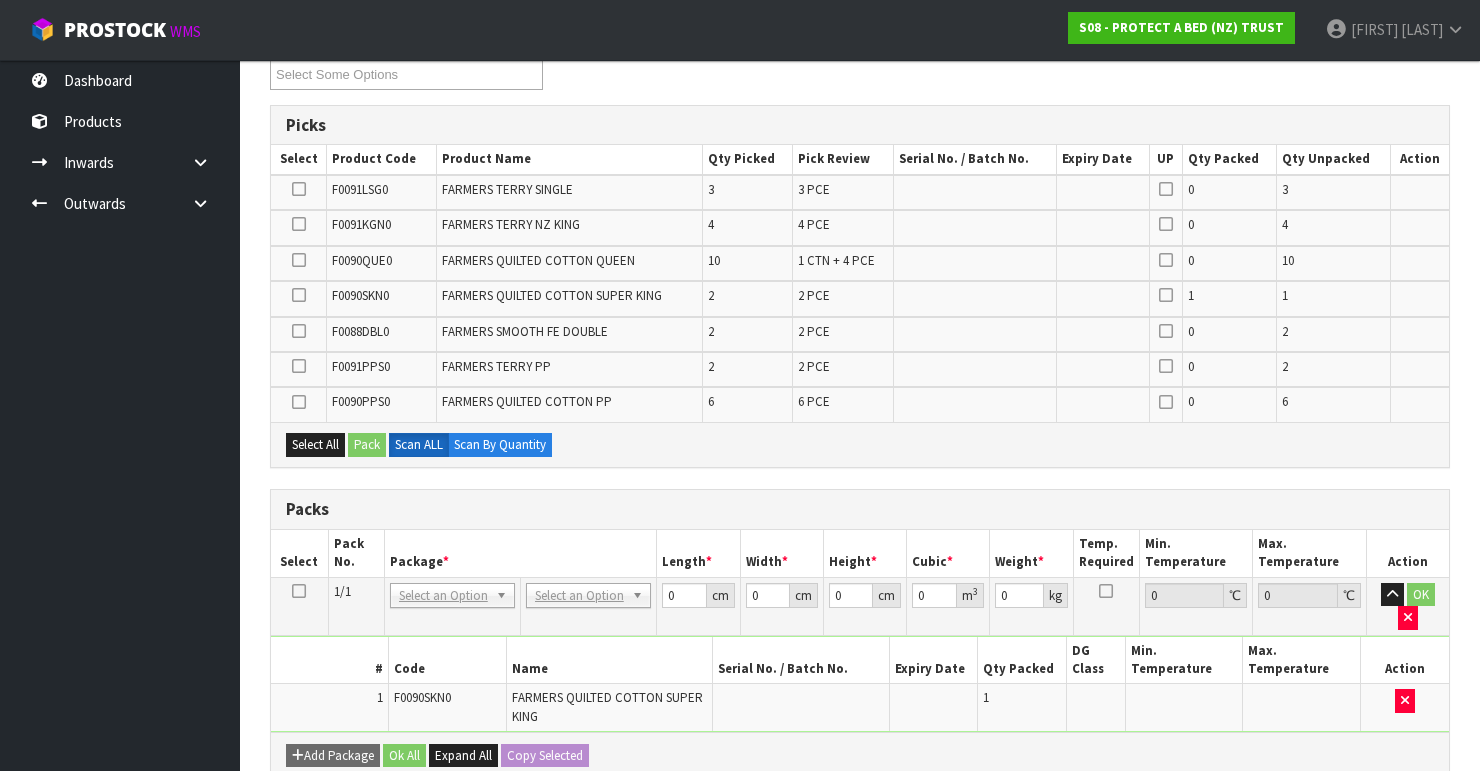 click at bounding box center (299, 591) 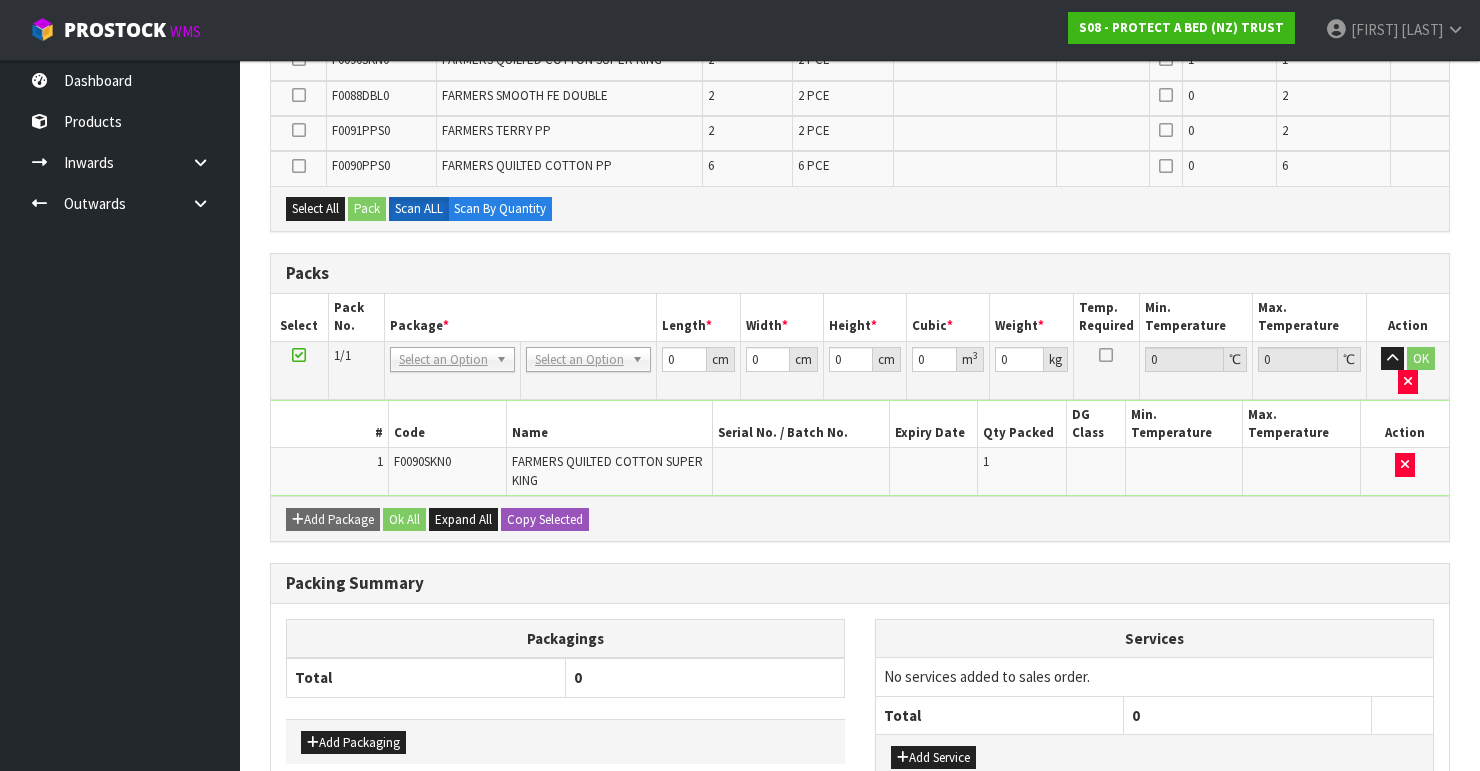 scroll, scrollTop: 524, scrollLeft: 0, axis: vertical 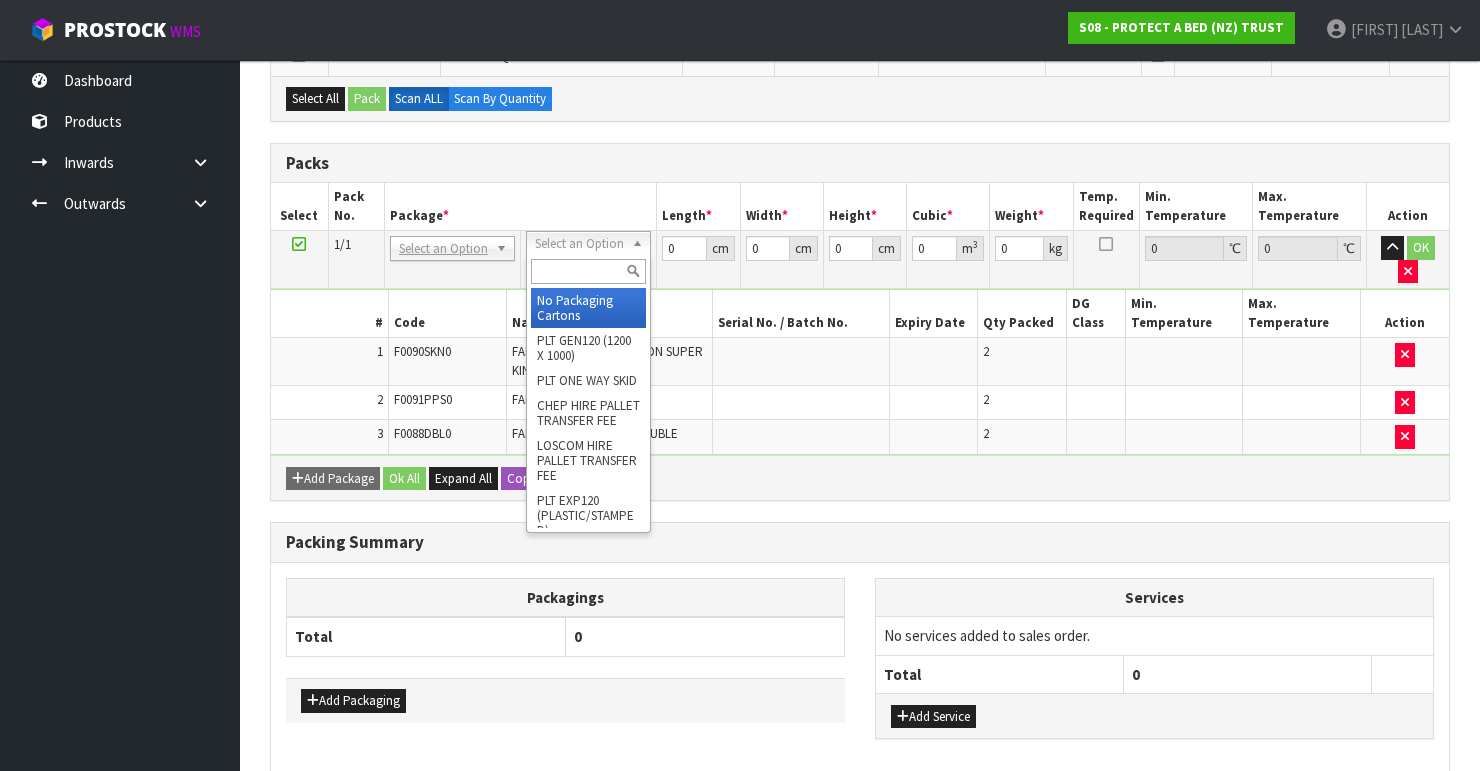 click at bounding box center (588, 271) 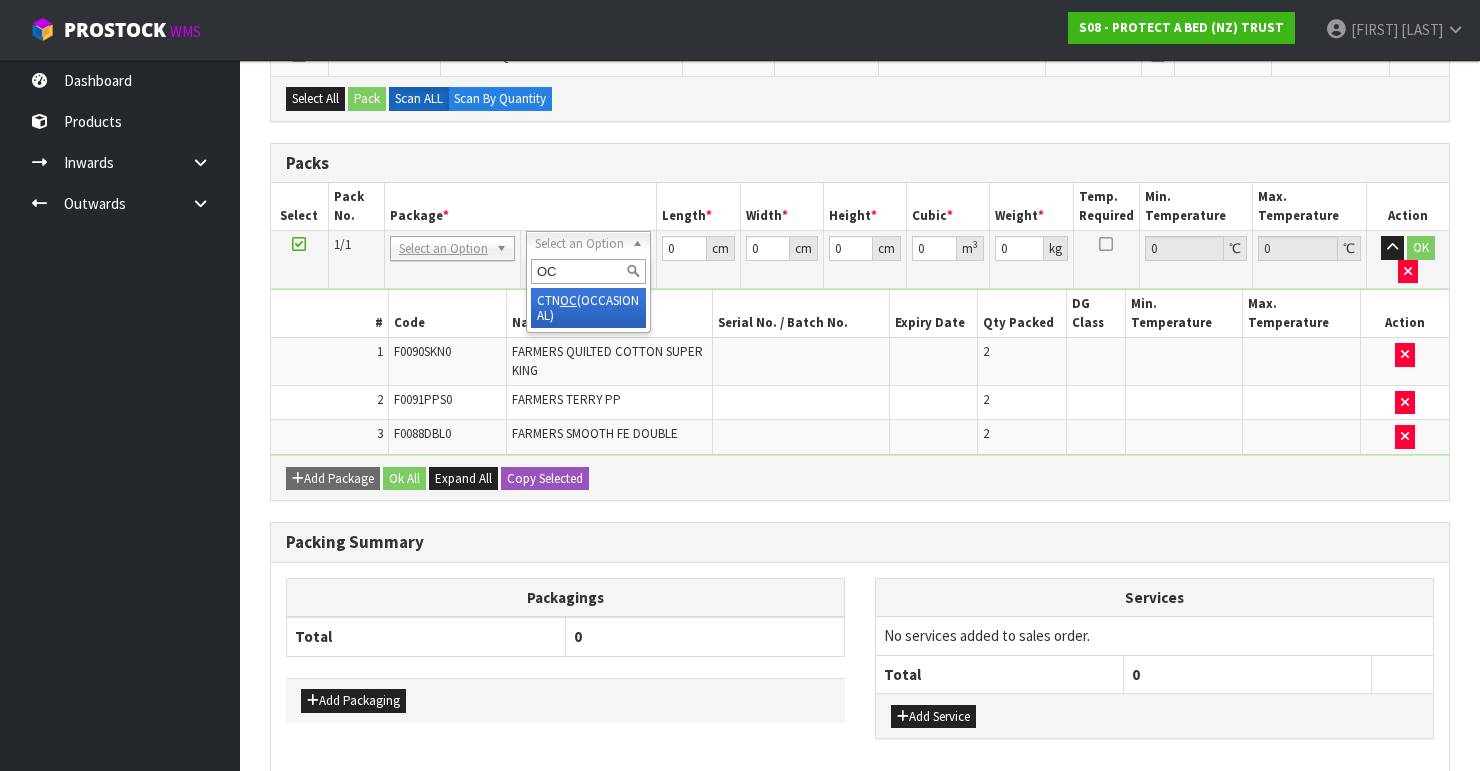 type on "OC" 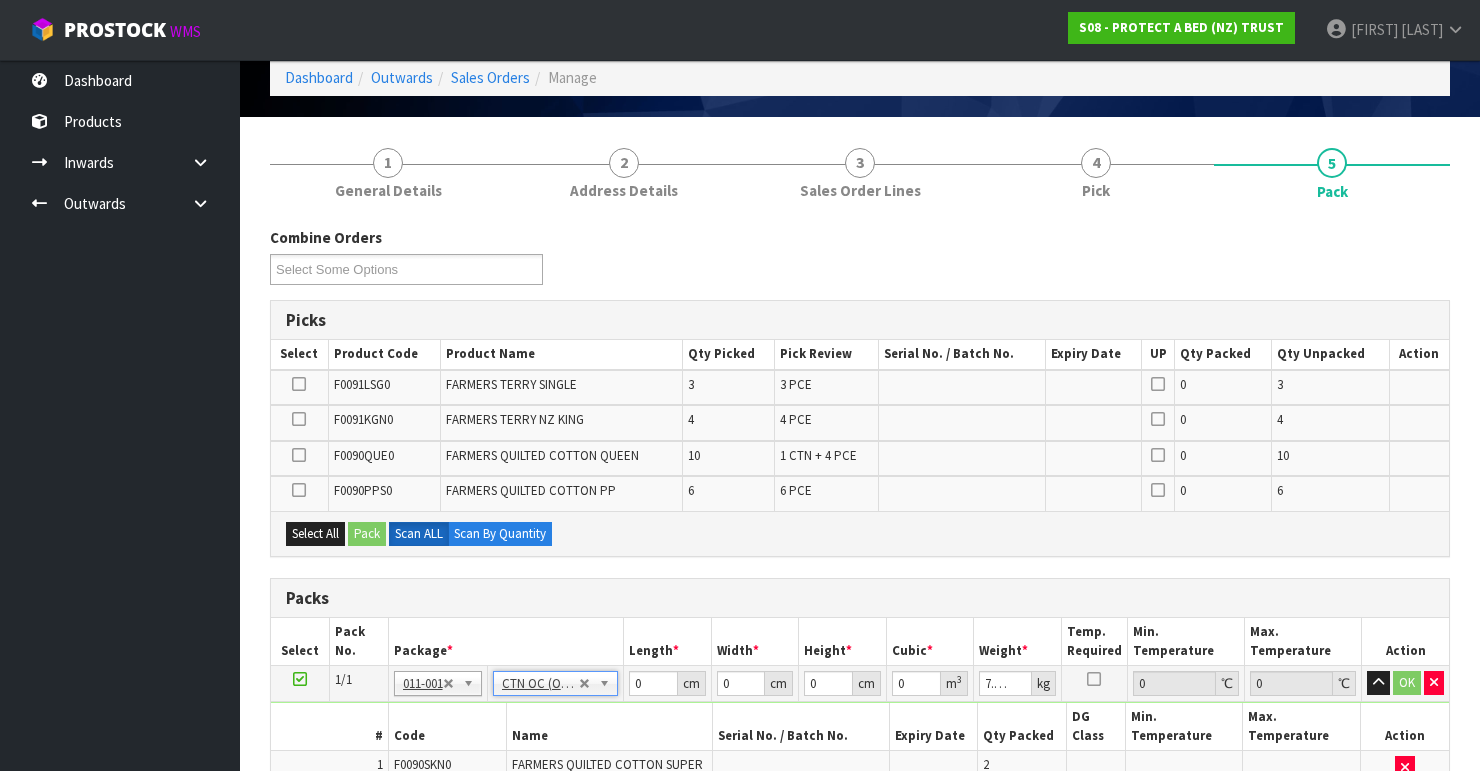 scroll, scrollTop: 320, scrollLeft: 0, axis: vertical 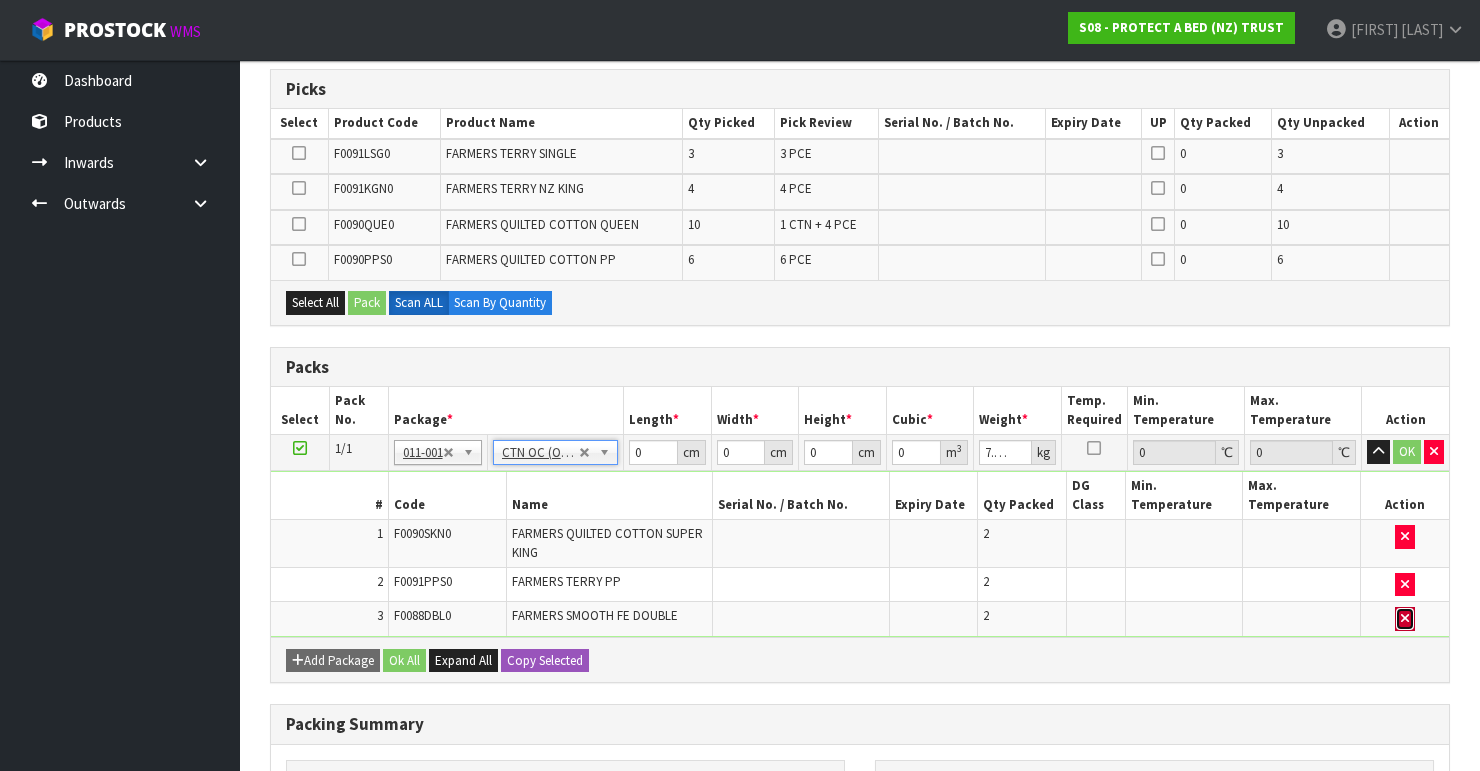 click at bounding box center (1405, 618) 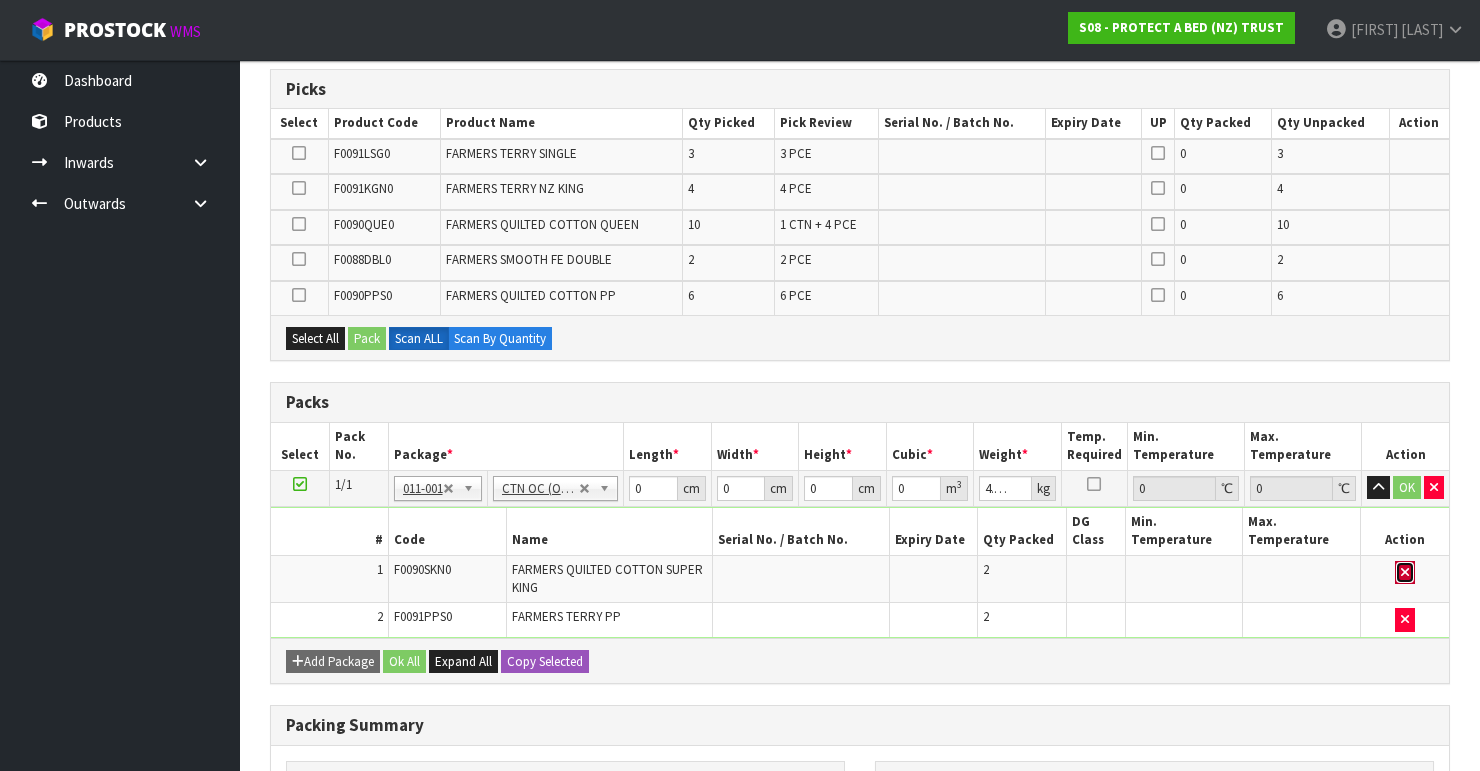 click at bounding box center (1405, 572) 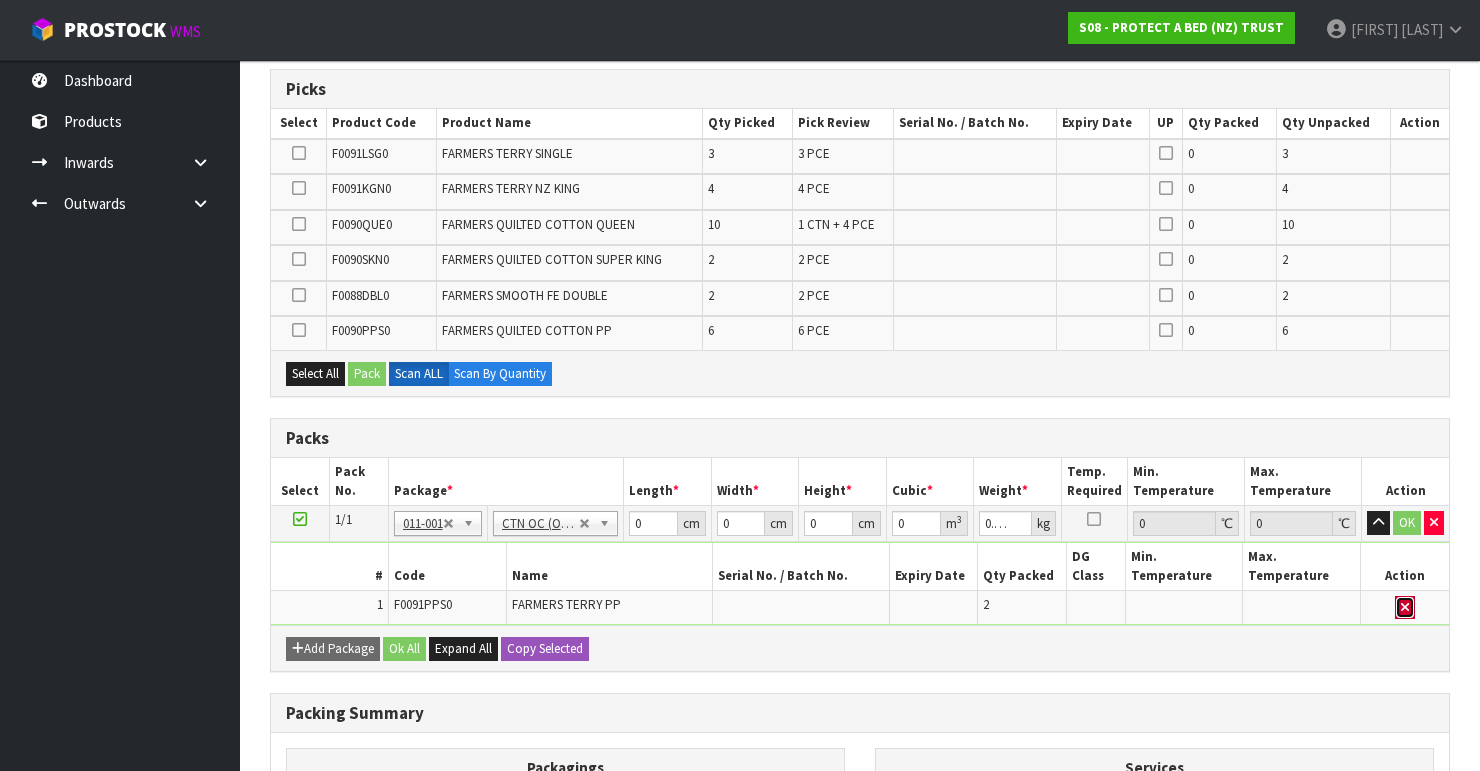 click at bounding box center [1405, 608] 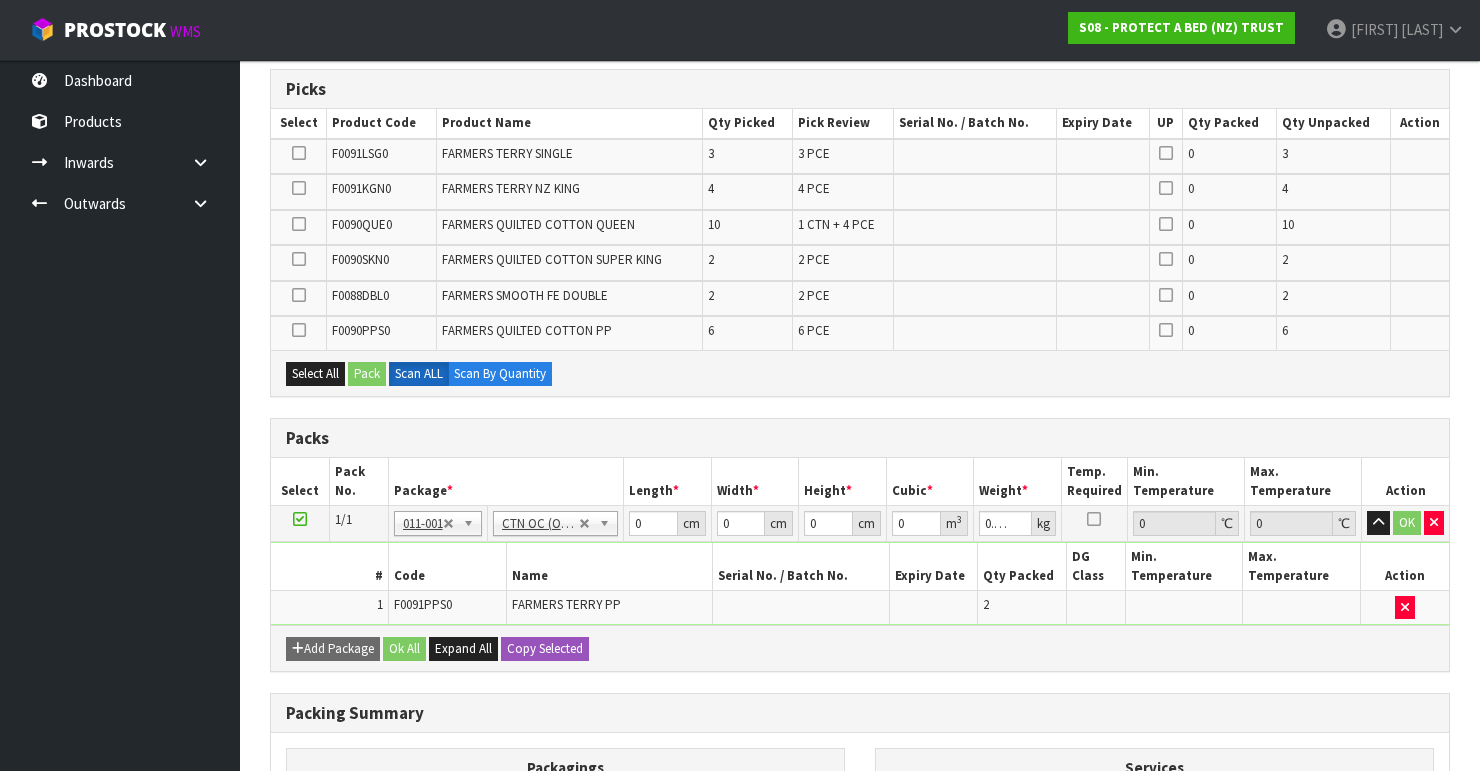 type on "0" 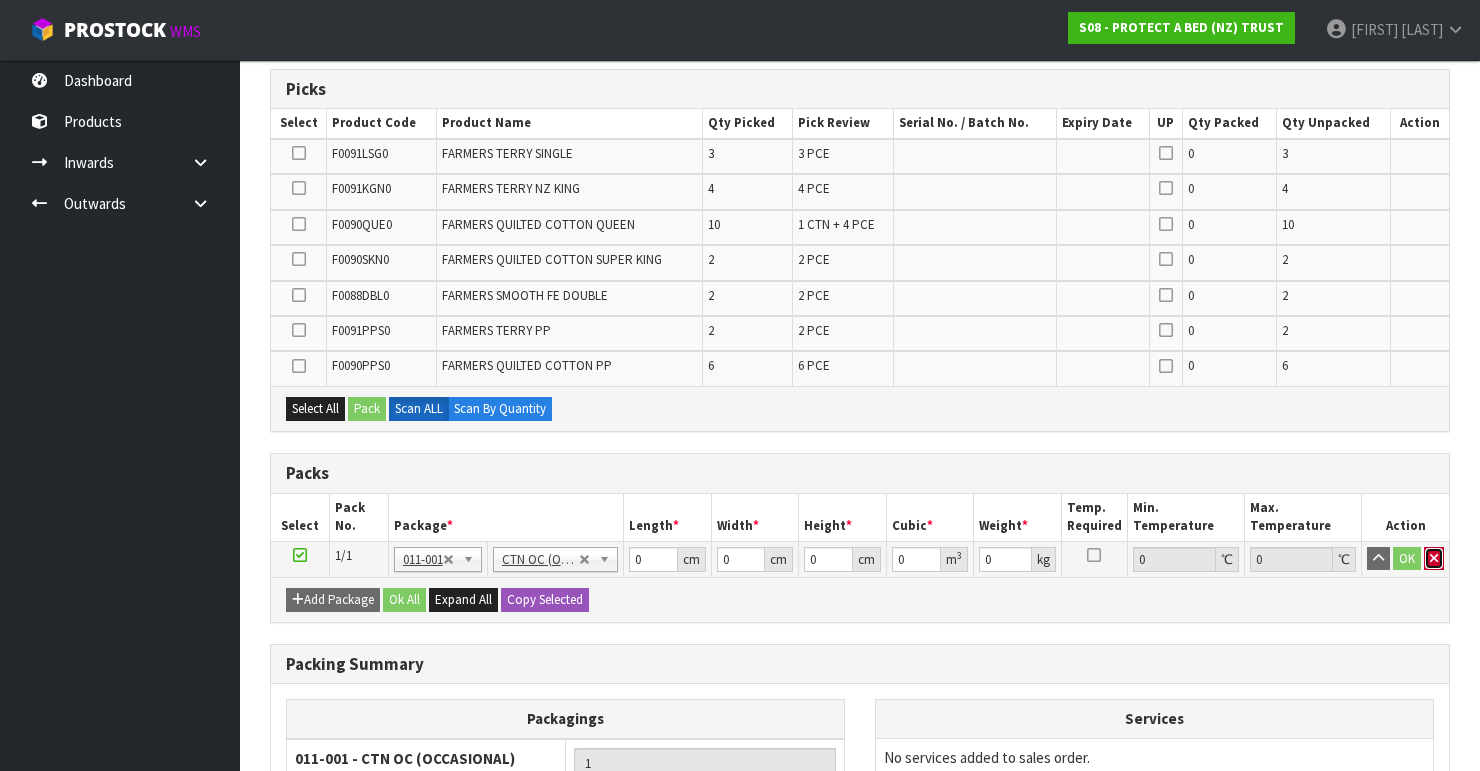 click at bounding box center [1434, 558] 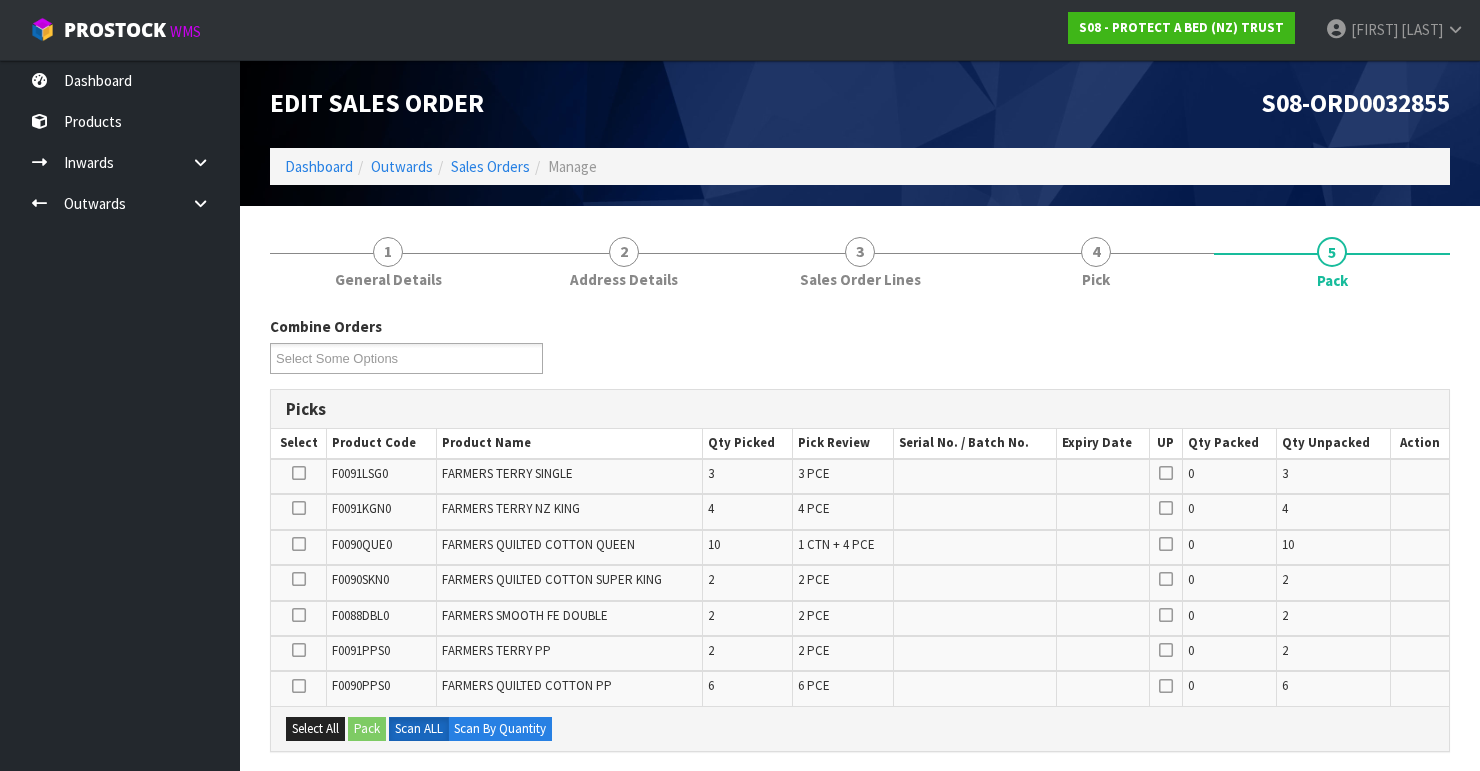 scroll, scrollTop: 400, scrollLeft: 0, axis: vertical 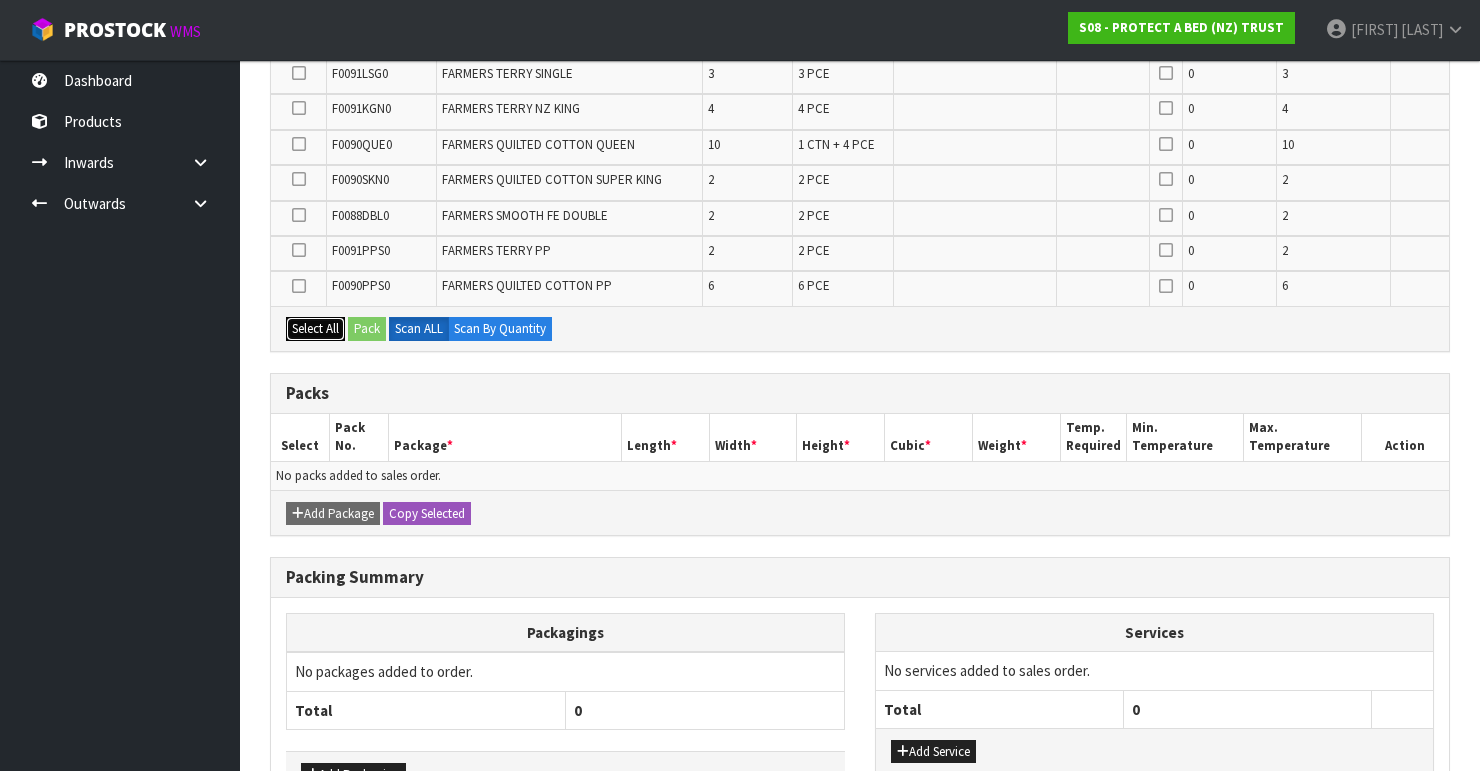click on "Select All" at bounding box center [315, 329] 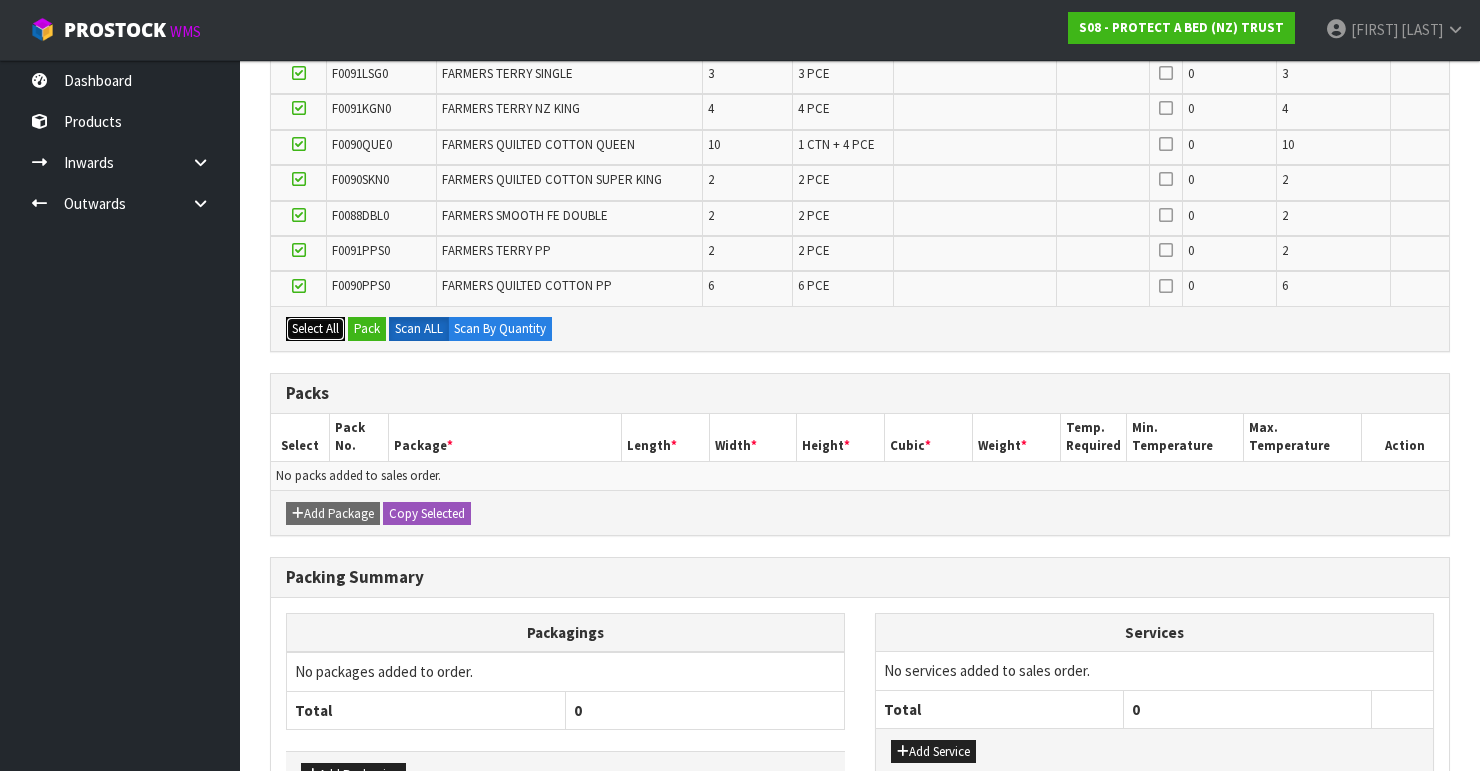 click on "Select All" at bounding box center (315, 329) 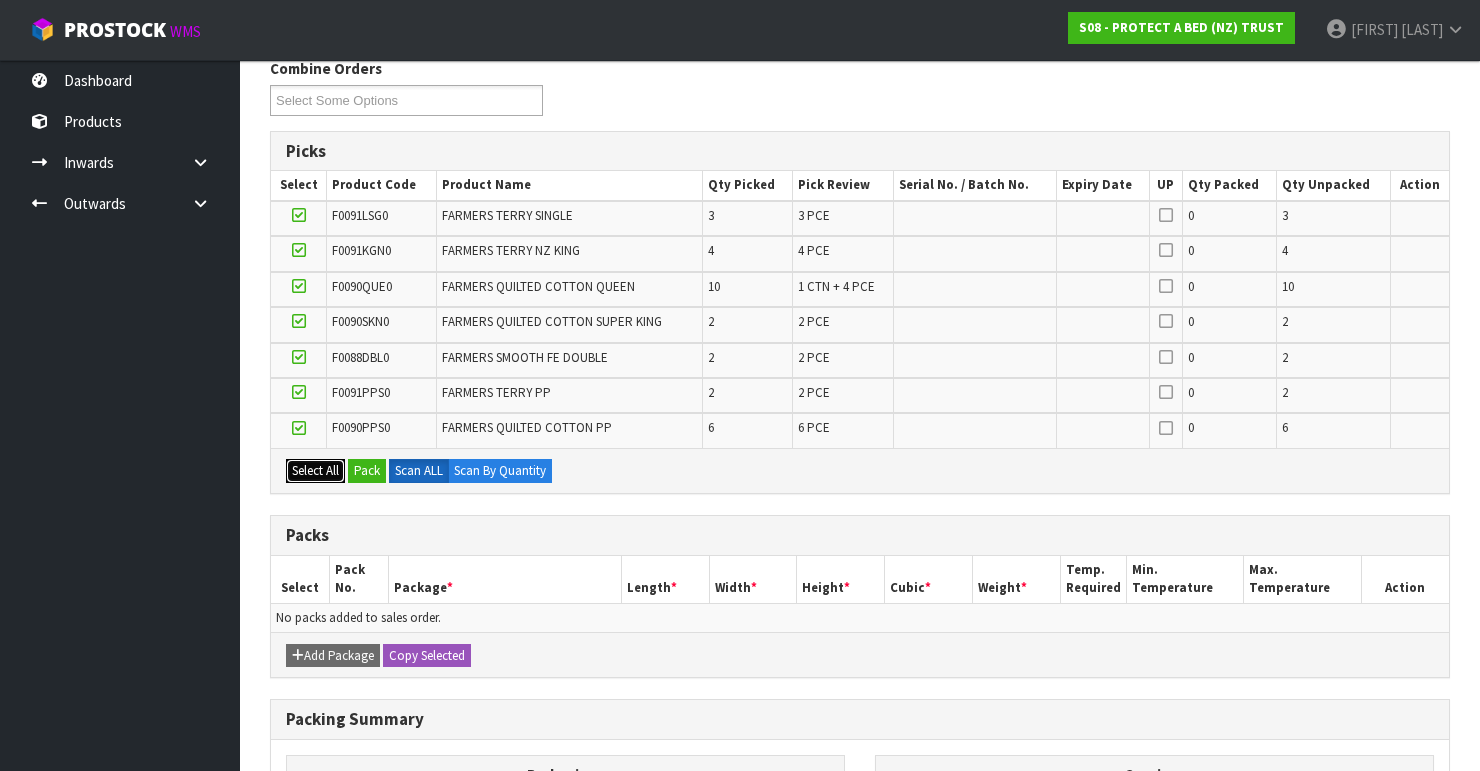scroll, scrollTop: 0, scrollLeft: 0, axis: both 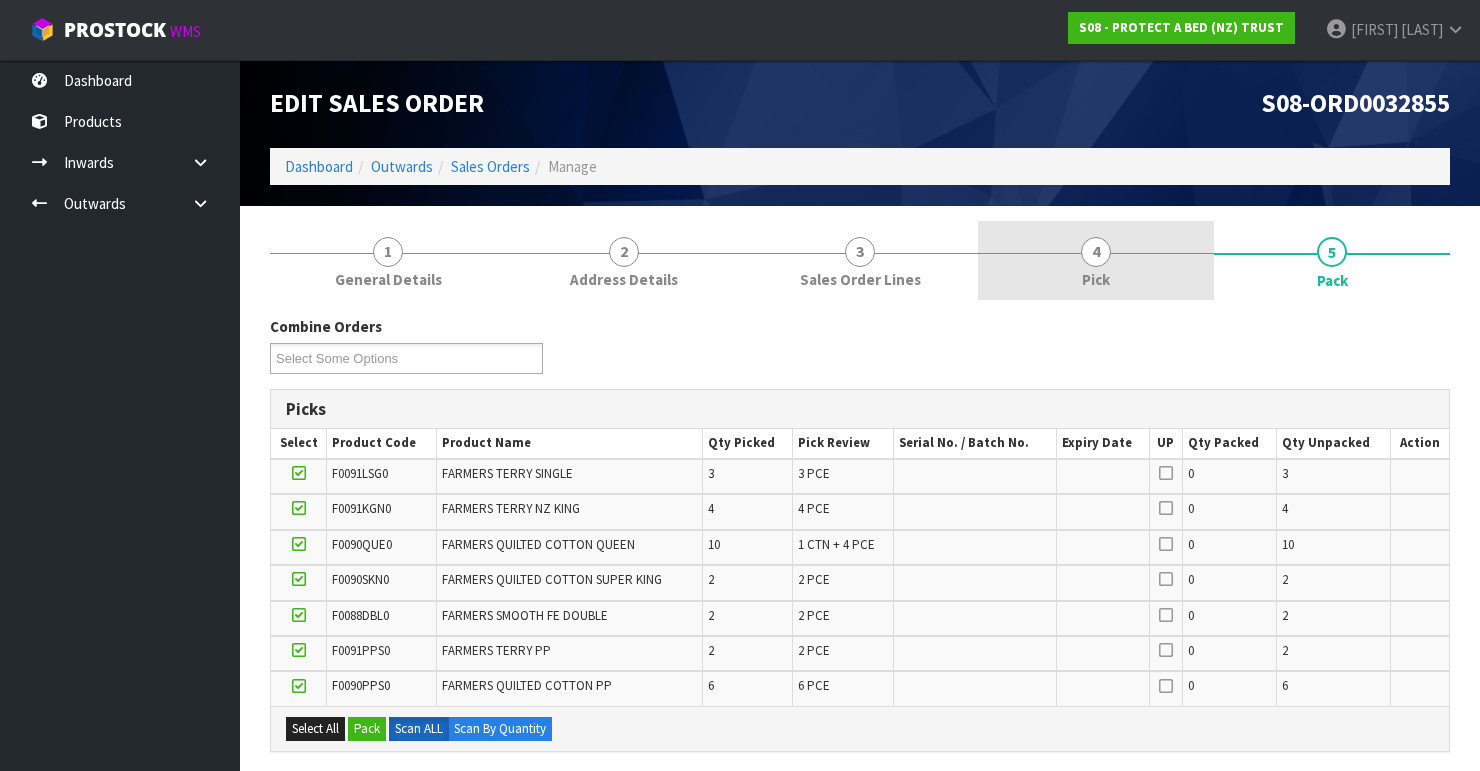 click on "4" at bounding box center (1096, 252) 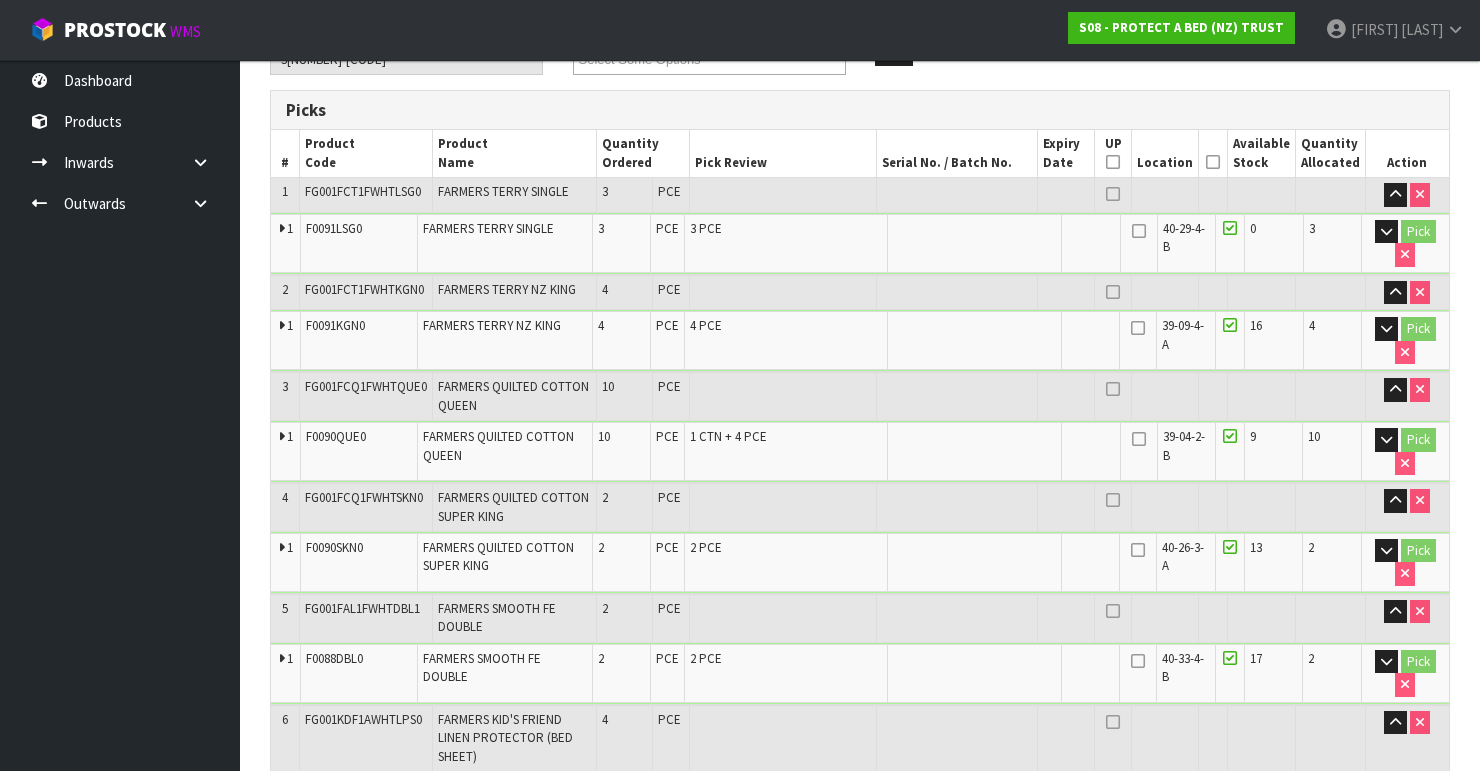 scroll, scrollTop: 220, scrollLeft: 0, axis: vertical 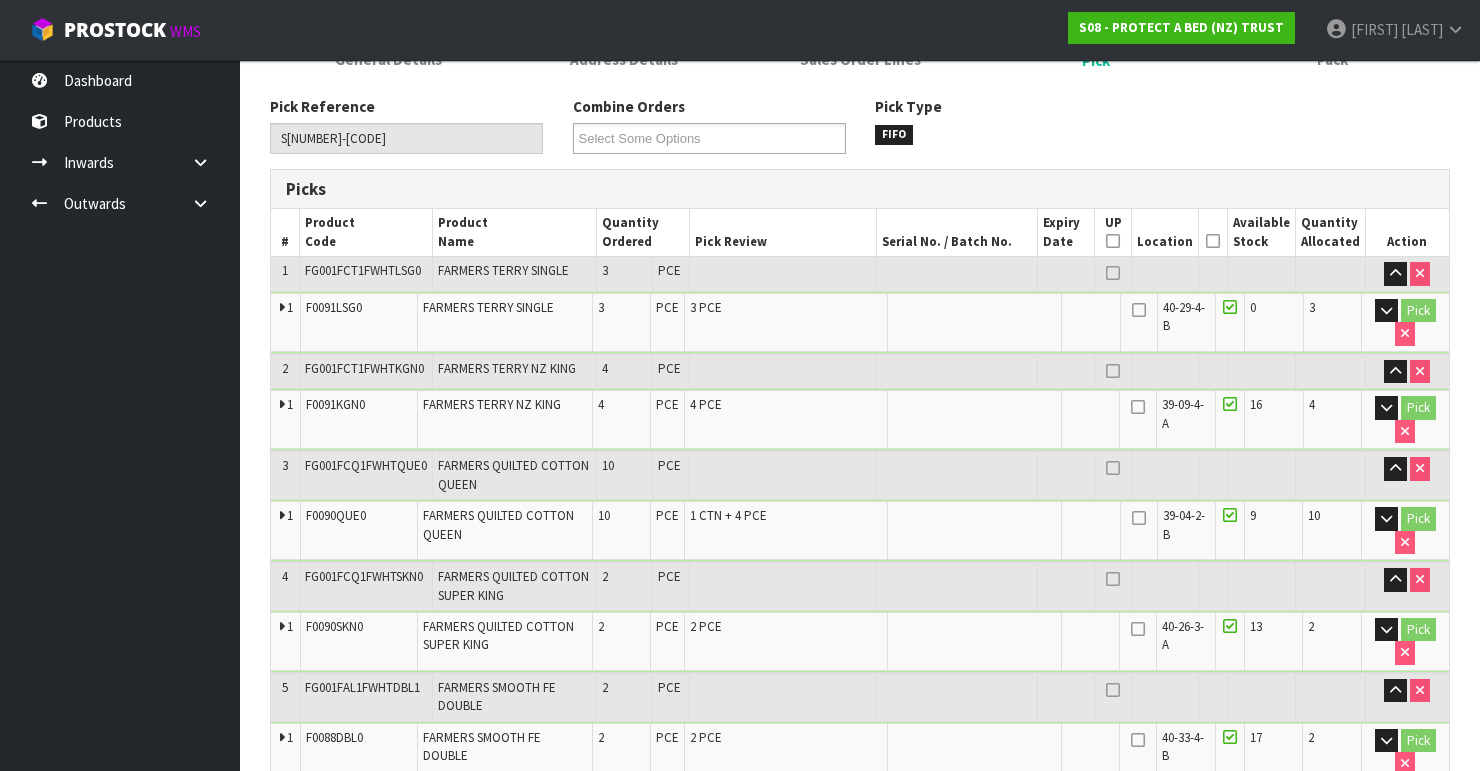 click at bounding box center [1213, 241] 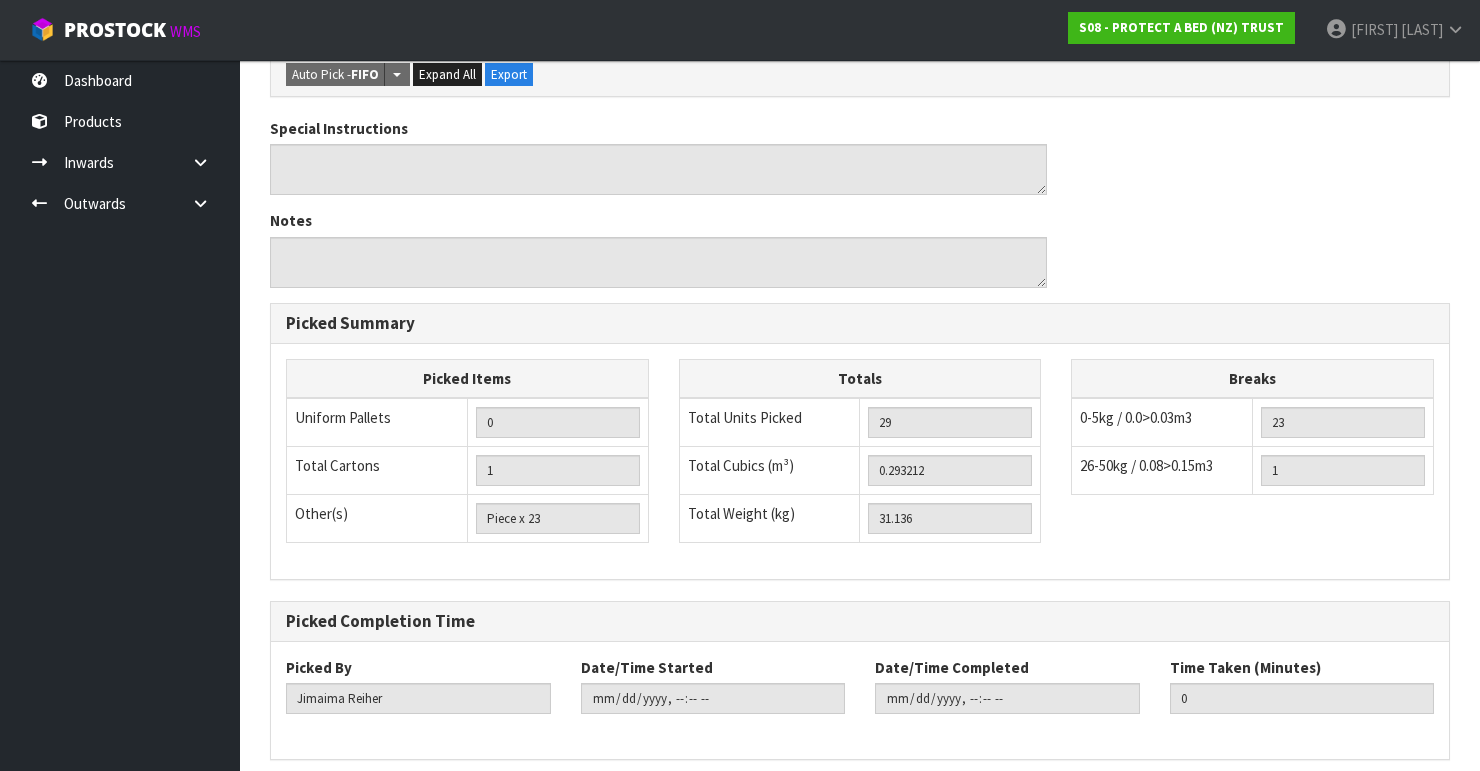 scroll, scrollTop: 1420, scrollLeft: 0, axis: vertical 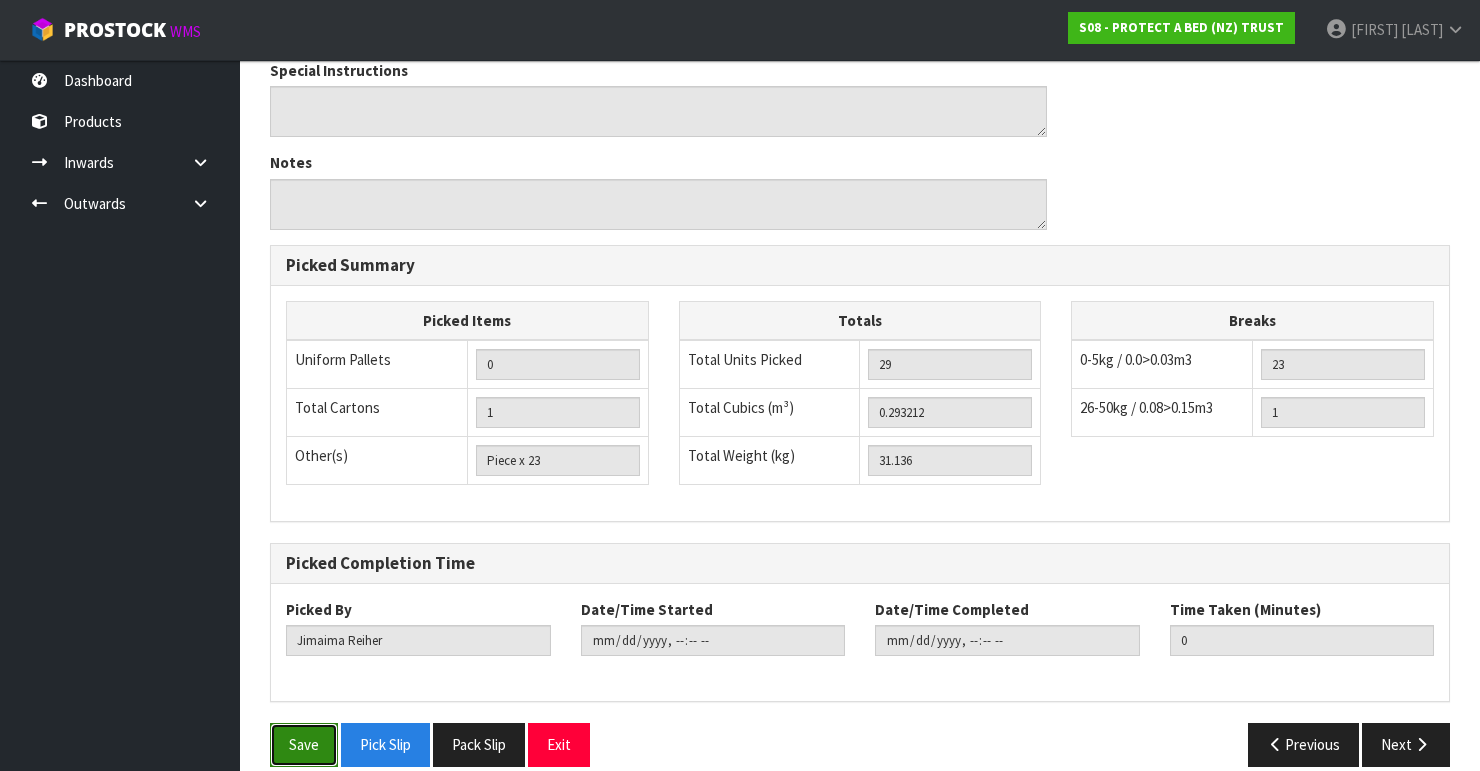 drag, startPoint x: 311, startPoint y: 723, endPoint x: 299, endPoint y: 705, distance: 21.633308 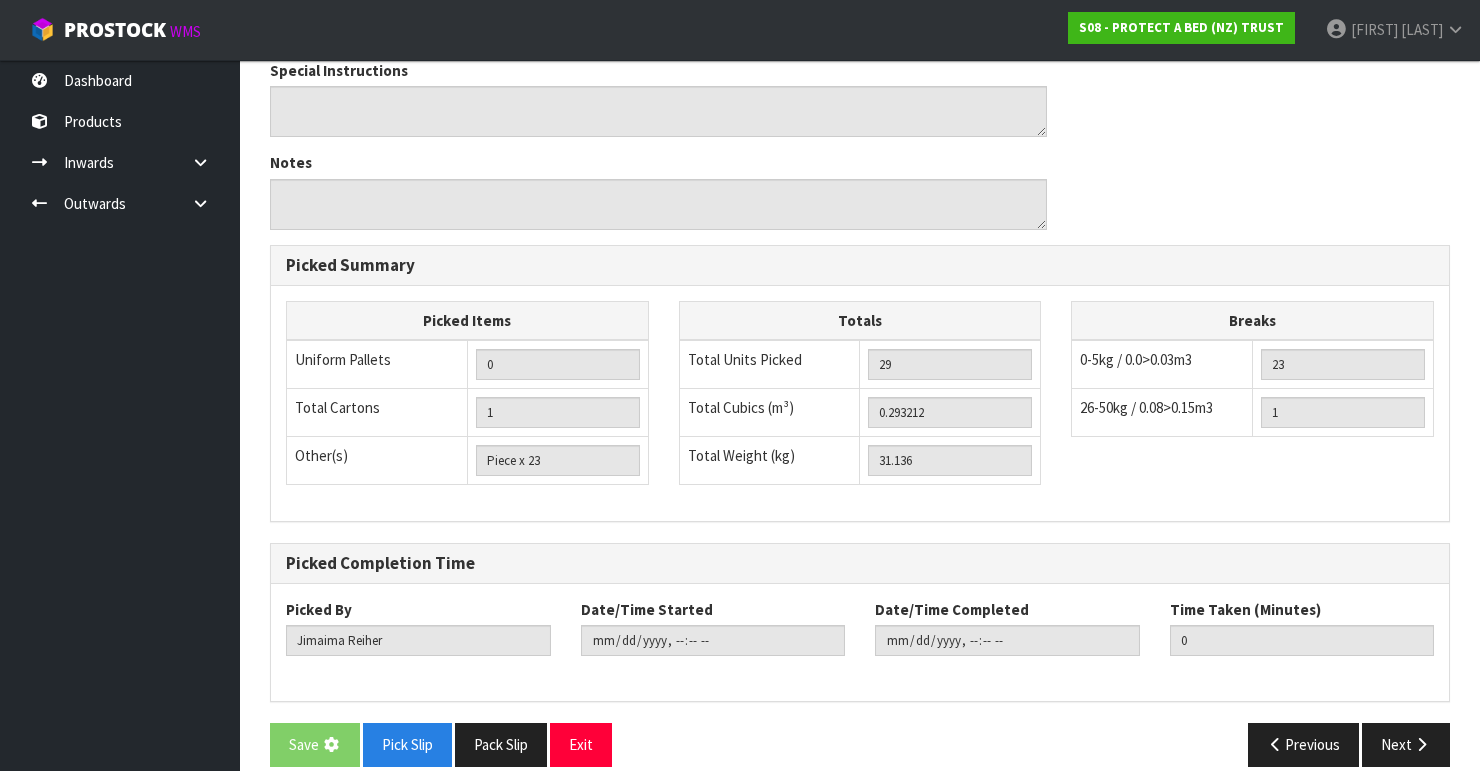 scroll, scrollTop: 0, scrollLeft: 0, axis: both 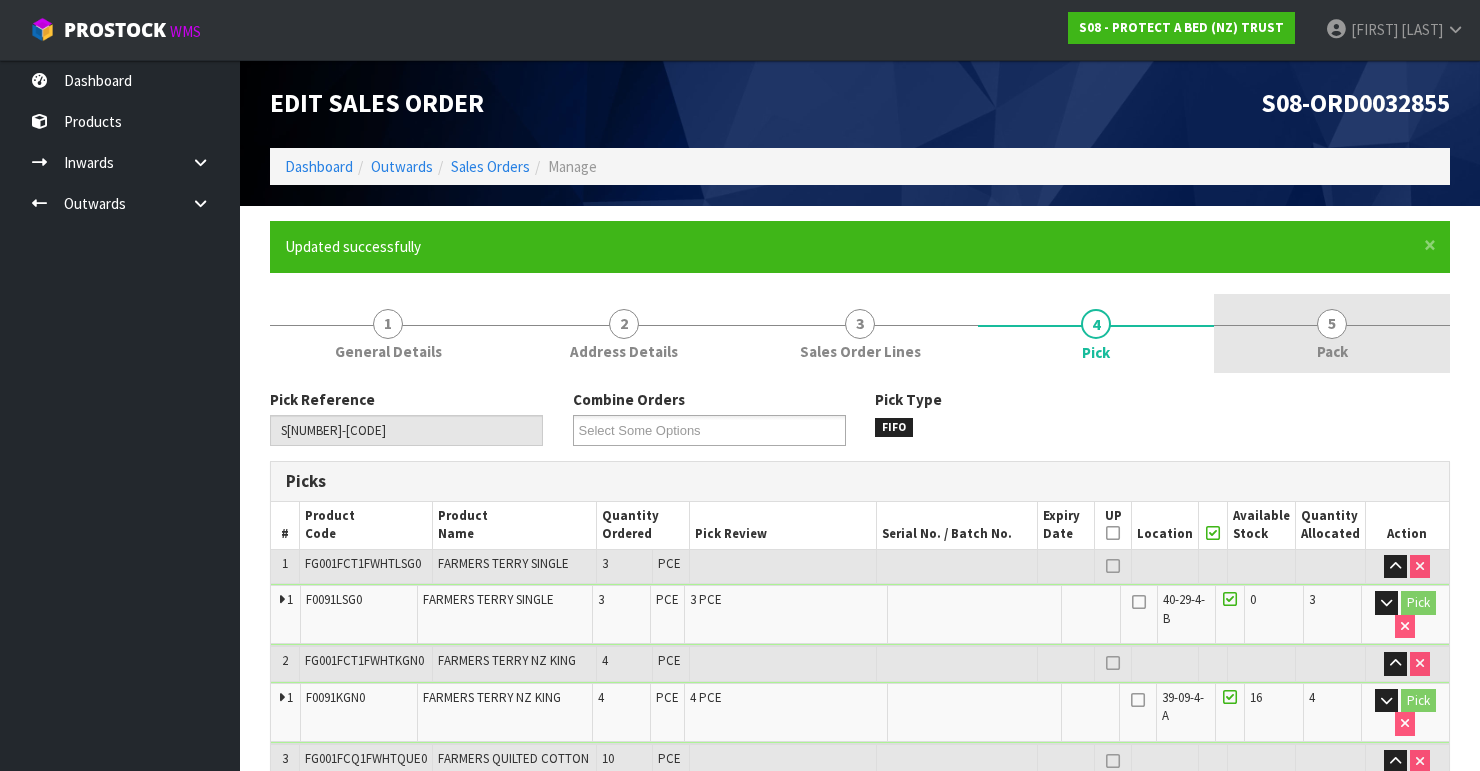 type on "Polly Paraha" 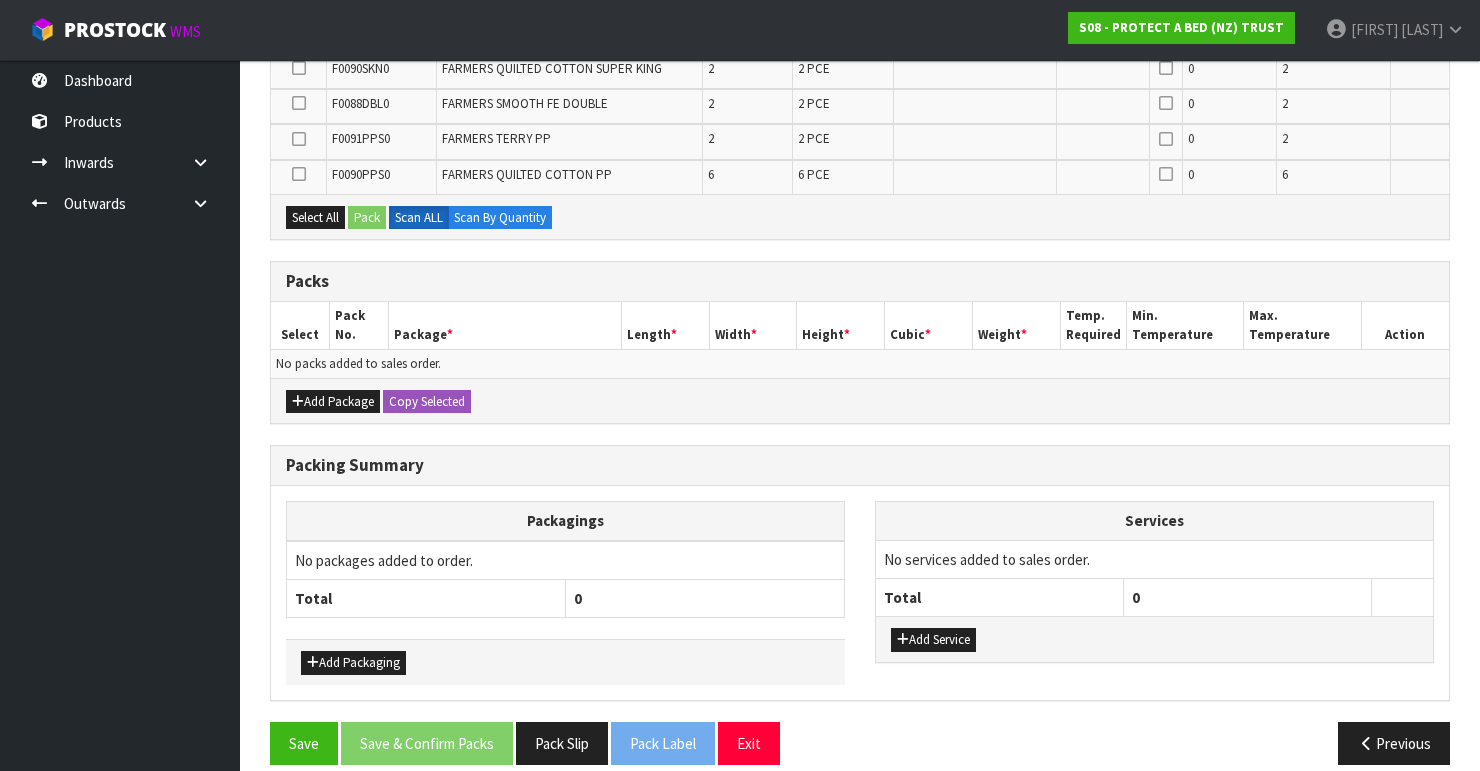scroll, scrollTop: 596, scrollLeft: 0, axis: vertical 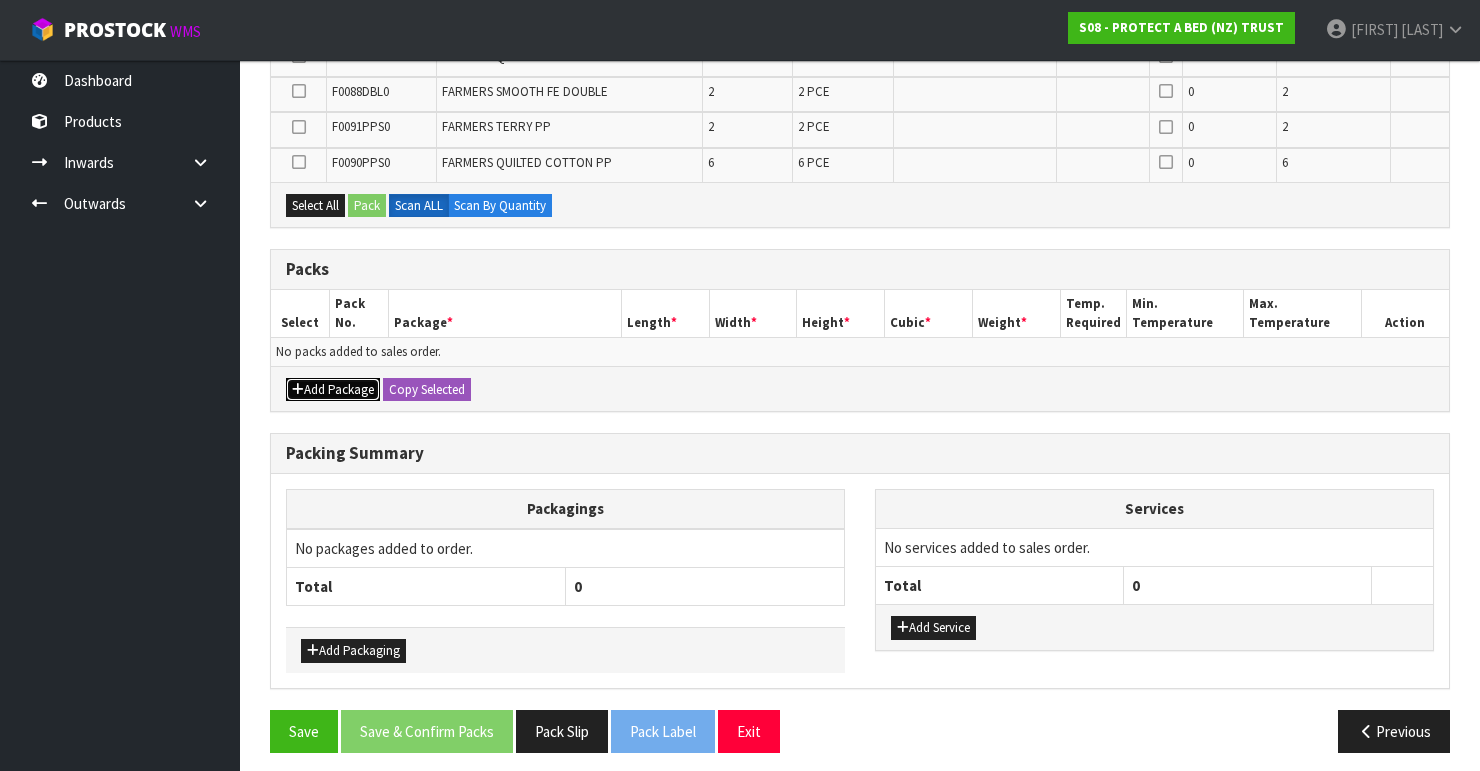 click on "Add Package" at bounding box center [333, 390] 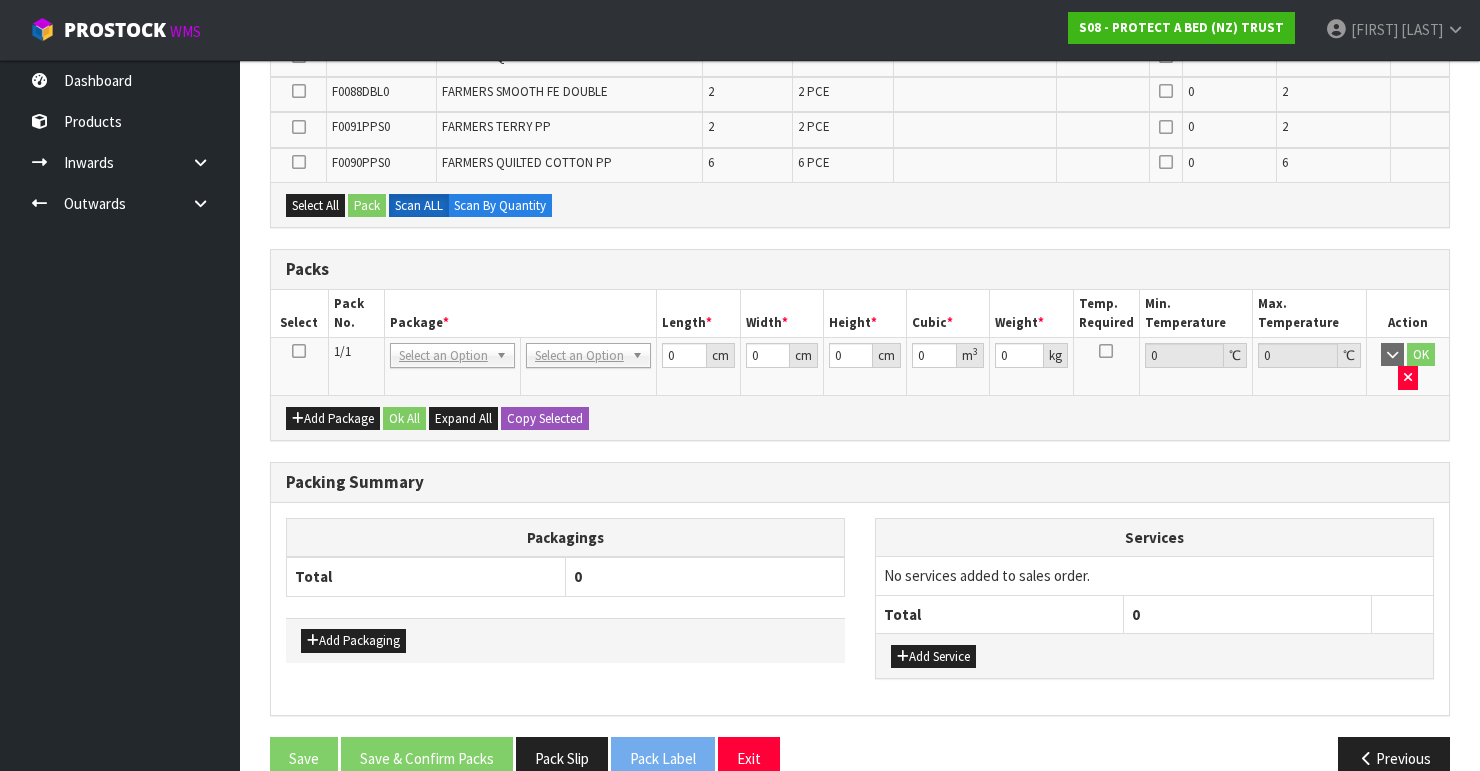click at bounding box center [299, 351] 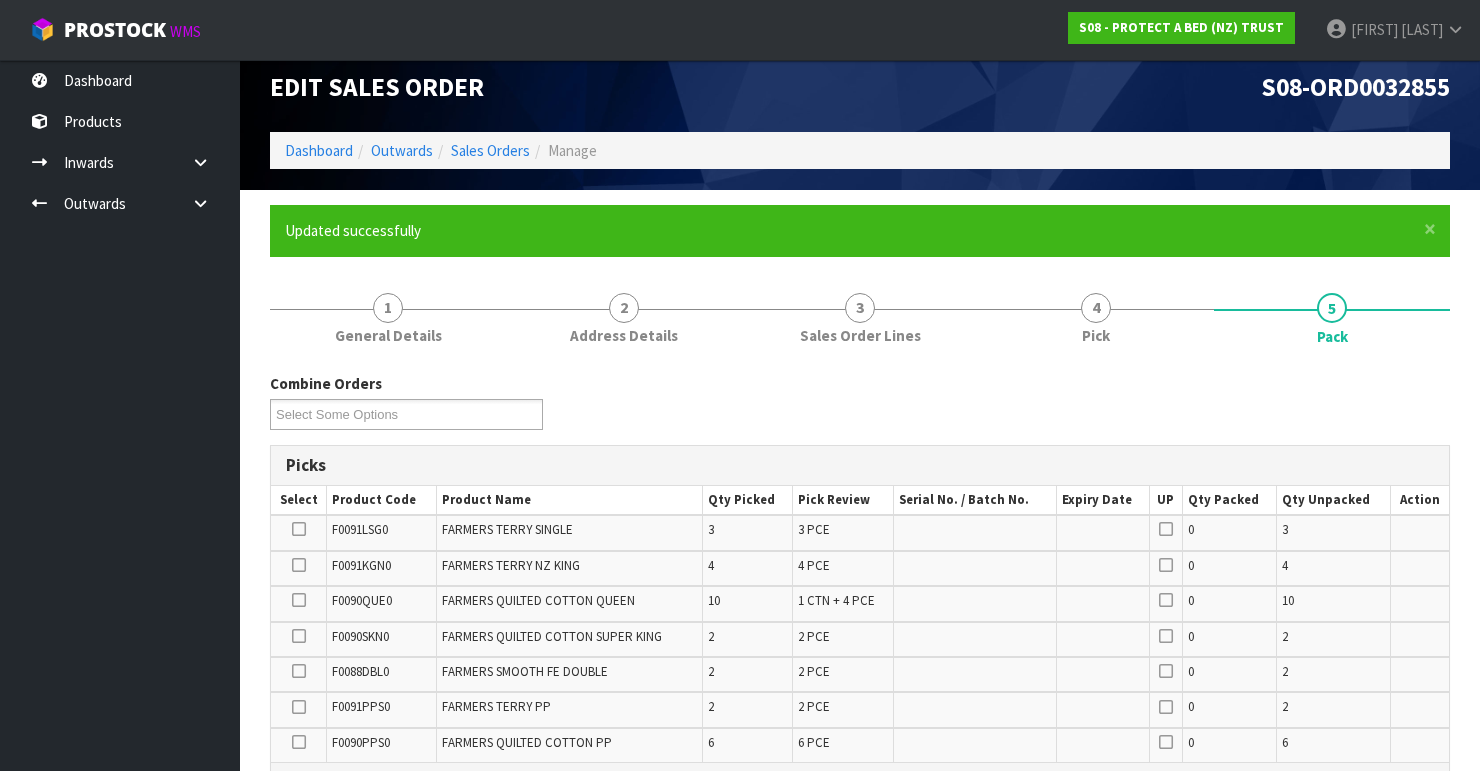 scroll, scrollTop: 0, scrollLeft: 0, axis: both 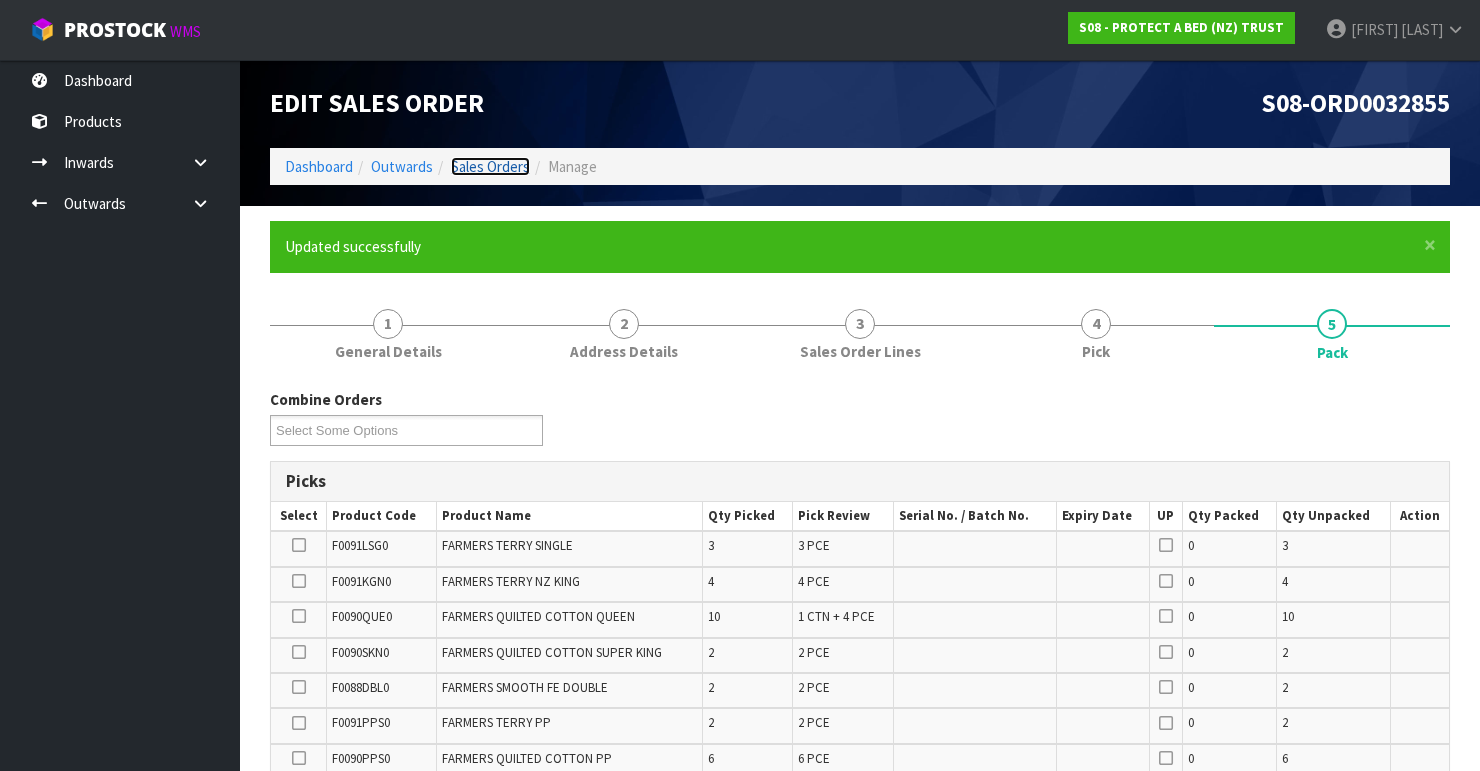 click on "Sales Orders" at bounding box center (490, 166) 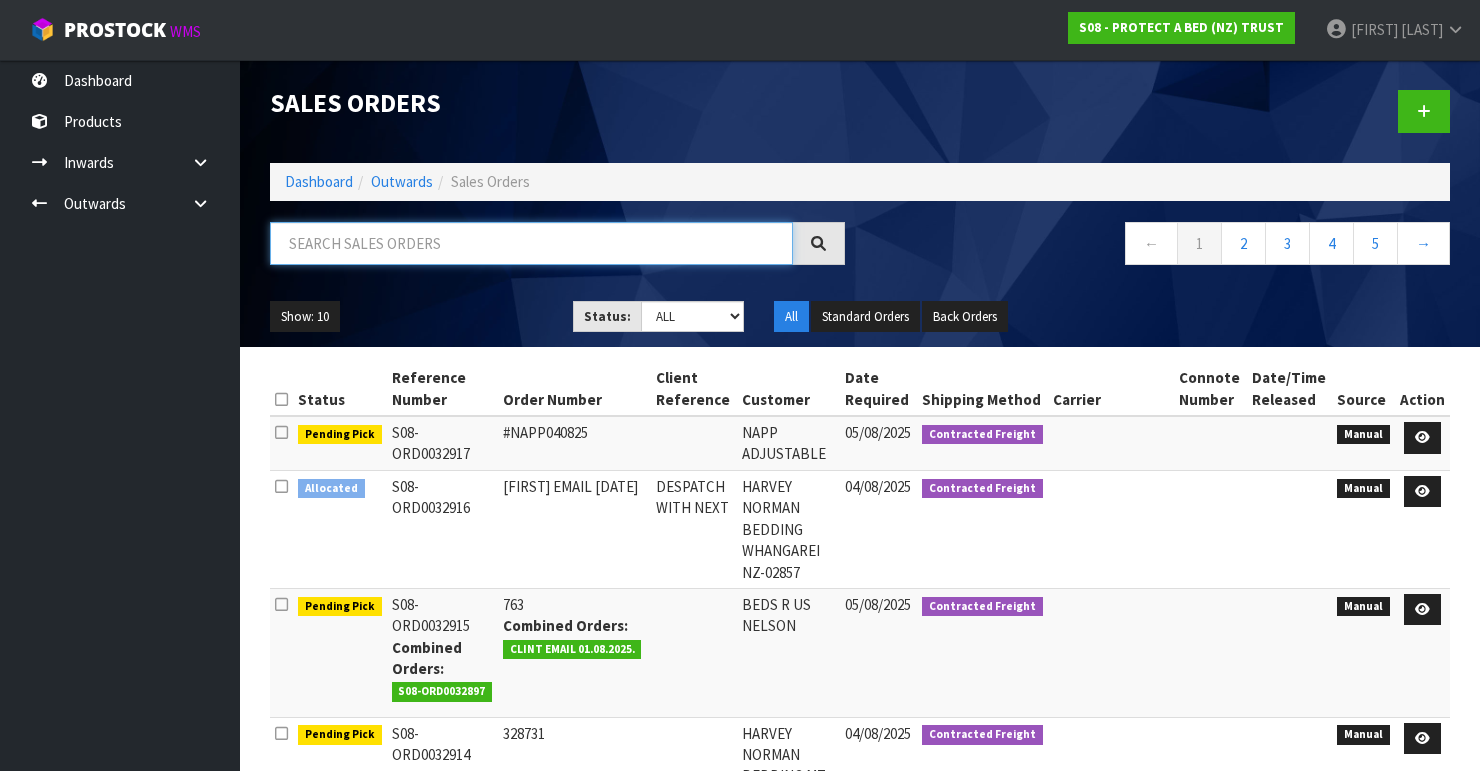 click at bounding box center [531, 243] 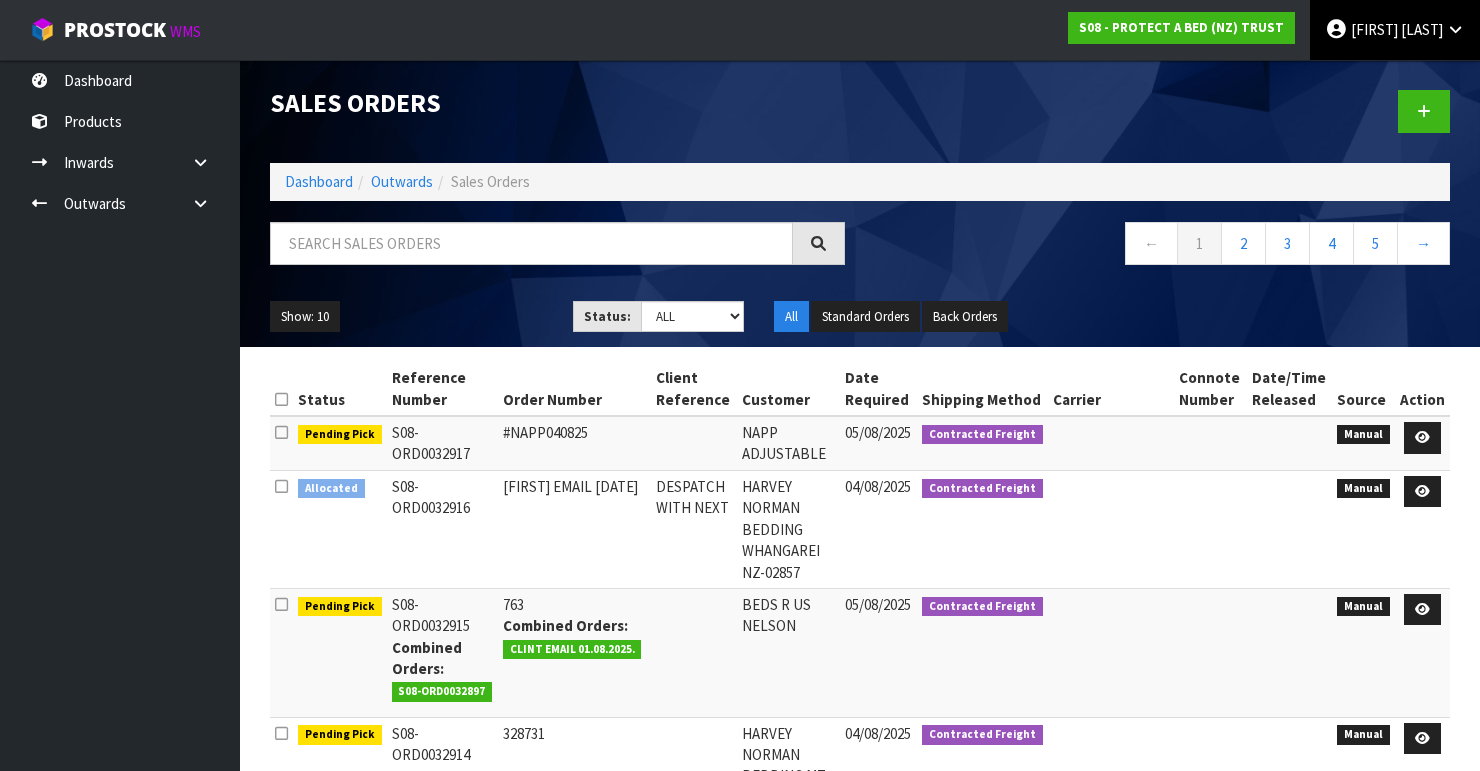 click on "[FIRST]   [LAST]" at bounding box center (1395, 30) 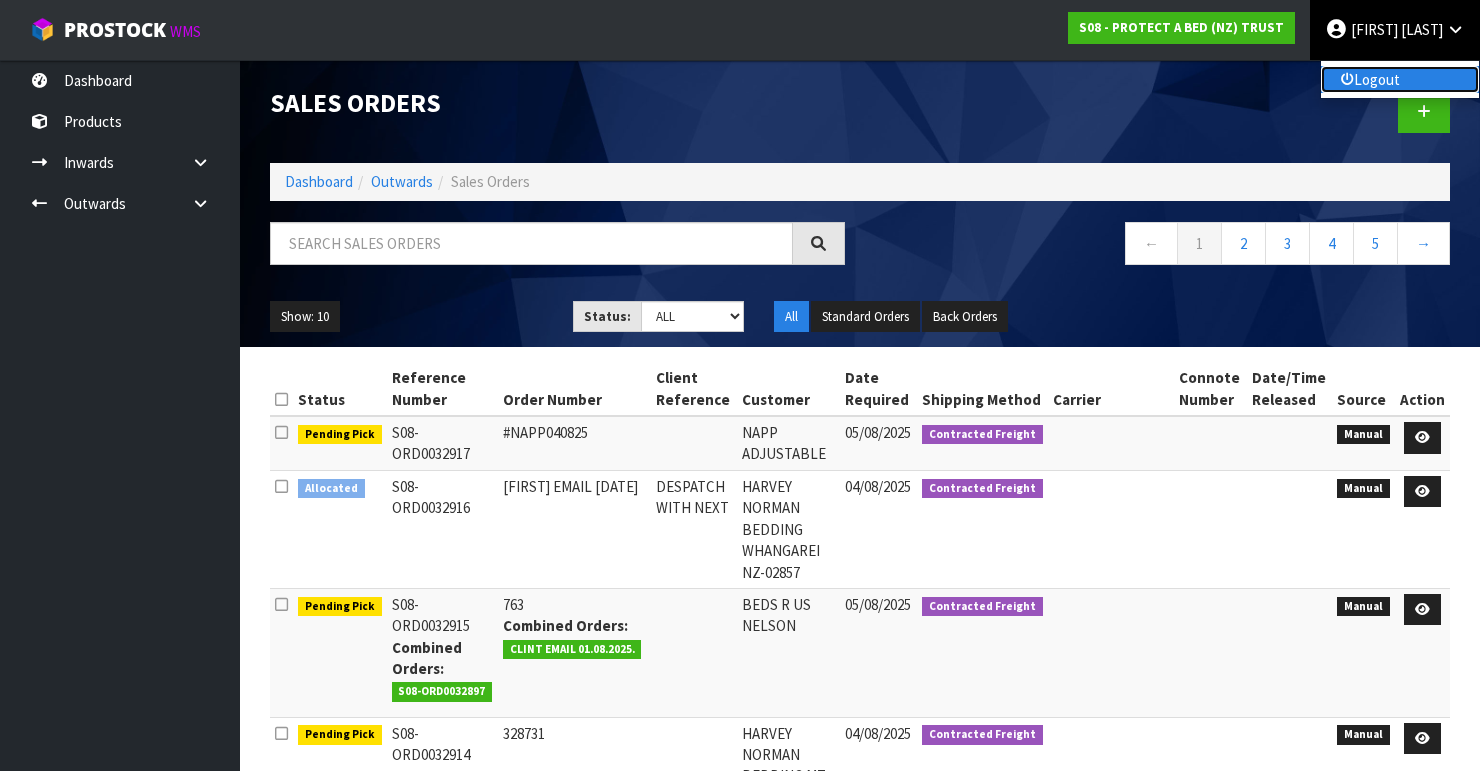 click on "Logout" at bounding box center (1400, 79) 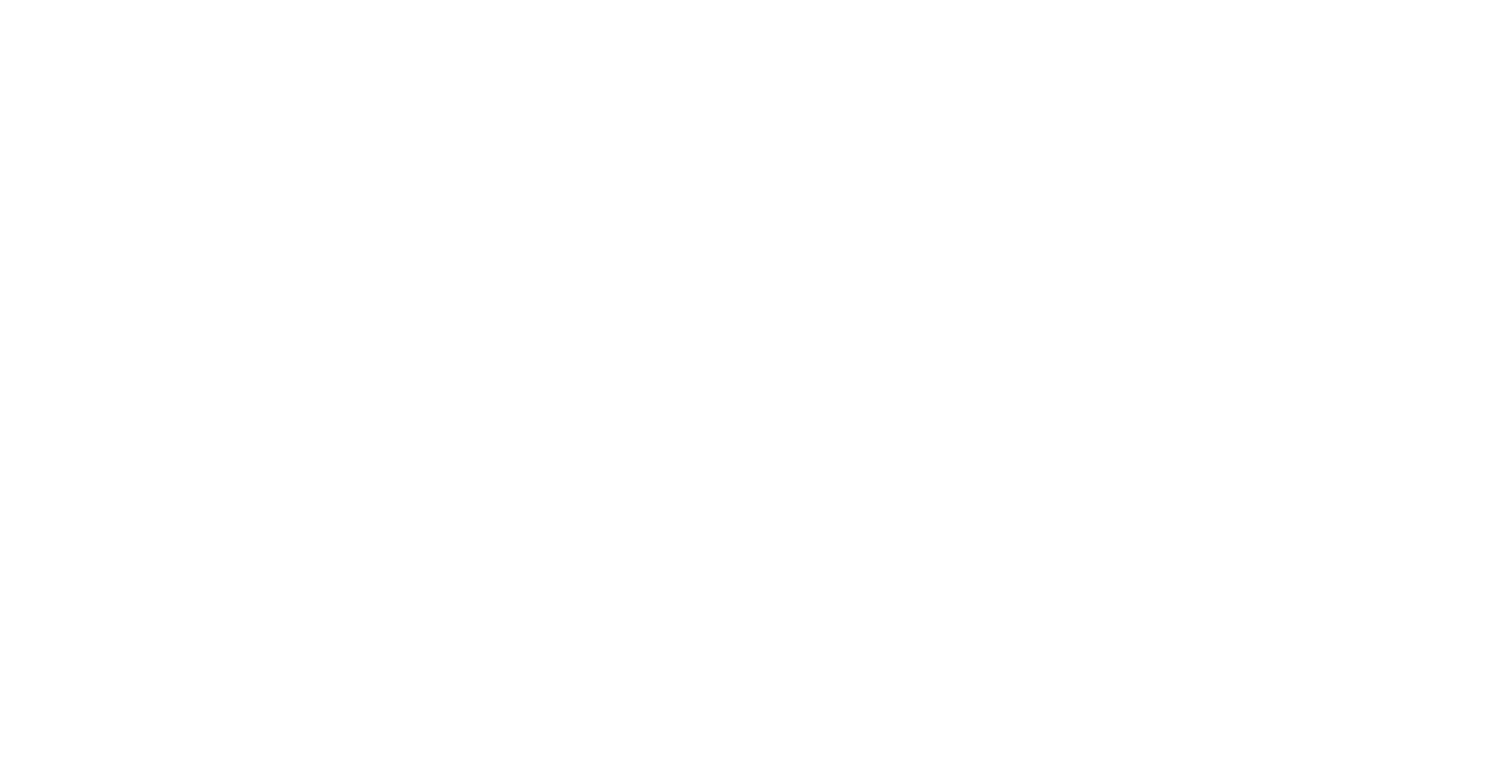scroll, scrollTop: 0, scrollLeft: 0, axis: both 